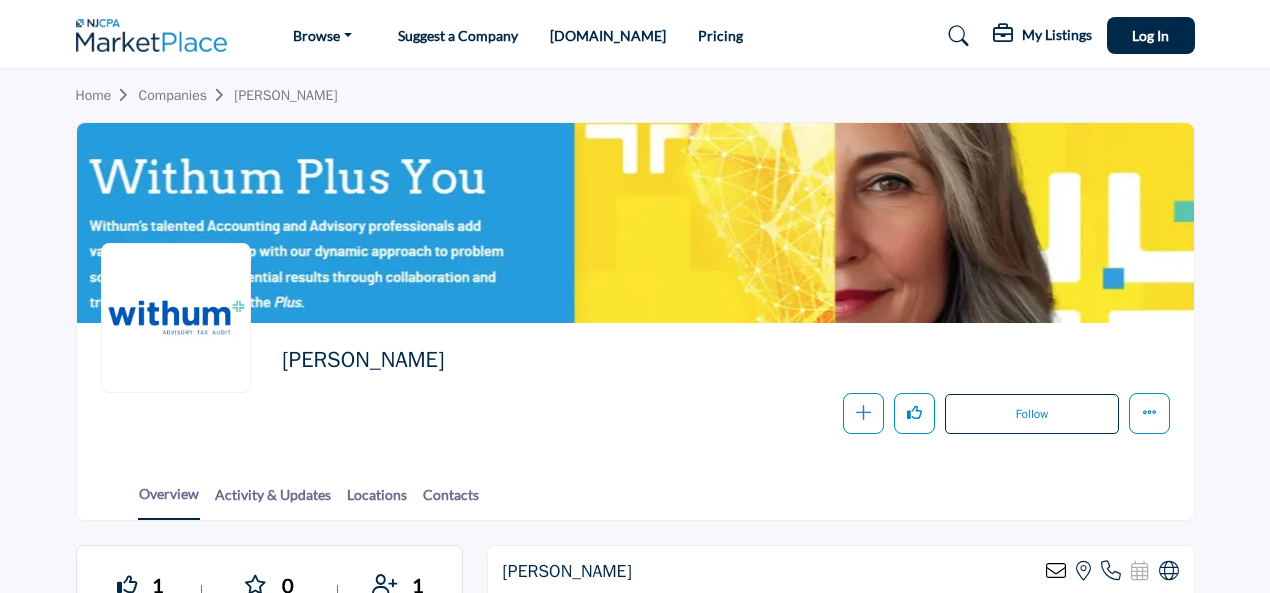 scroll, scrollTop: 0, scrollLeft: 0, axis: both 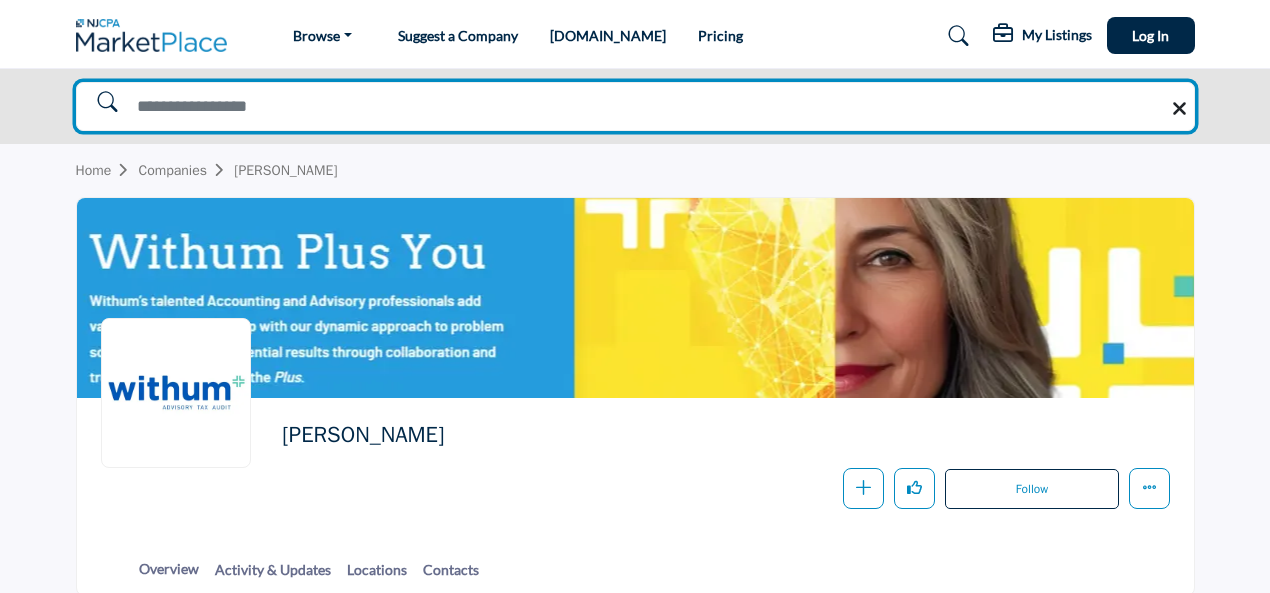 click at bounding box center (635, 107) 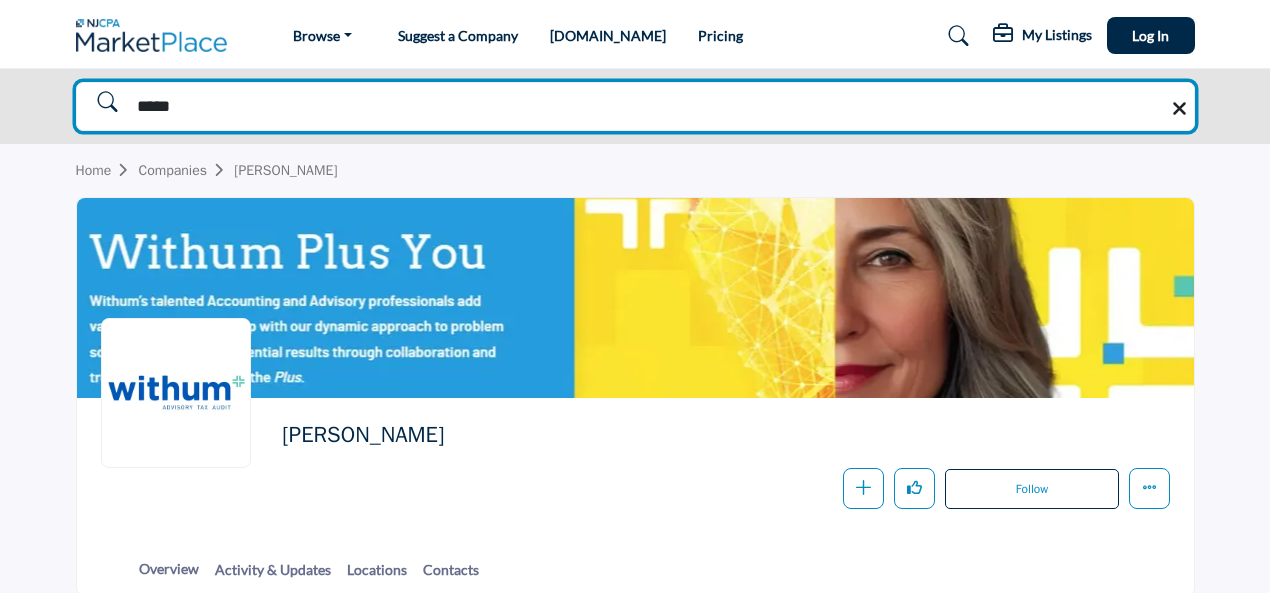 type on "*****" 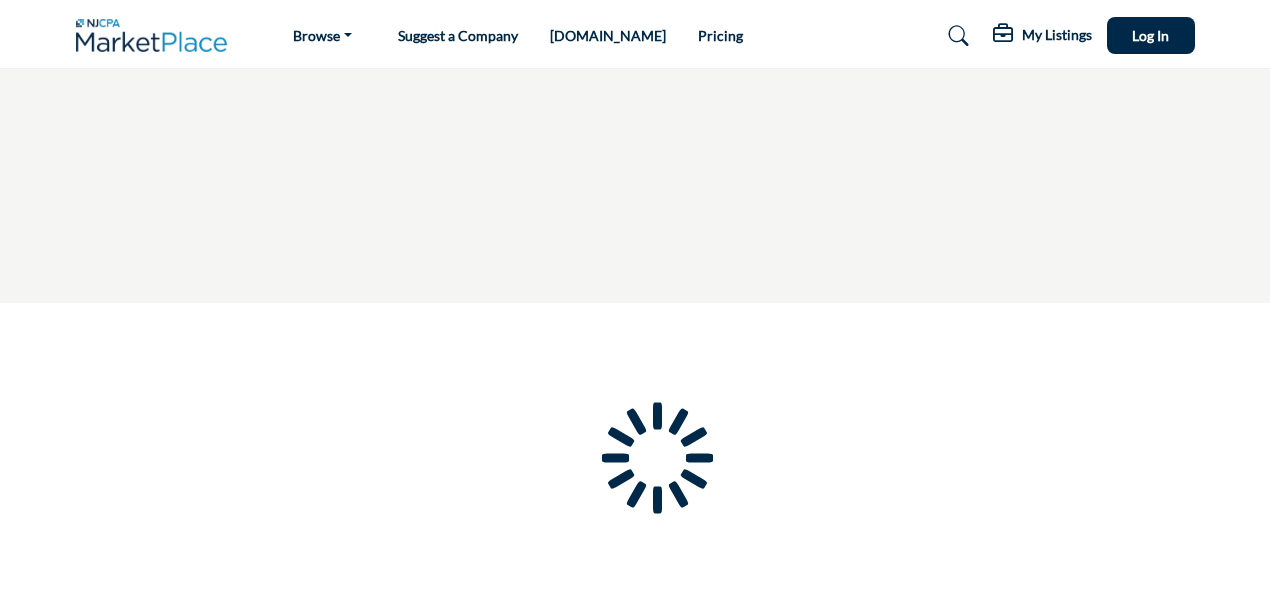 scroll, scrollTop: 0, scrollLeft: 0, axis: both 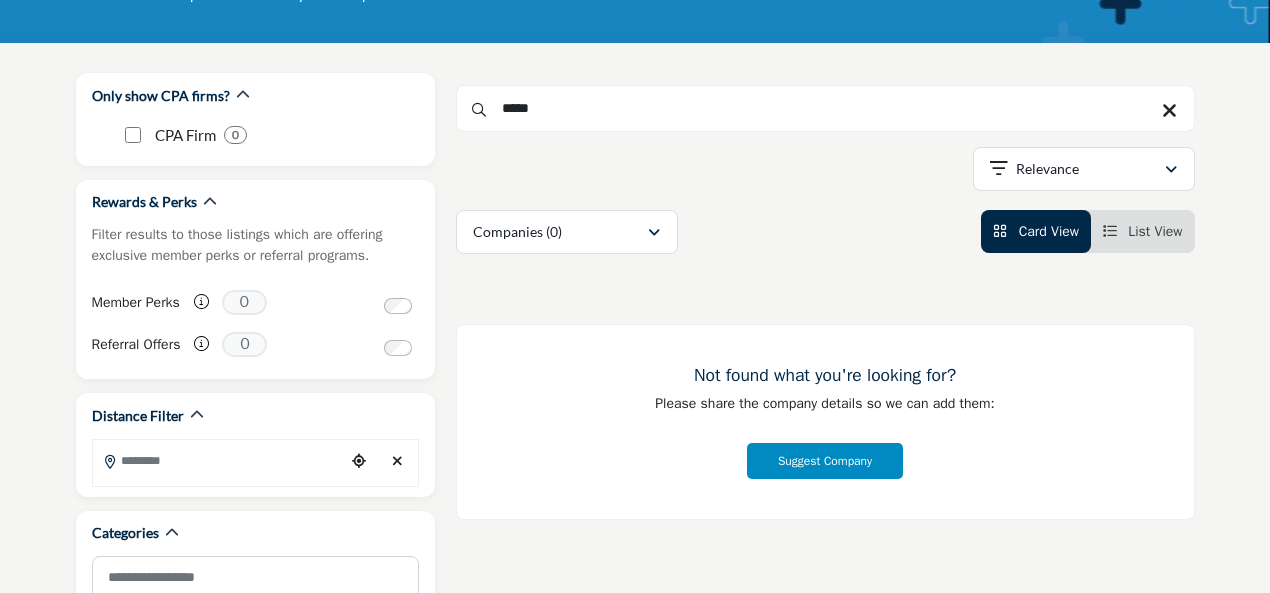 click on "Suggest Company" at bounding box center [825, 461] 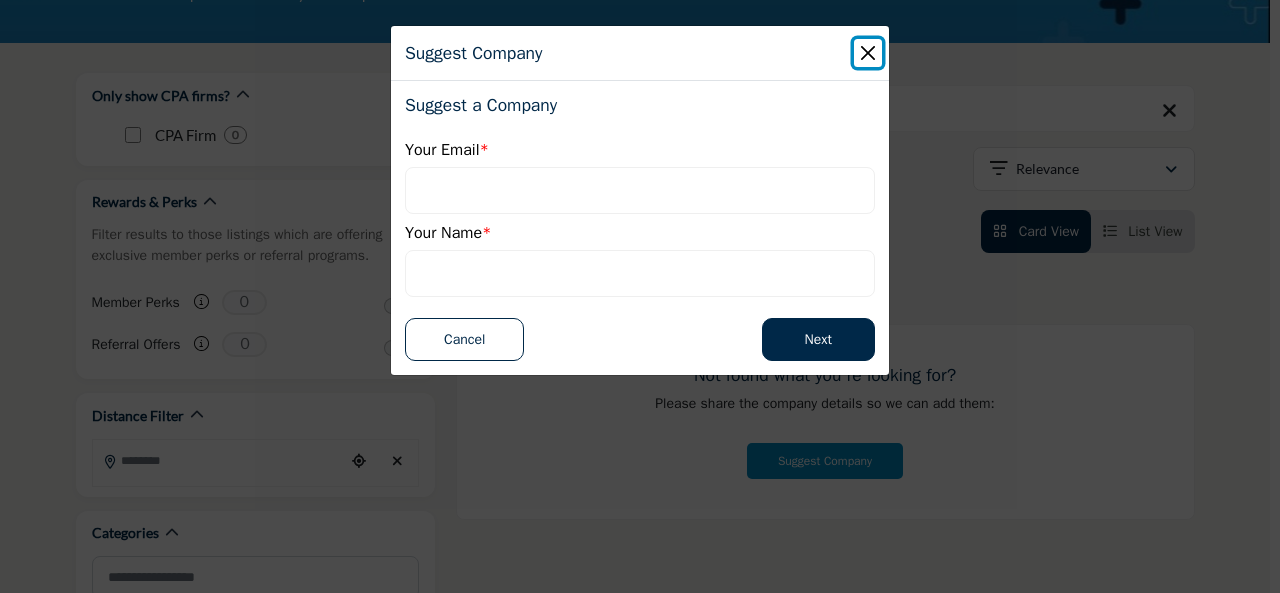 click at bounding box center (868, 53) 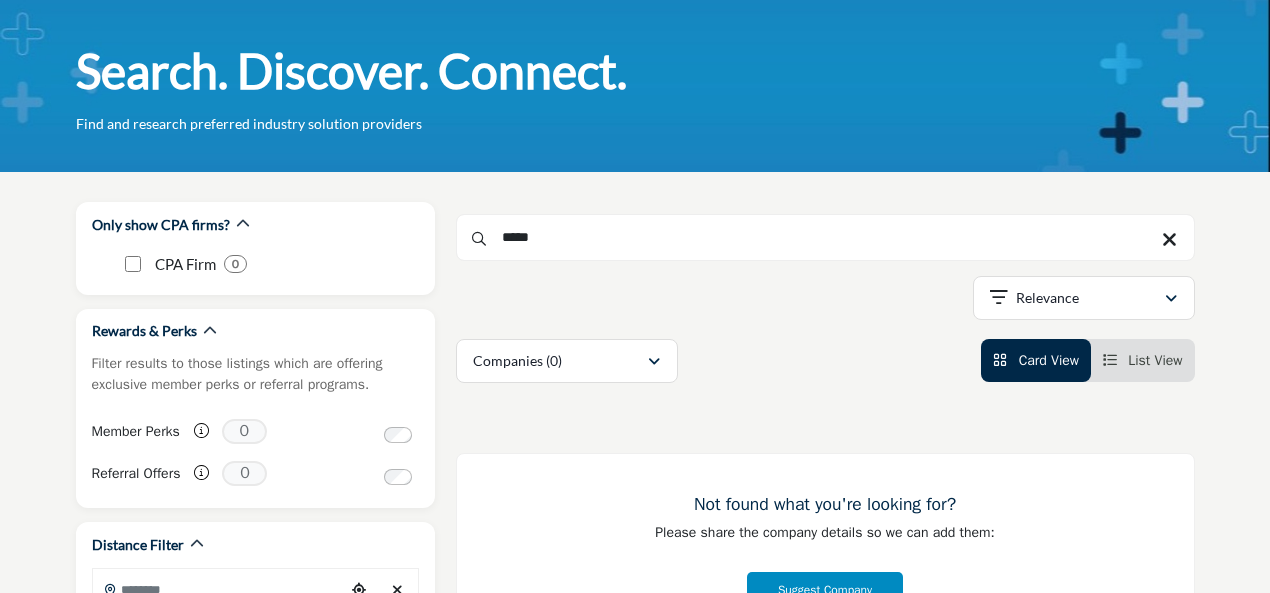 scroll, scrollTop: 0, scrollLeft: 0, axis: both 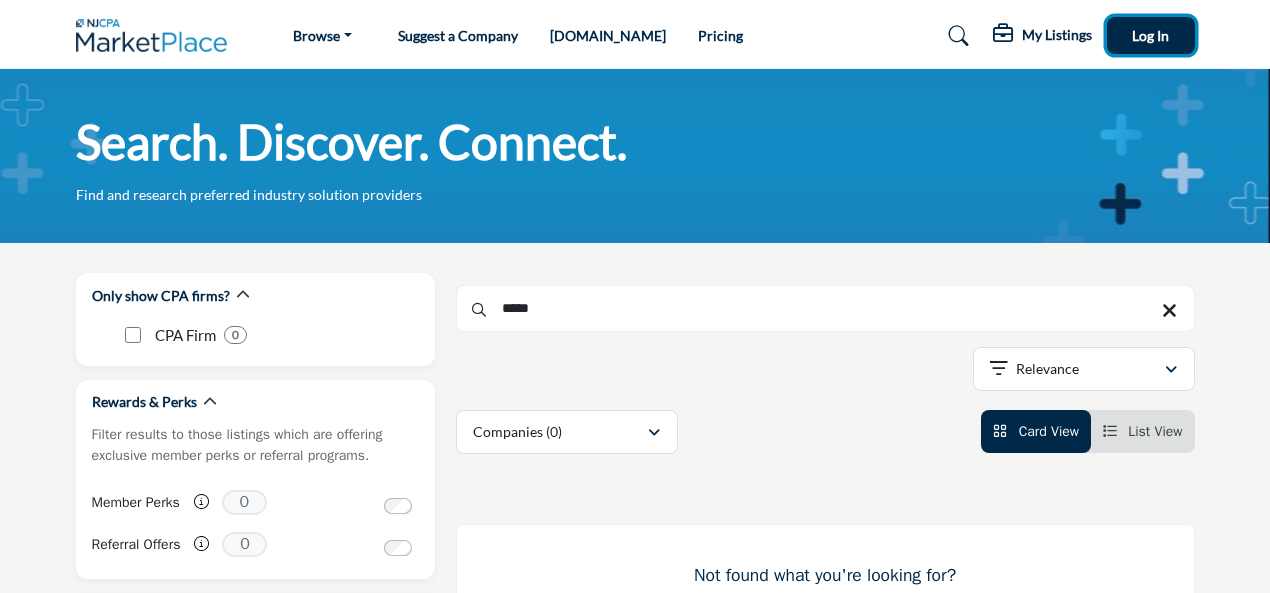 click on "Log In" at bounding box center (1150, 35) 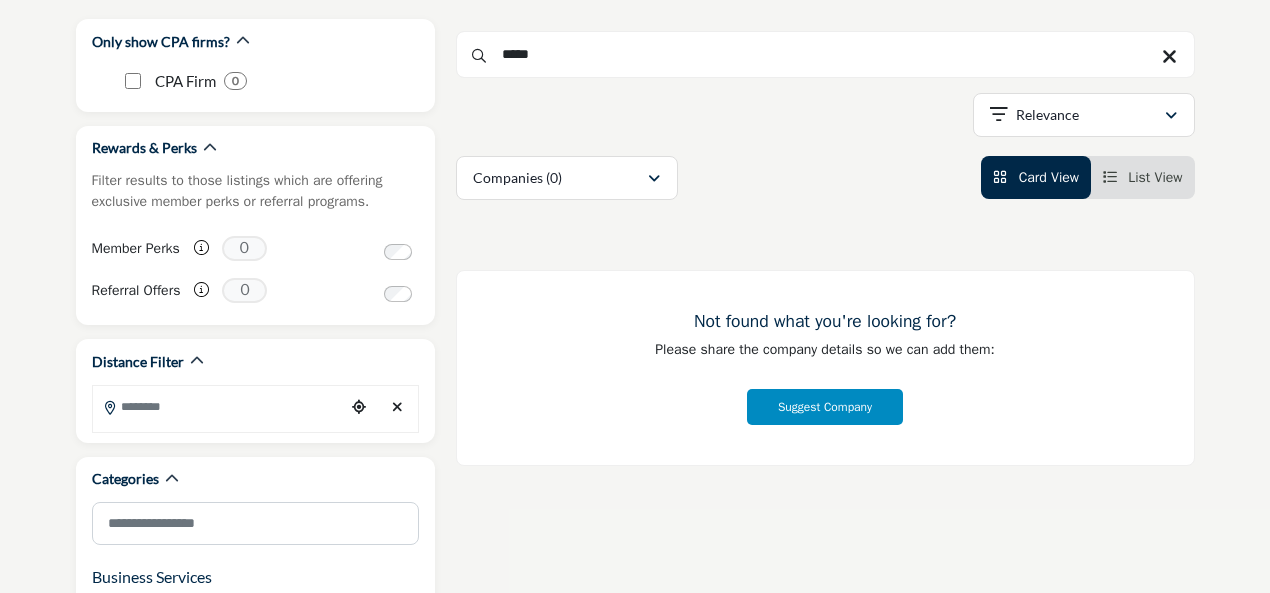 scroll, scrollTop: 0, scrollLeft: 0, axis: both 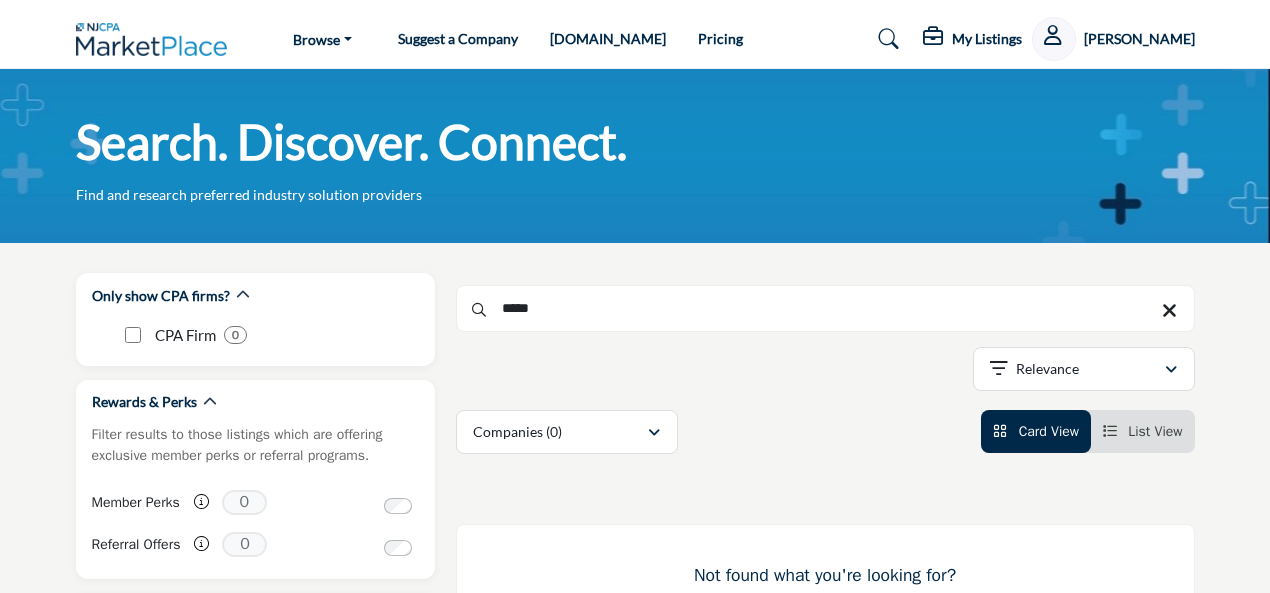 click on "My Listings" at bounding box center (987, 39) 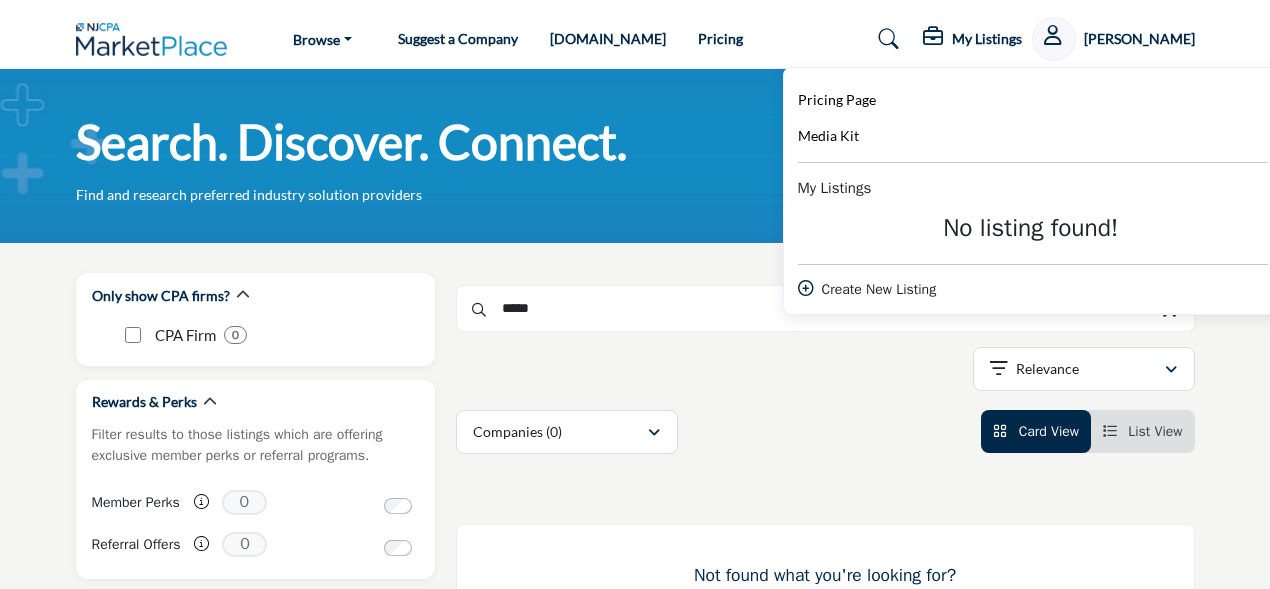 click on "Create New Listing" at bounding box center [1033, 289] 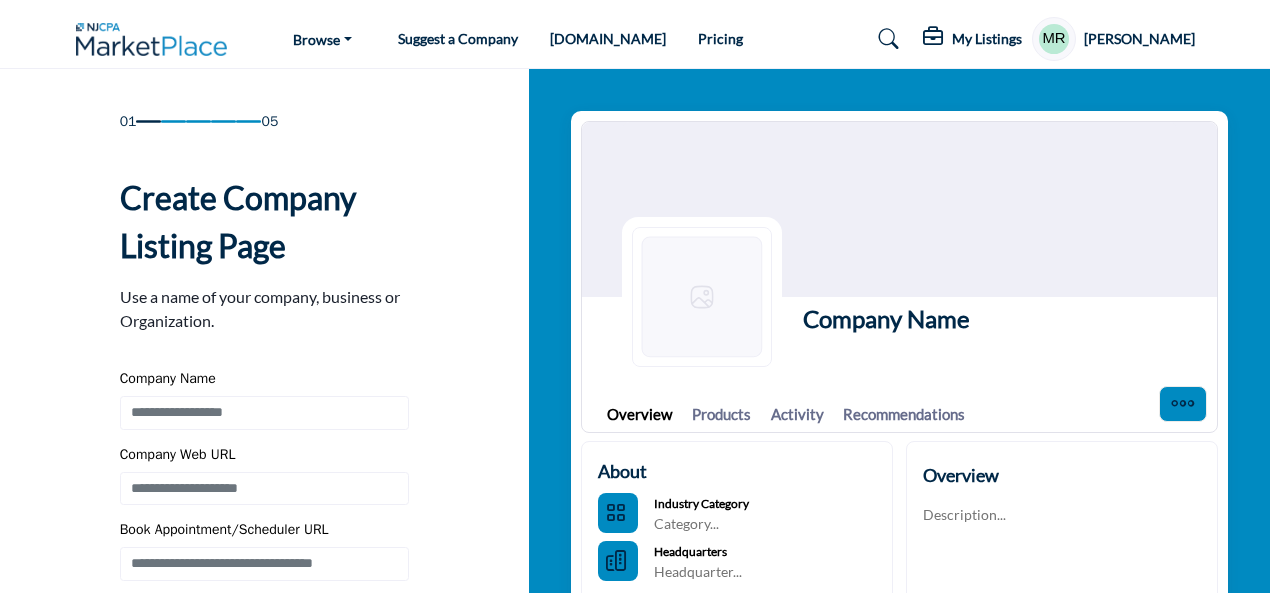 scroll, scrollTop: 0, scrollLeft: 0, axis: both 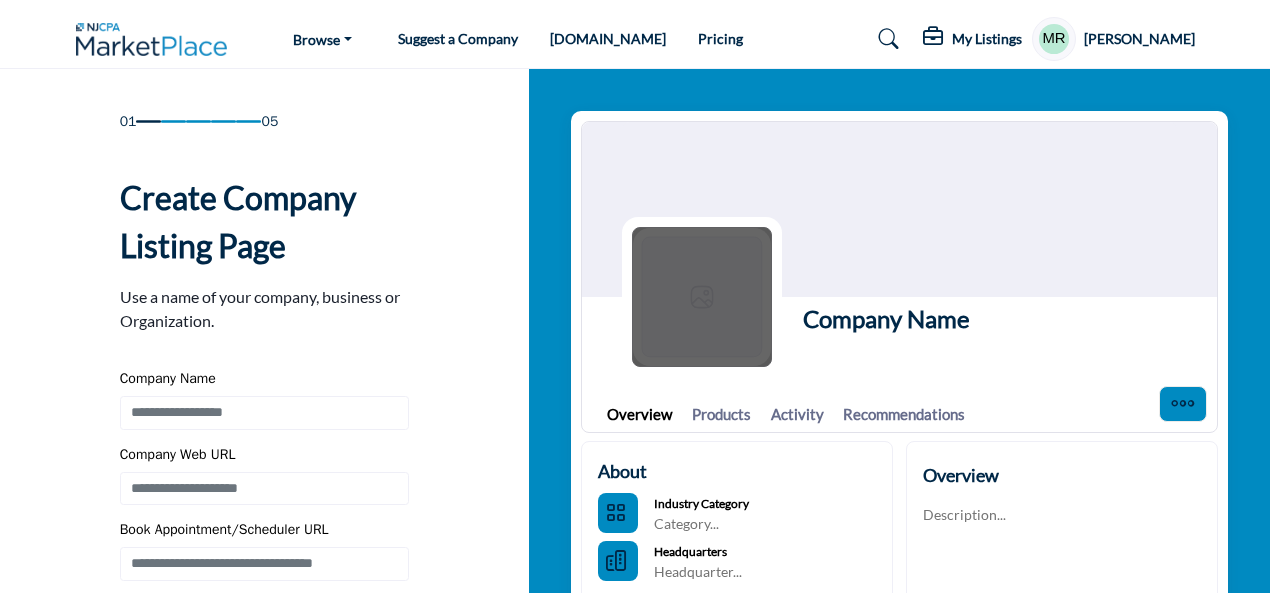 click at bounding box center (702, 297) 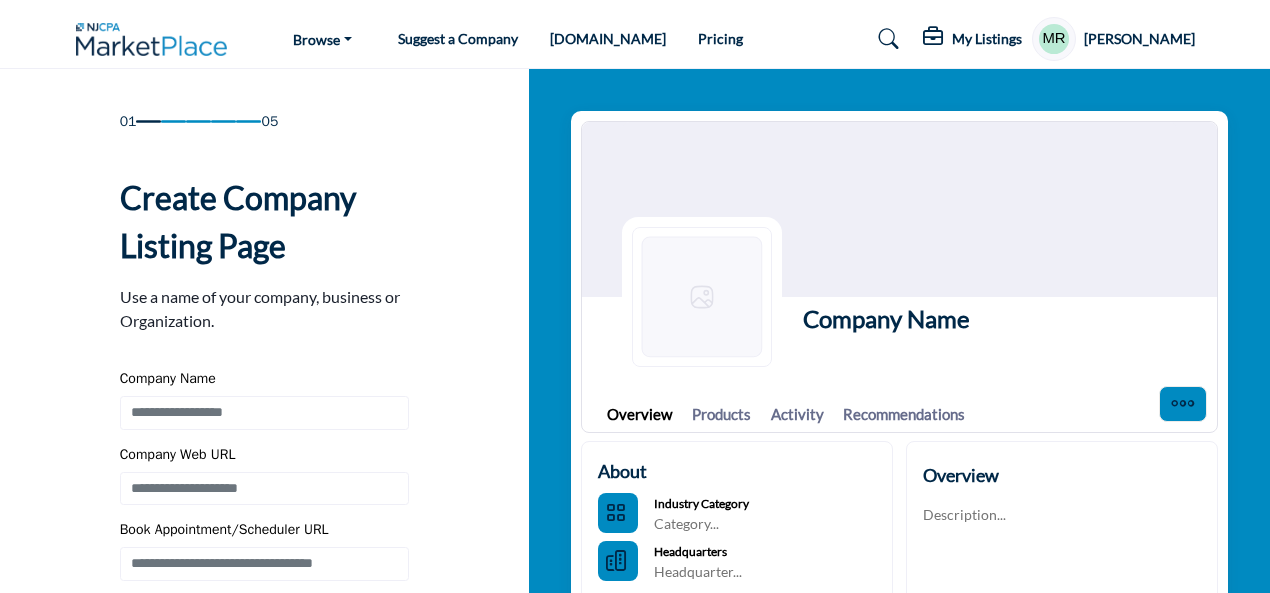 scroll, scrollTop: 200, scrollLeft: 0, axis: vertical 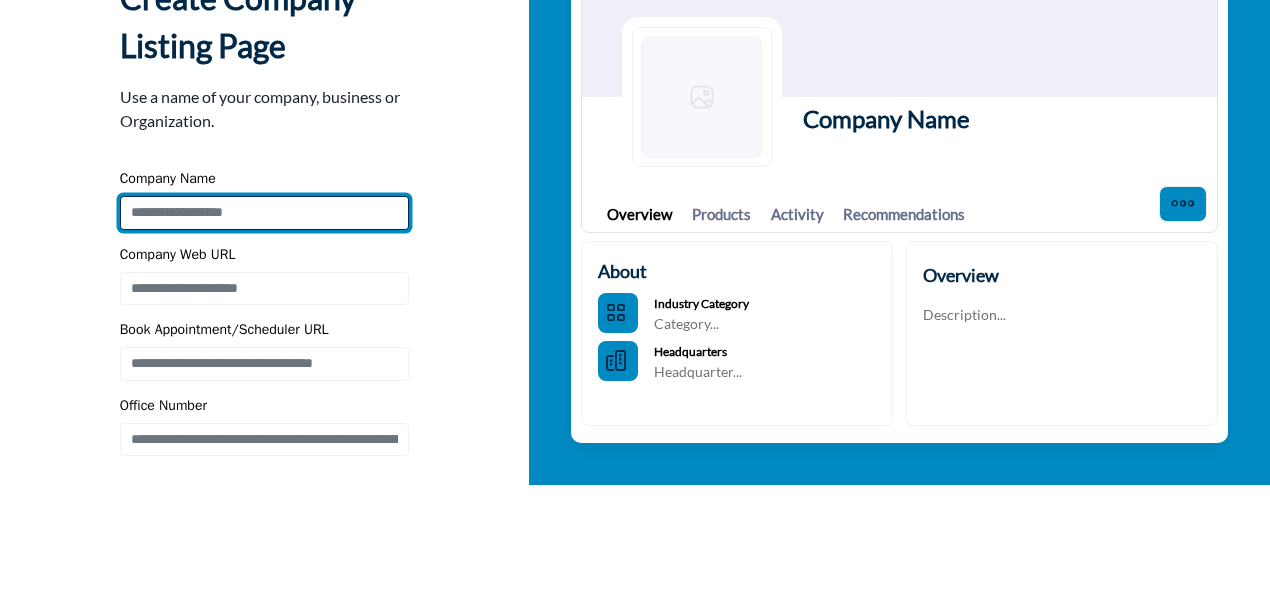 drag, startPoint x: 186, startPoint y: 219, endPoint x: 324, endPoint y: 223, distance: 138.05795 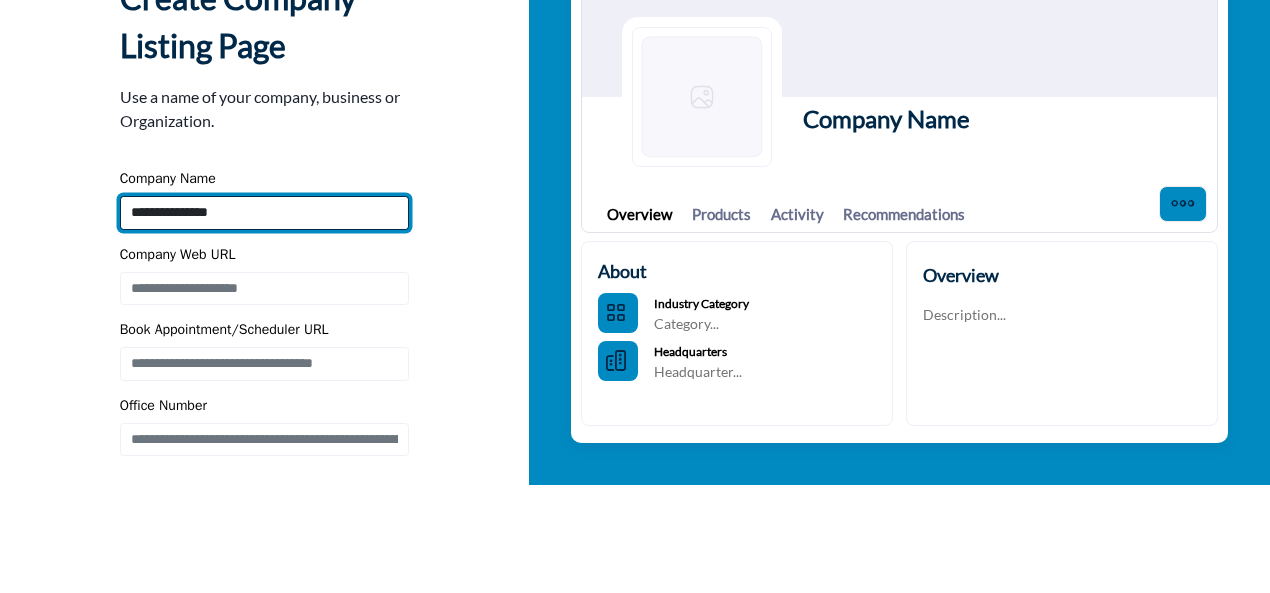 type on "**********" 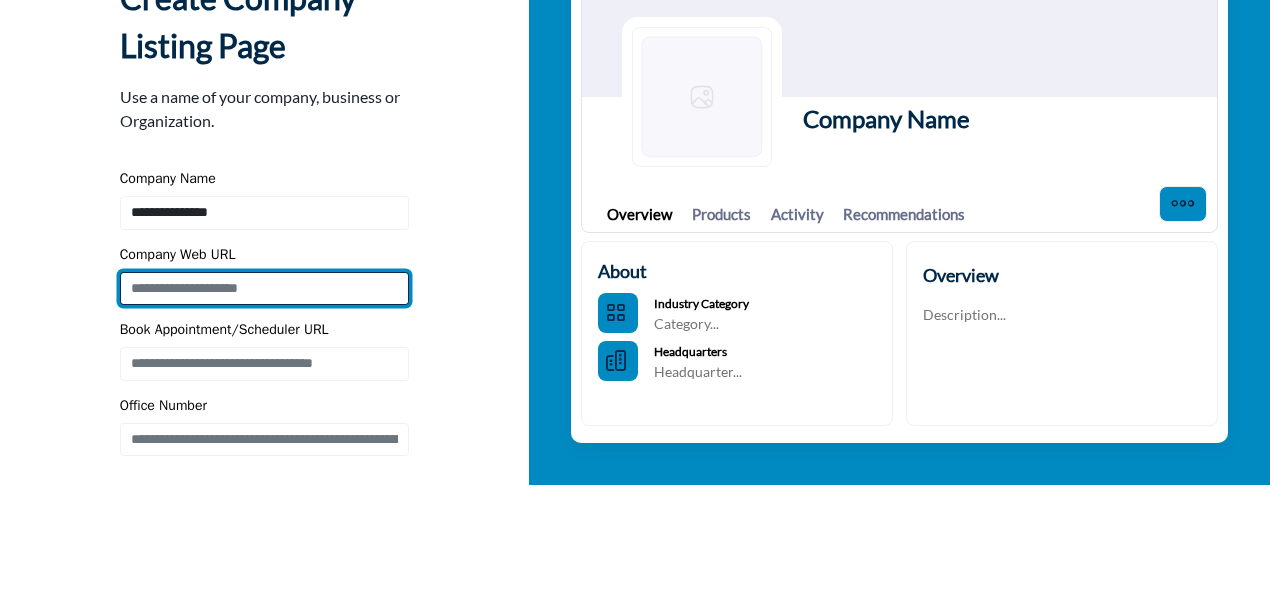 click at bounding box center [265, 289] 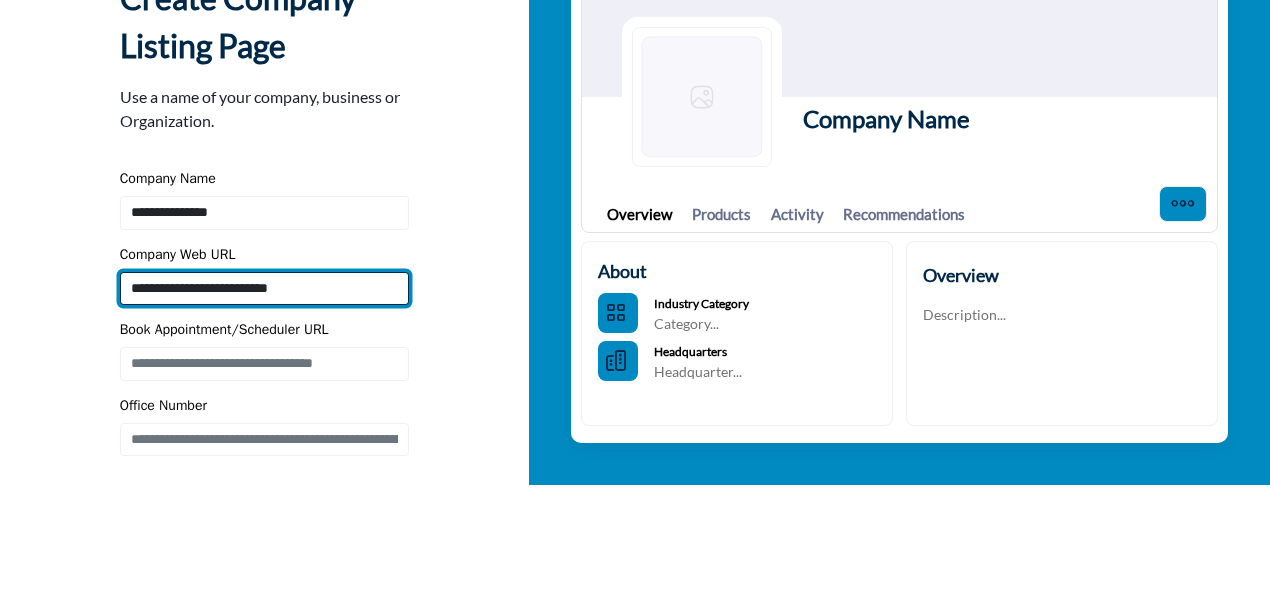 type on "**********" 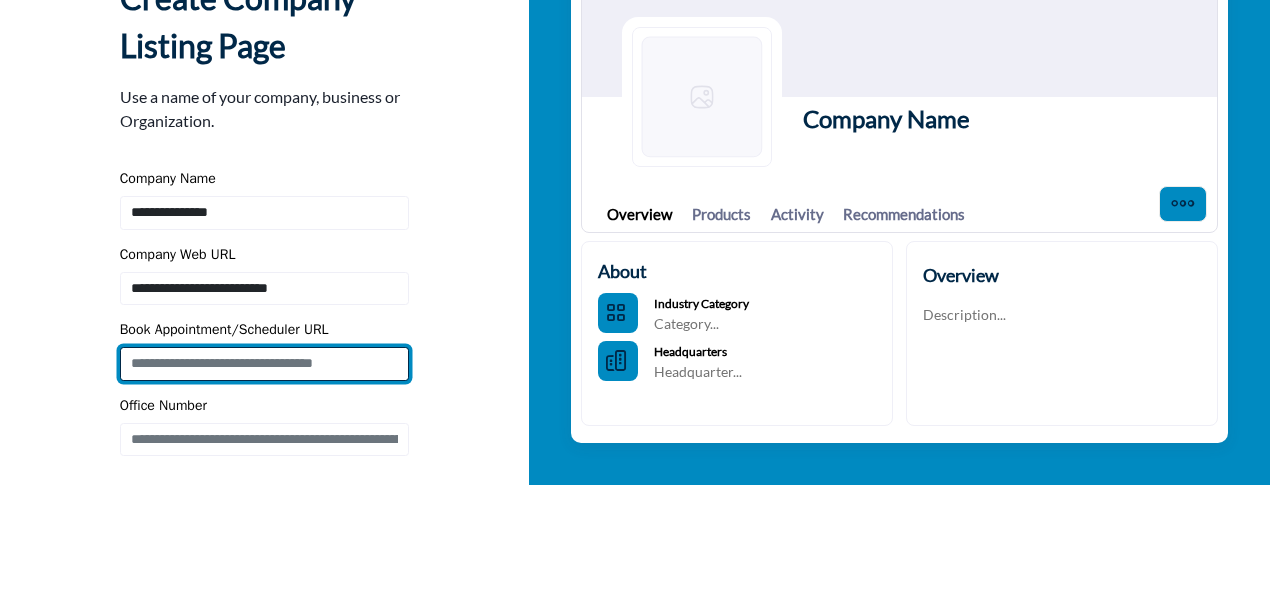 click at bounding box center [265, 364] 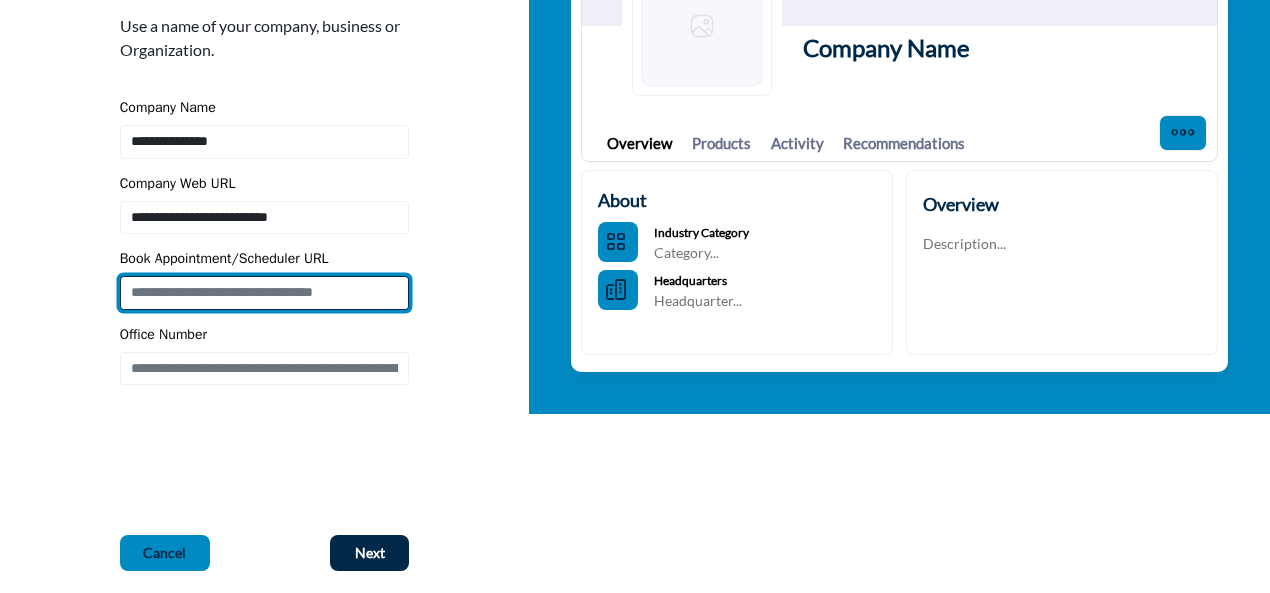 scroll, scrollTop: 300, scrollLeft: 0, axis: vertical 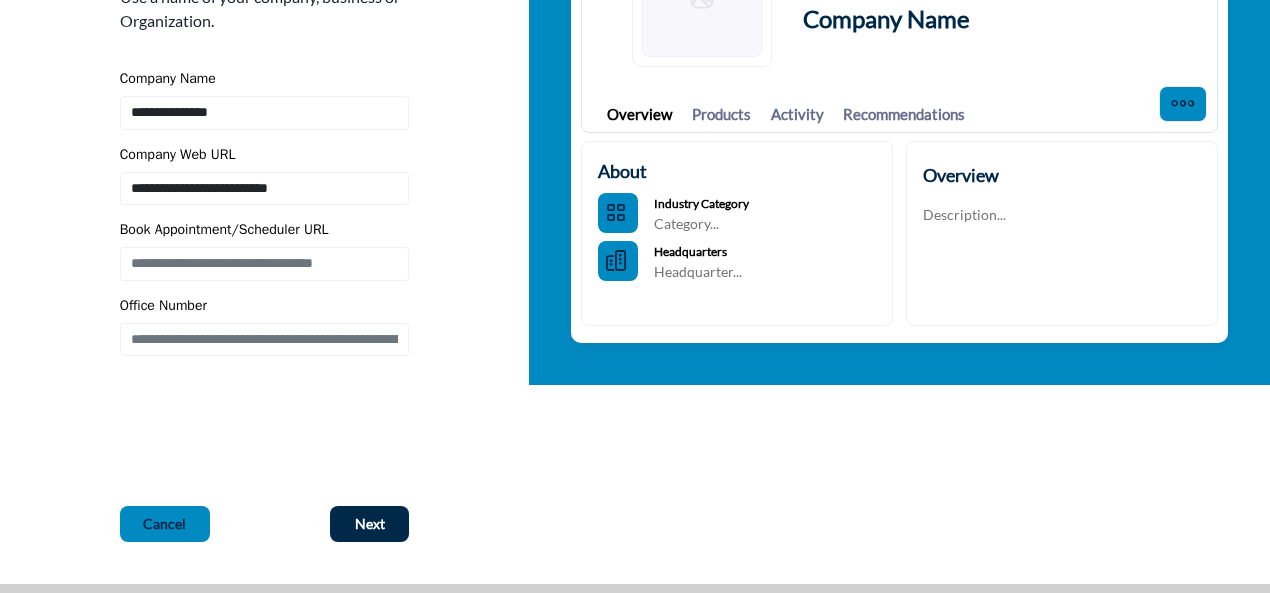 click on "Office Number" at bounding box center (163, 305) 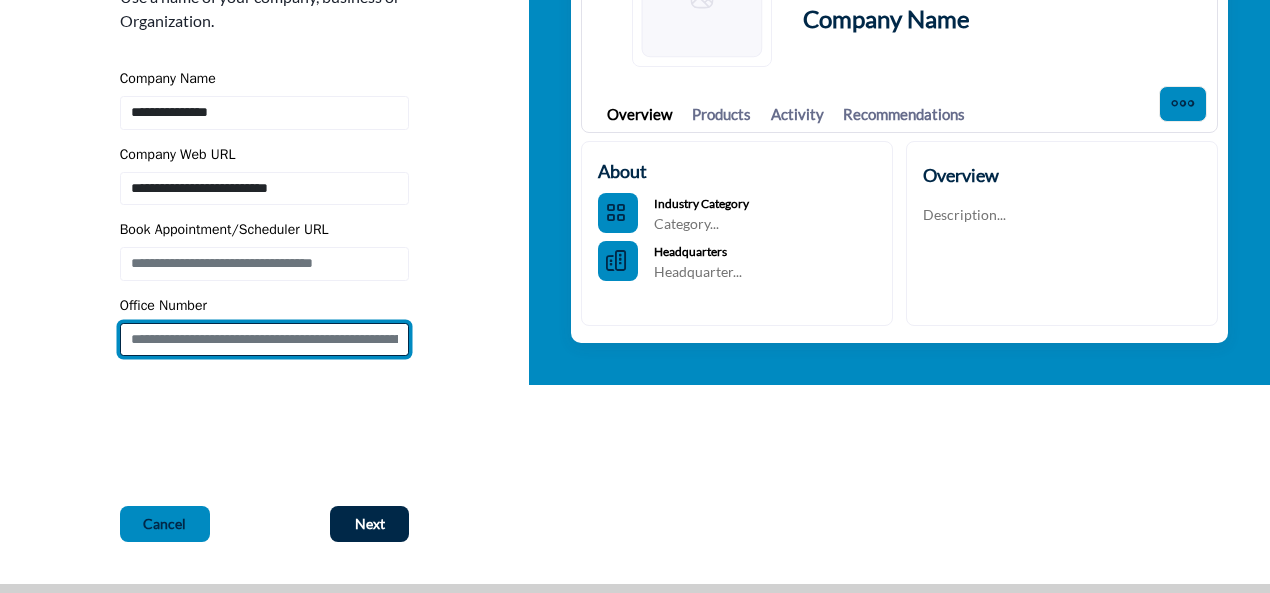 click at bounding box center [265, 340] 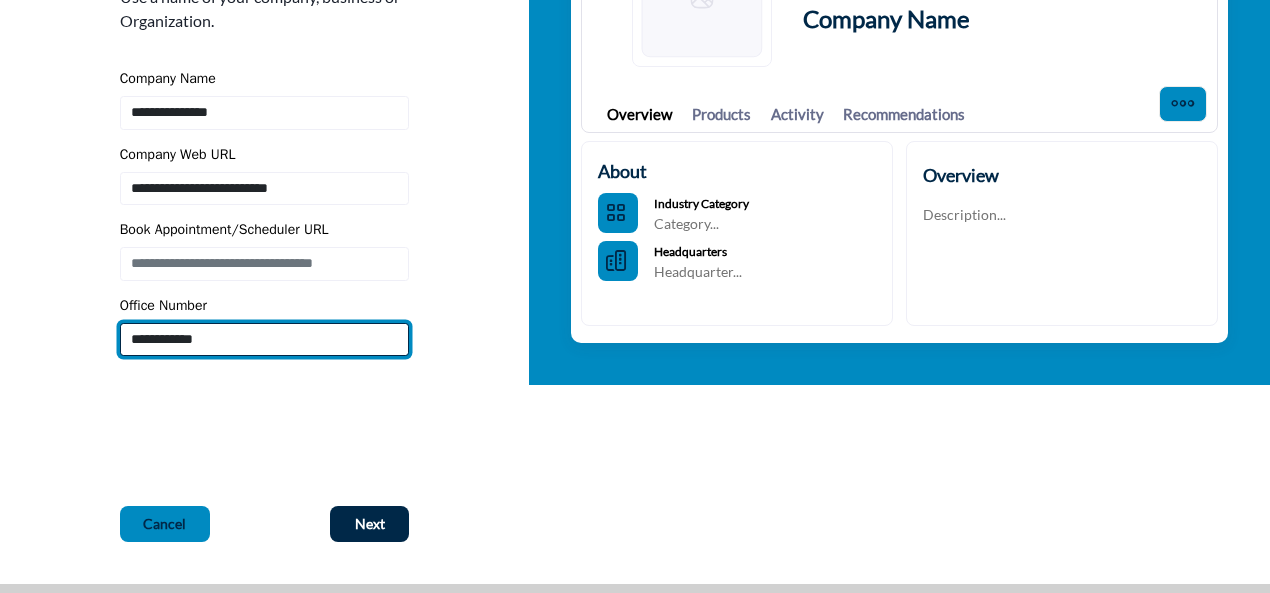 type on "**********" 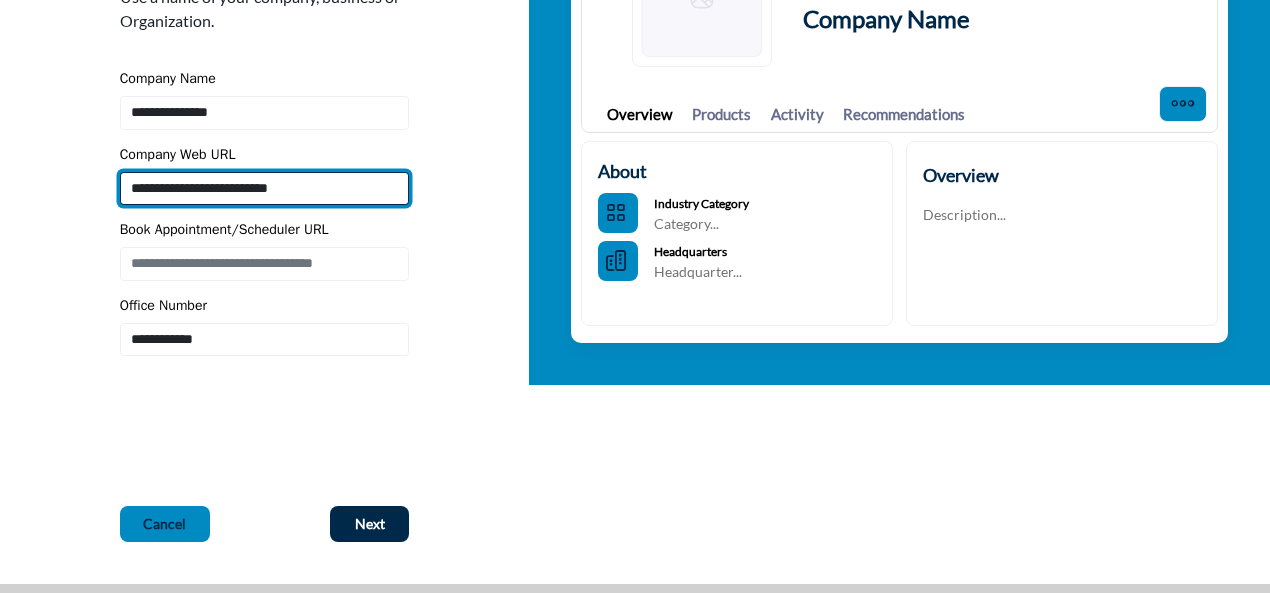 click on "**********" at bounding box center [265, 189] 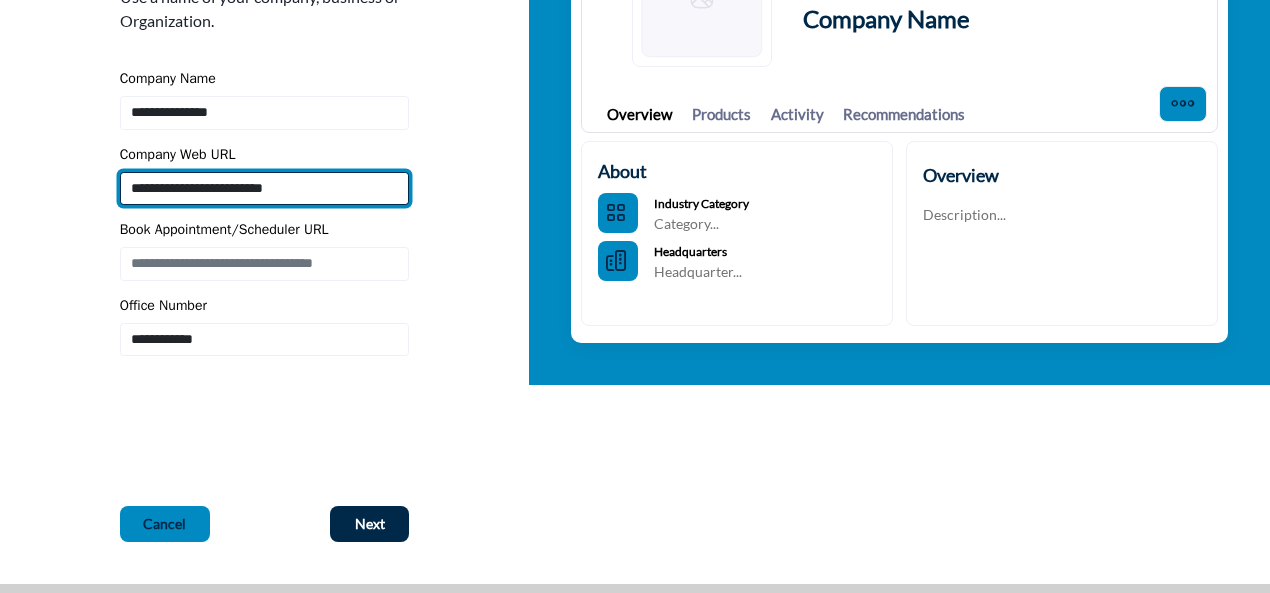 type on "**********" 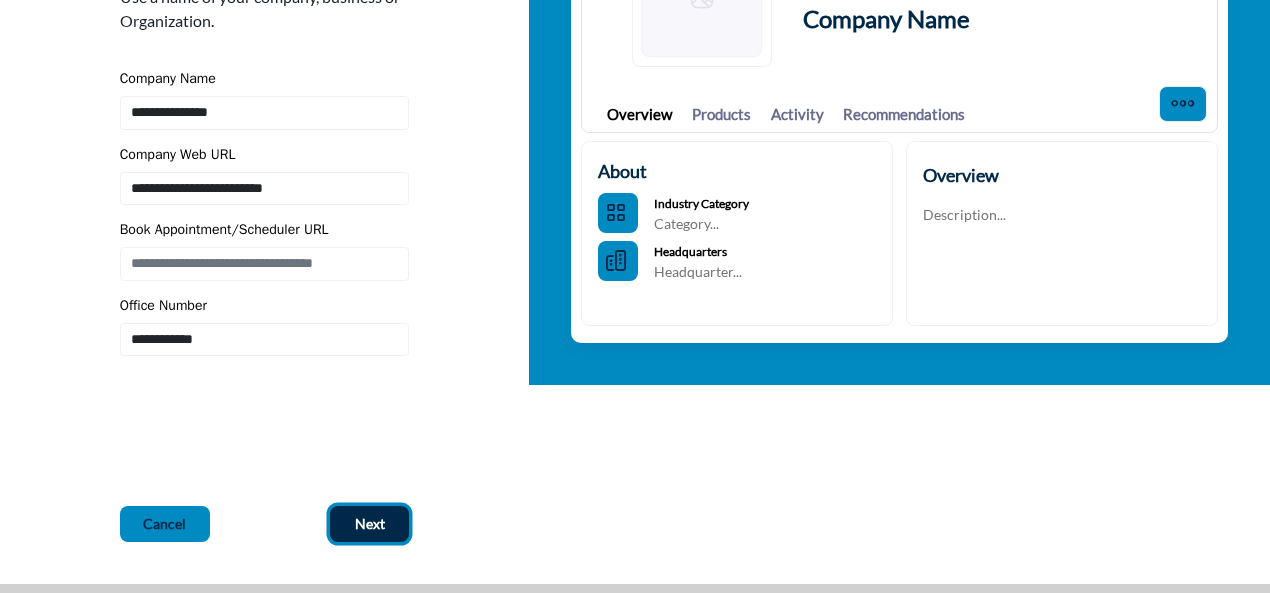 click on "Next" at bounding box center (370, 524) 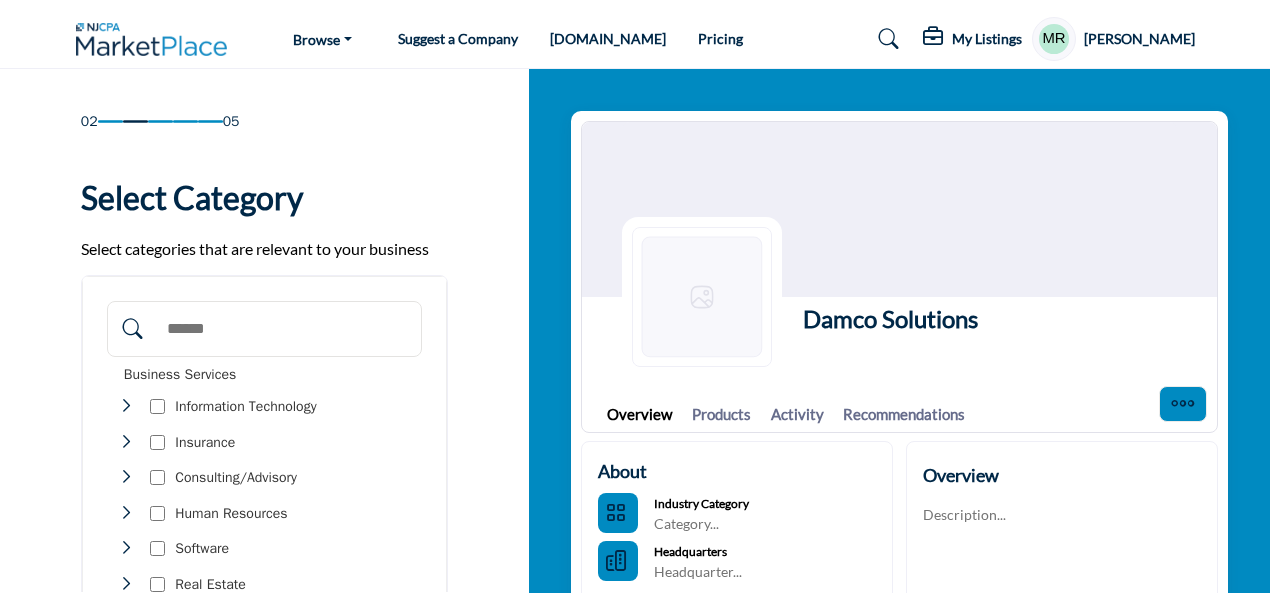 scroll, scrollTop: 0, scrollLeft: 0, axis: both 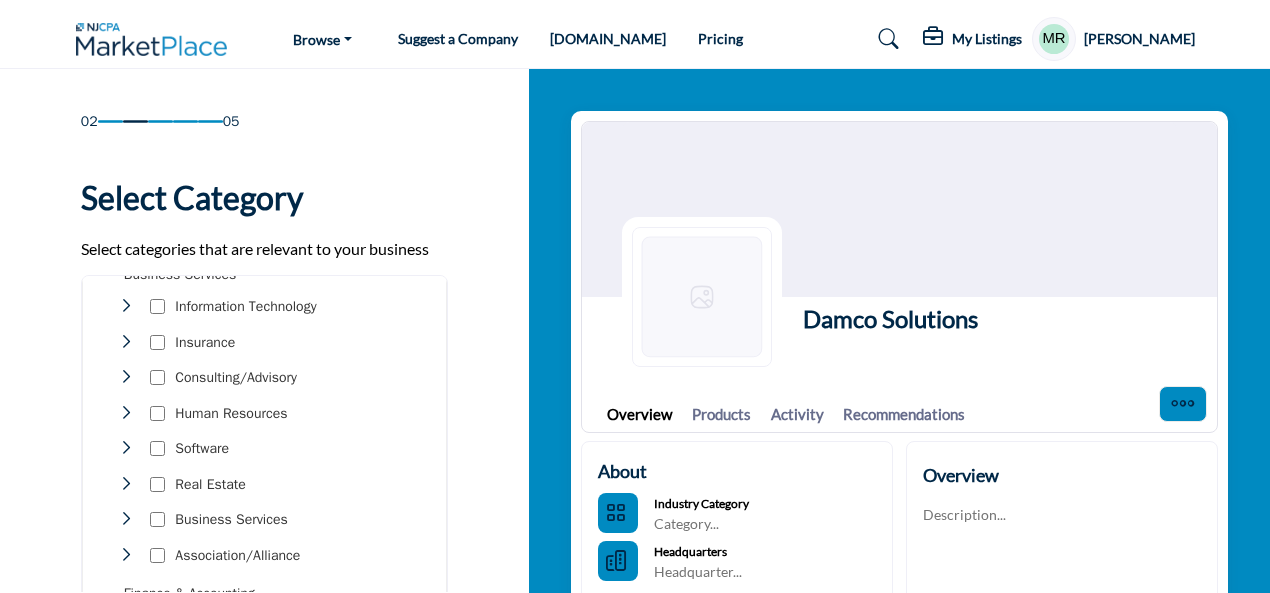 click at bounding box center (125, 306) 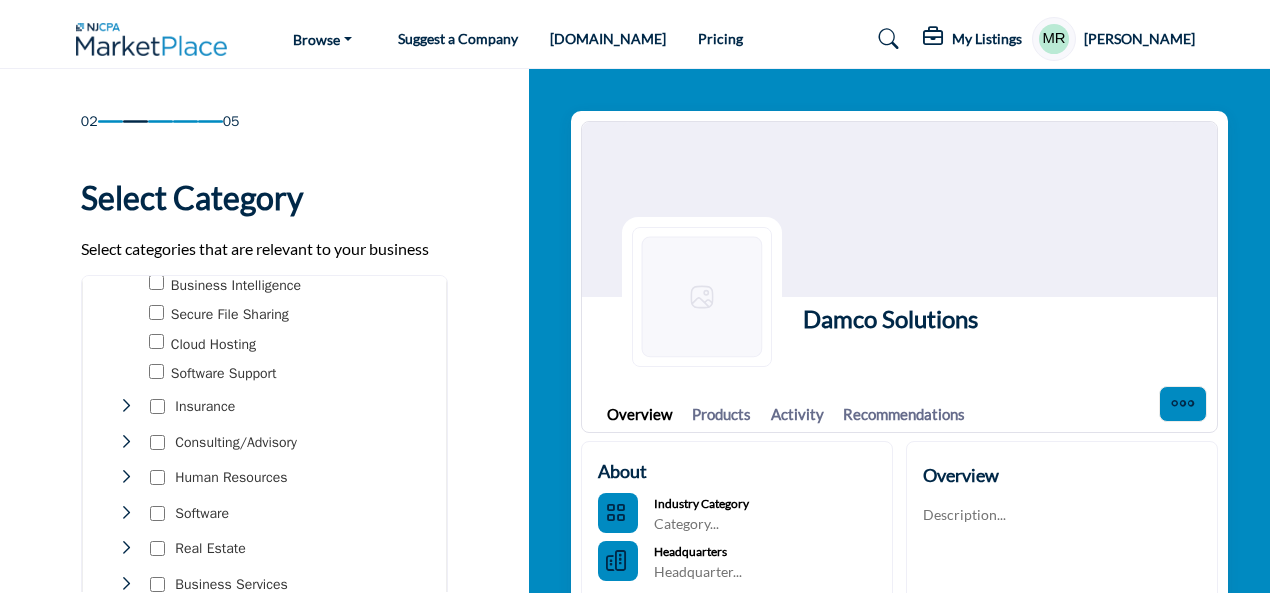 scroll, scrollTop: 300, scrollLeft: 0, axis: vertical 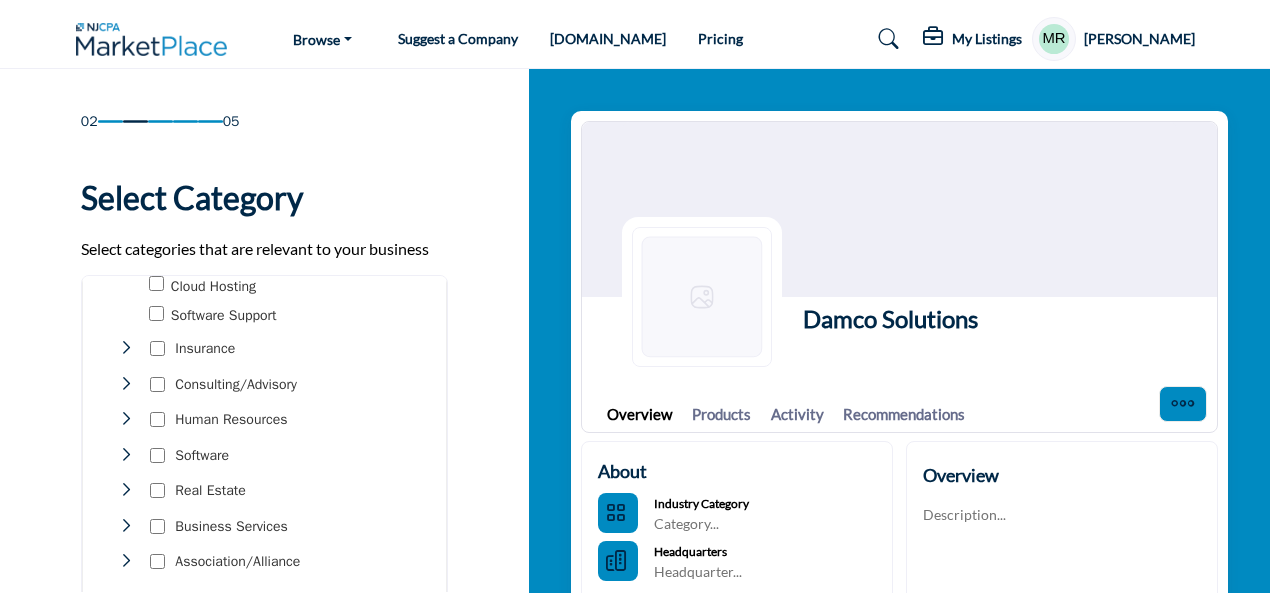 click at bounding box center [125, 348] 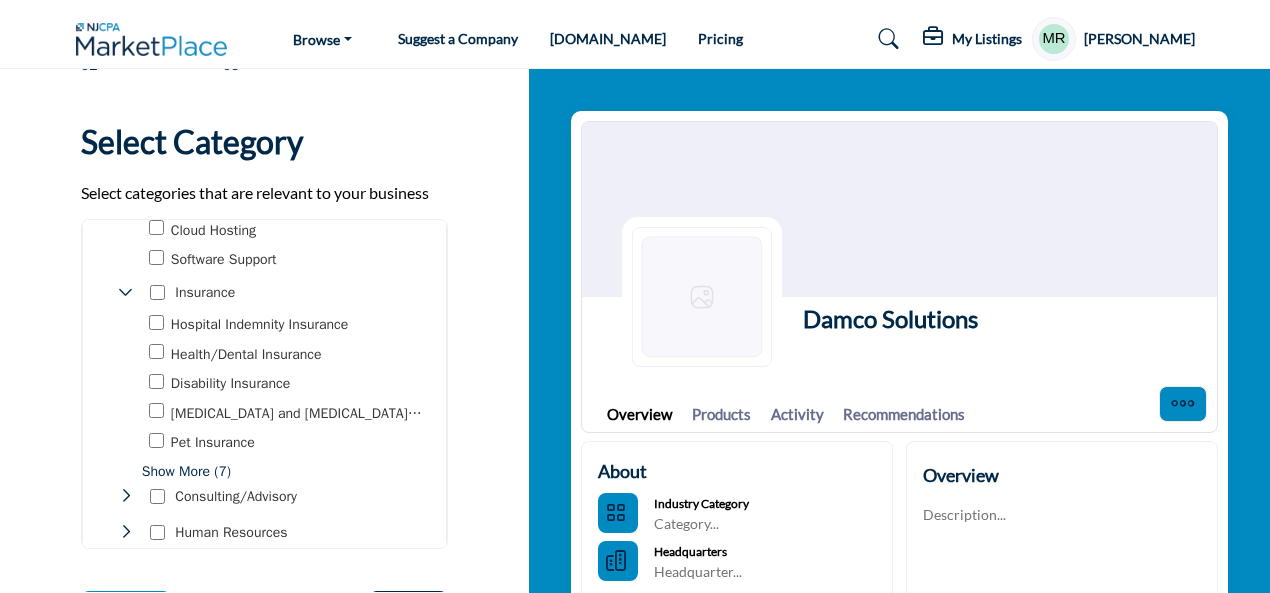 scroll, scrollTop: 100, scrollLeft: 0, axis: vertical 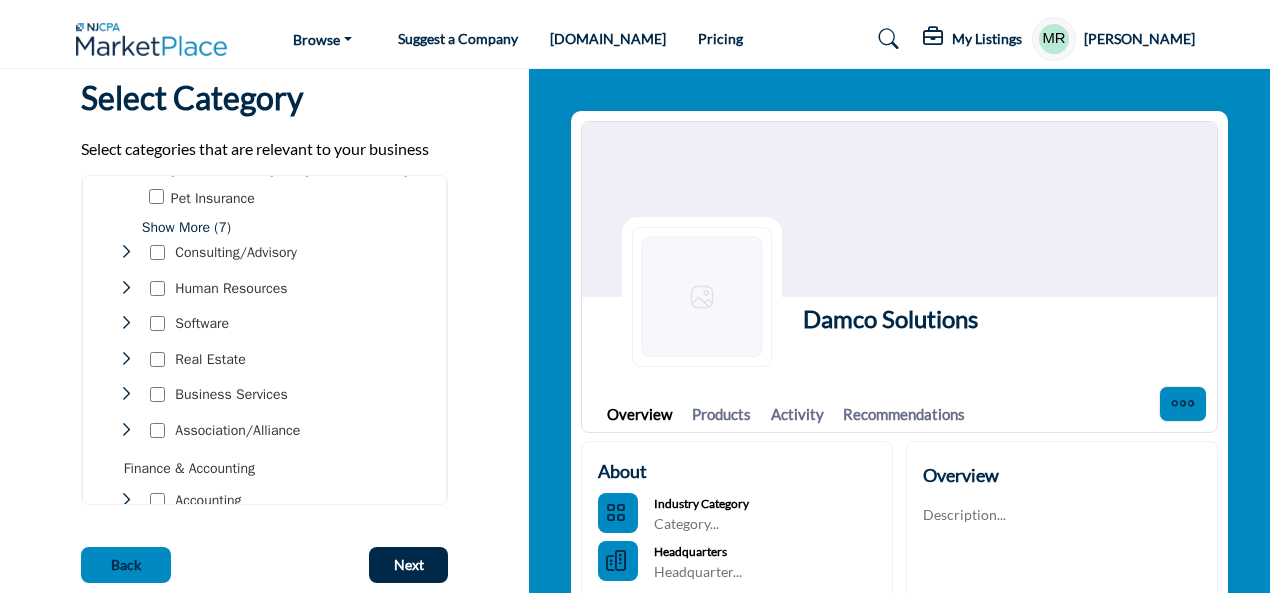 click at bounding box center (125, 252) 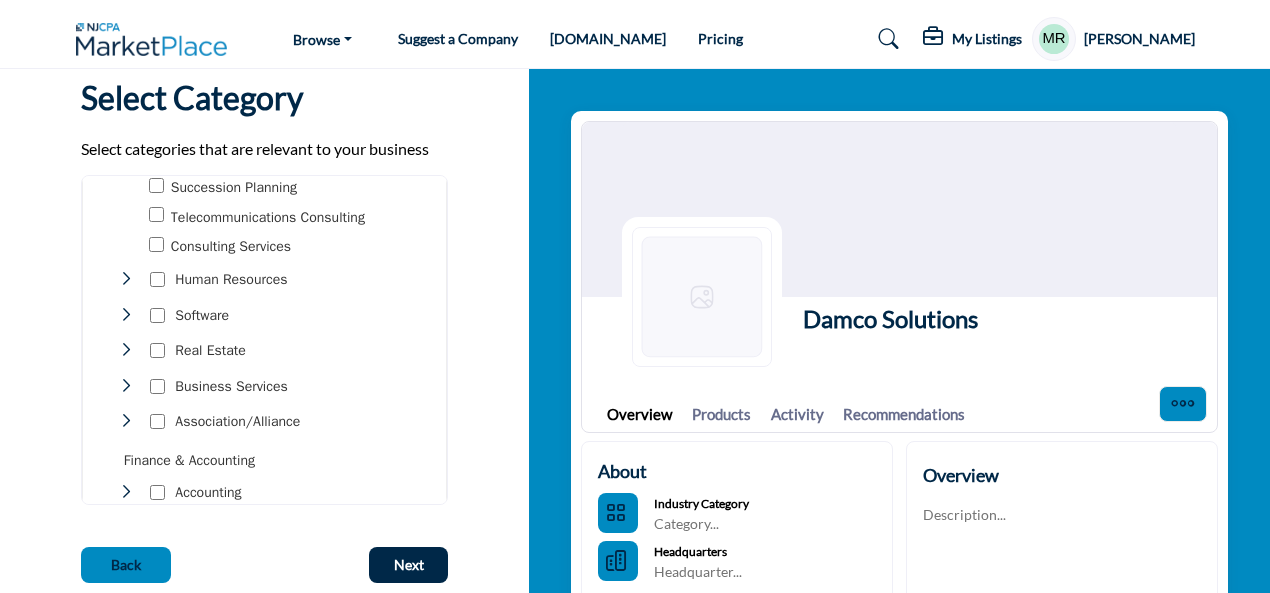 scroll, scrollTop: 700, scrollLeft: 0, axis: vertical 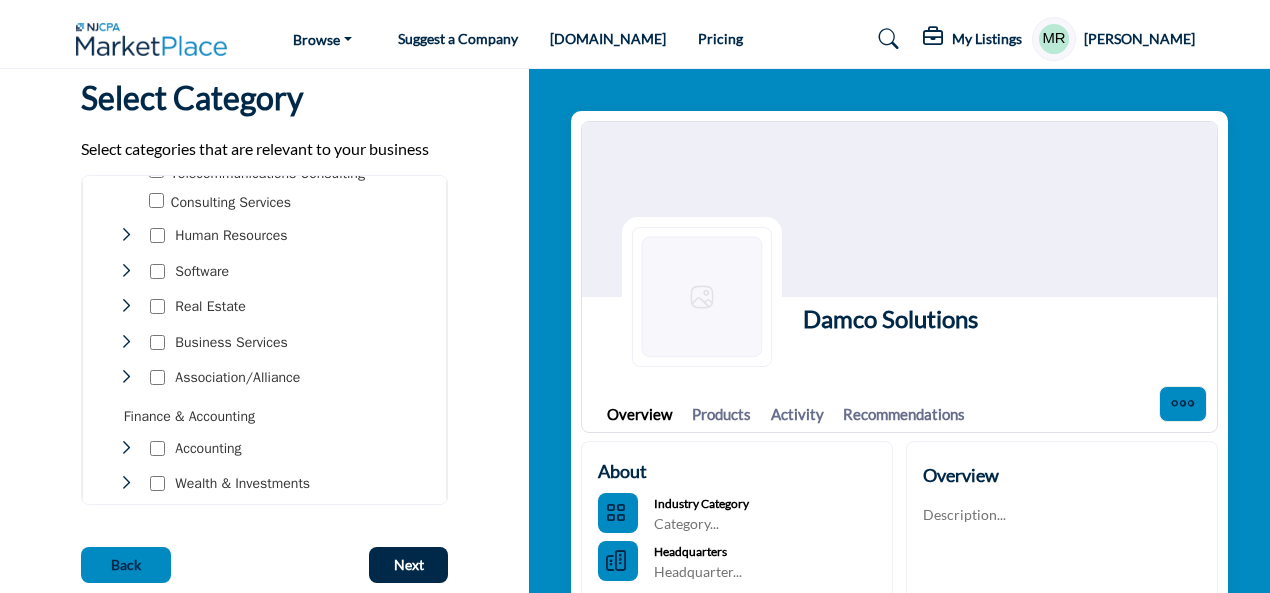 click at bounding box center [125, 235] 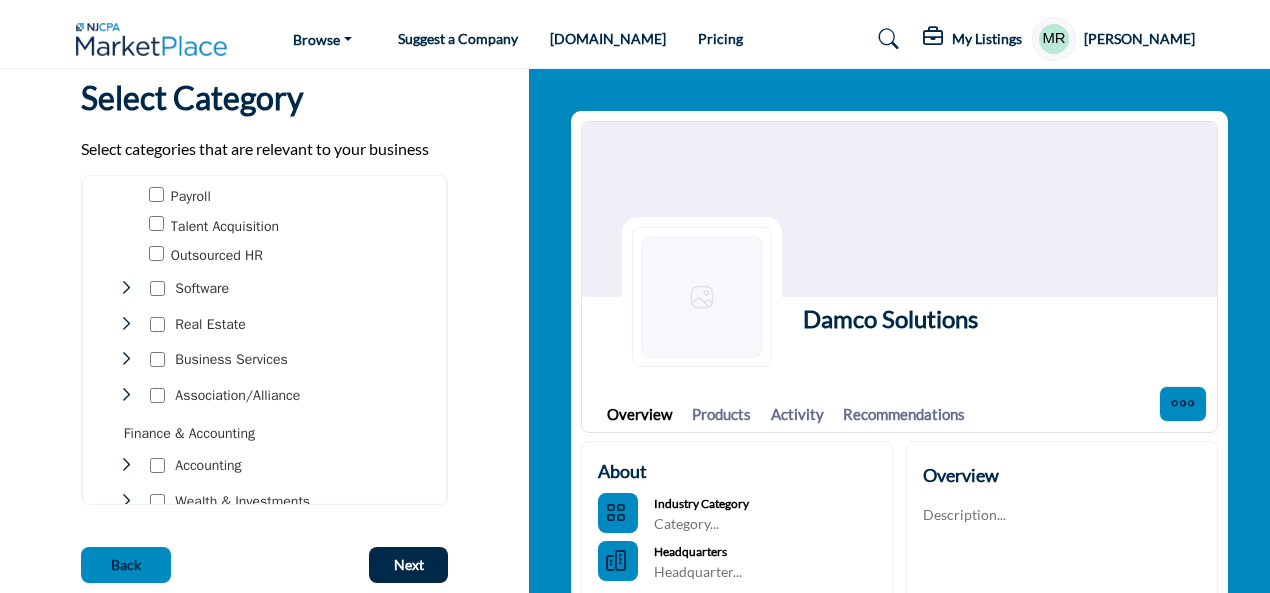 scroll, scrollTop: 800, scrollLeft: 0, axis: vertical 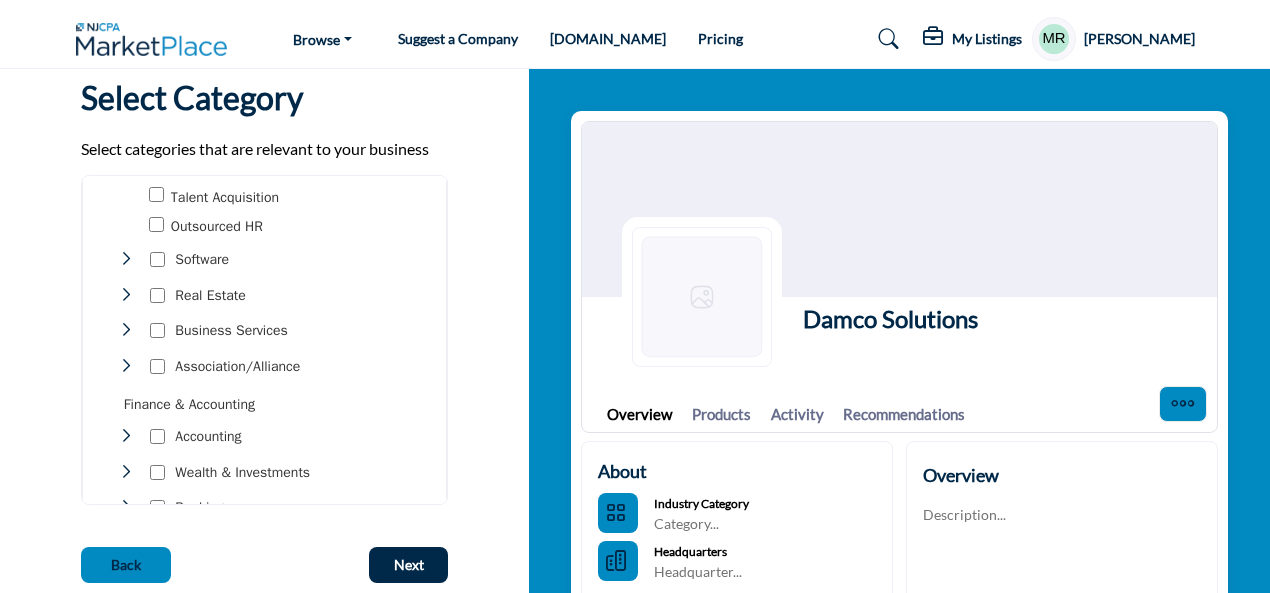 click at bounding box center (125, 259) 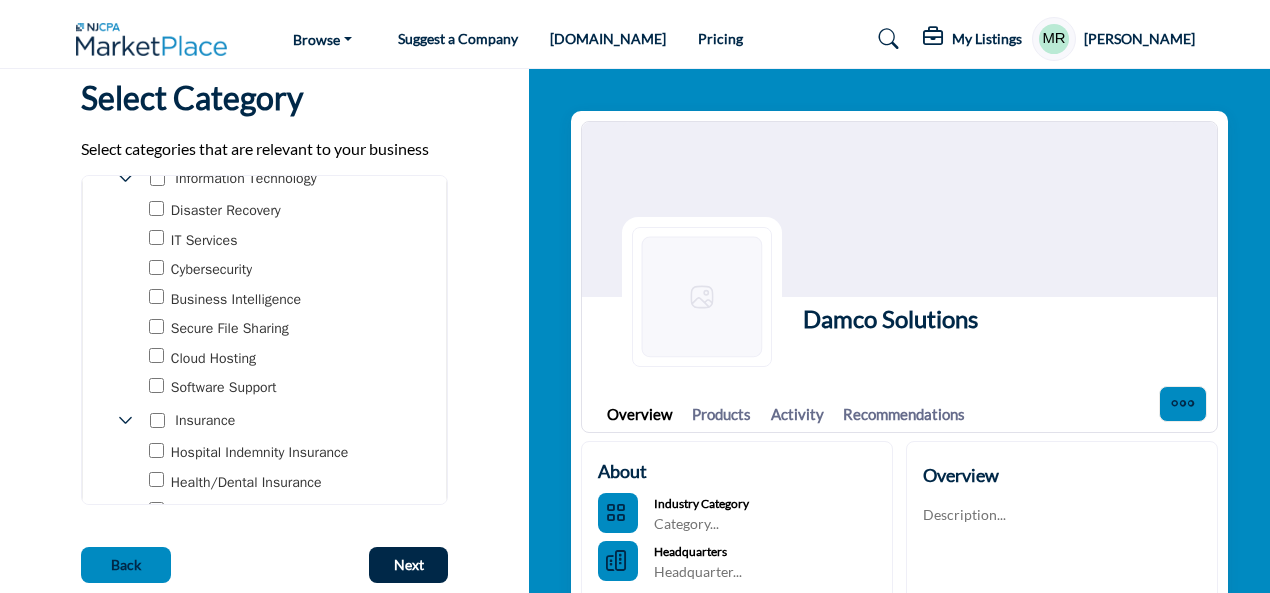 scroll, scrollTop: 100, scrollLeft: 0, axis: vertical 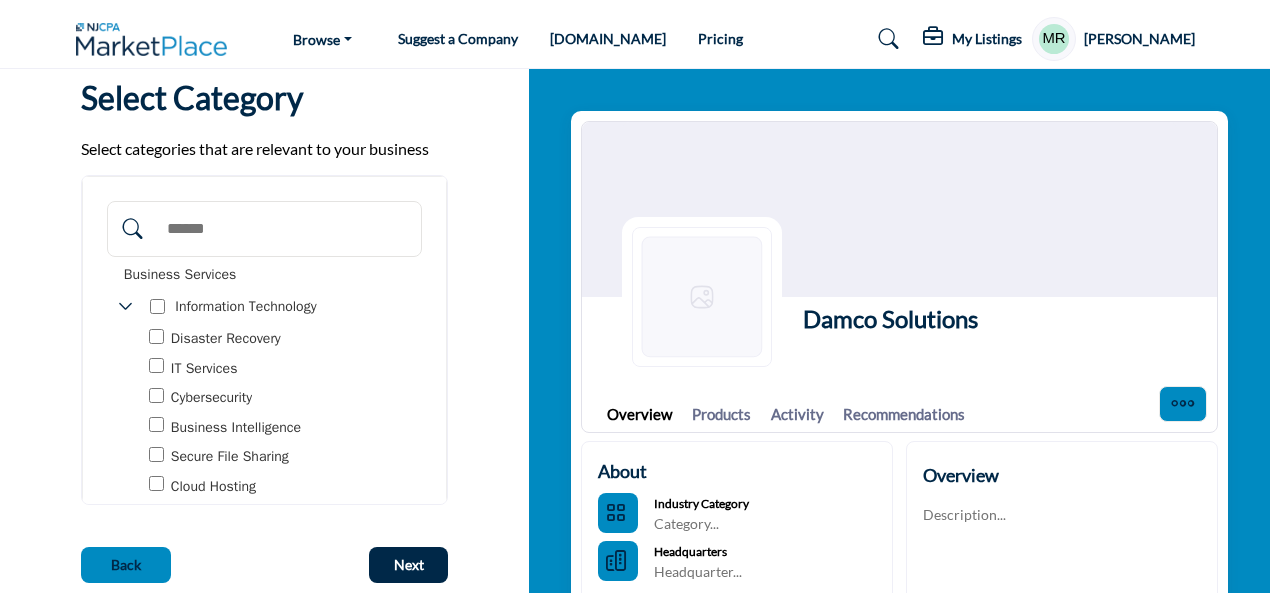 click on "Damco Solutions
Damco Solutions
Overview
Products
Activity
Recommendations
About" at bounding box center (899, 377) 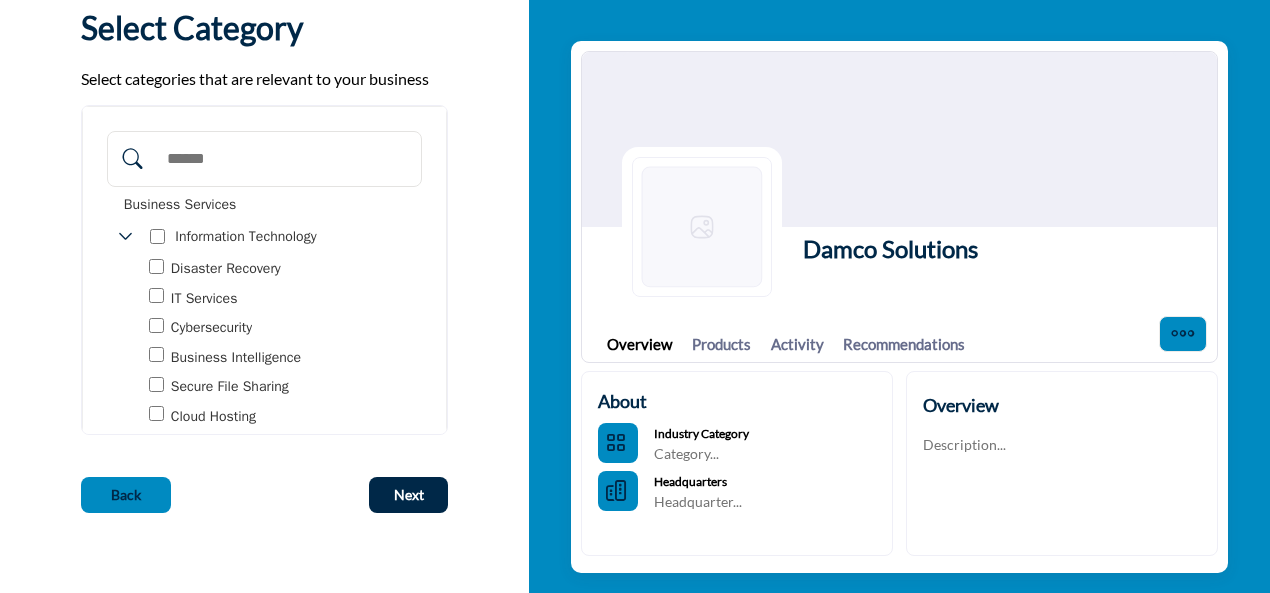 scroll, scrollTop: 100, scrollLeft: 0, axis: vertical 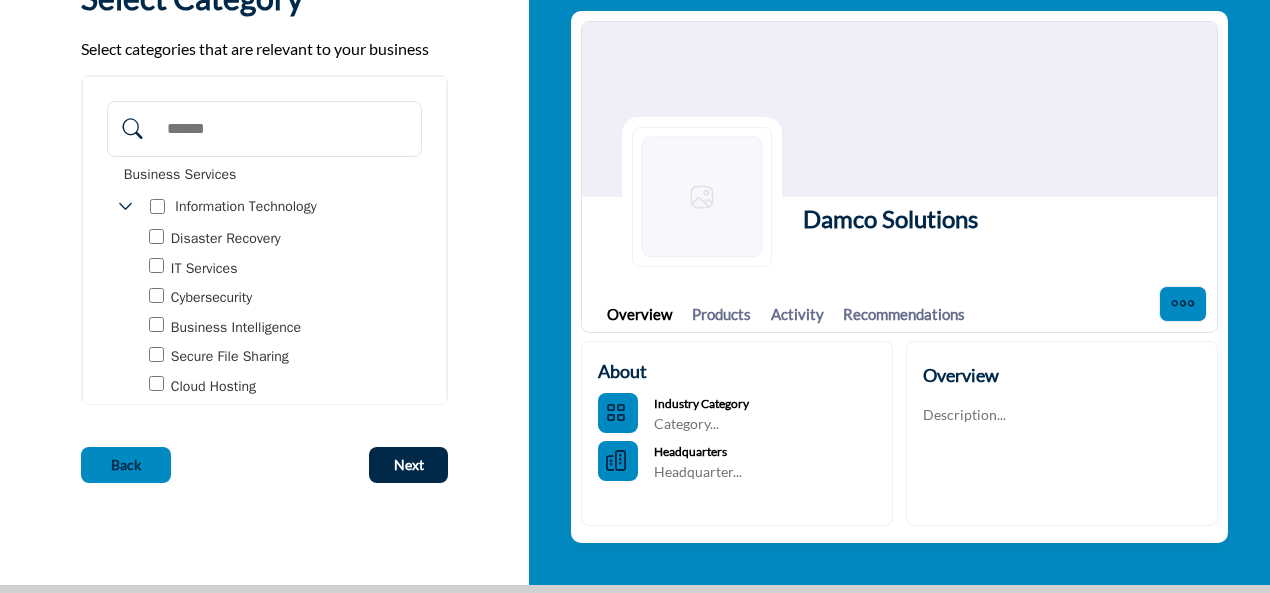 click on "Damco Solutions
Damco Solutions
Overview
Products
Activity
Recommendations
About" at bounding box center (899, 277) 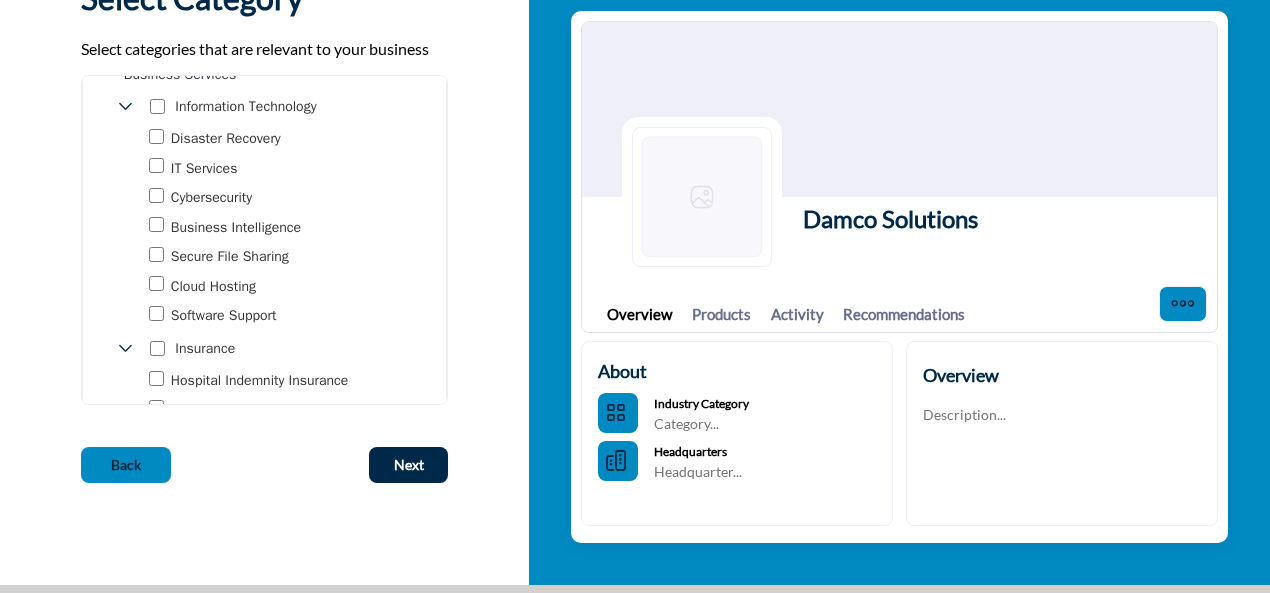 scroll, scrollTop: 0, scrollLeft: 0, axis: both 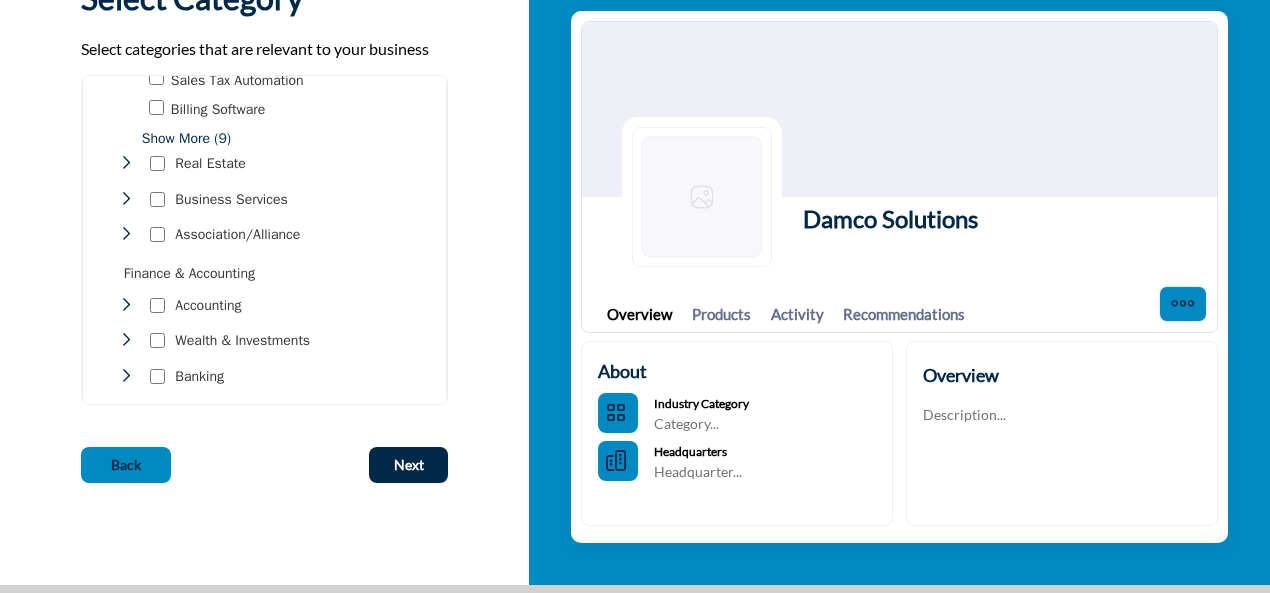 click at bounding box center [125, 163] 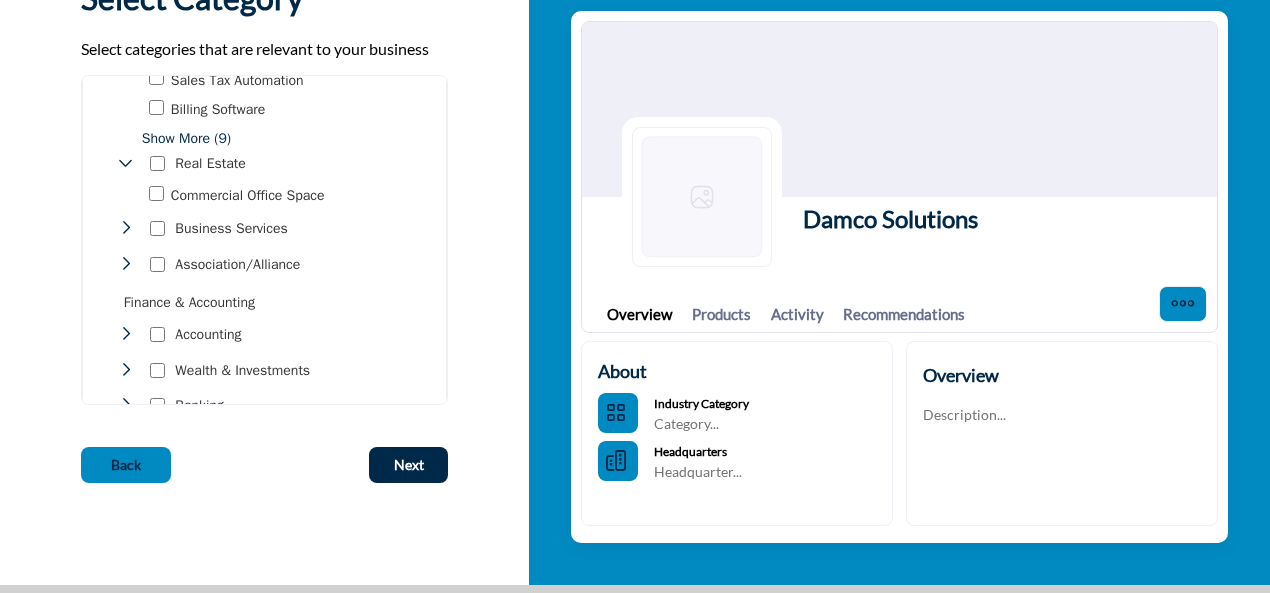 click at bounding box center (125, 228) 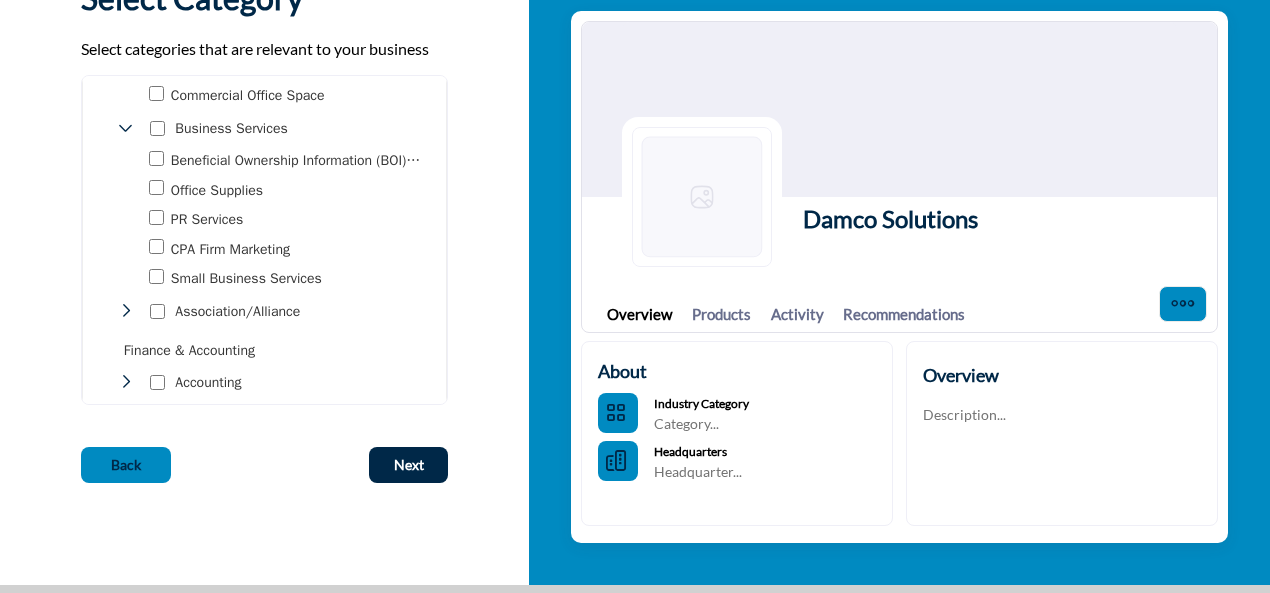 scroll, scrollTop: 1200, scrollLeft: 0, axis: vertical 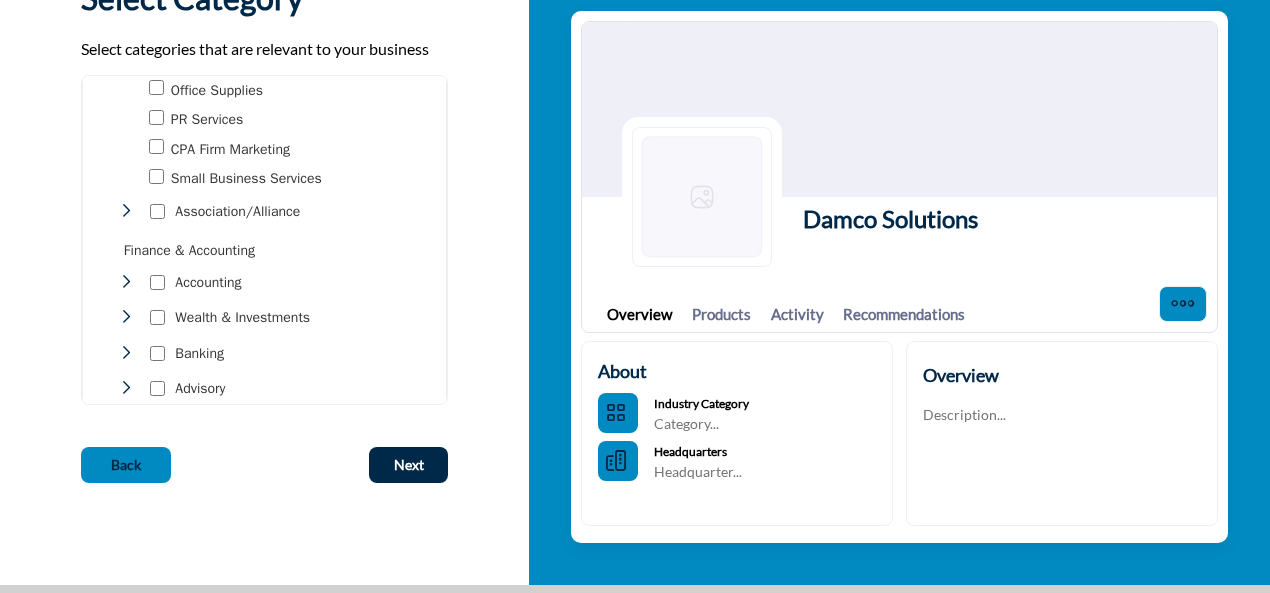 click at bounding box center (125, 211) 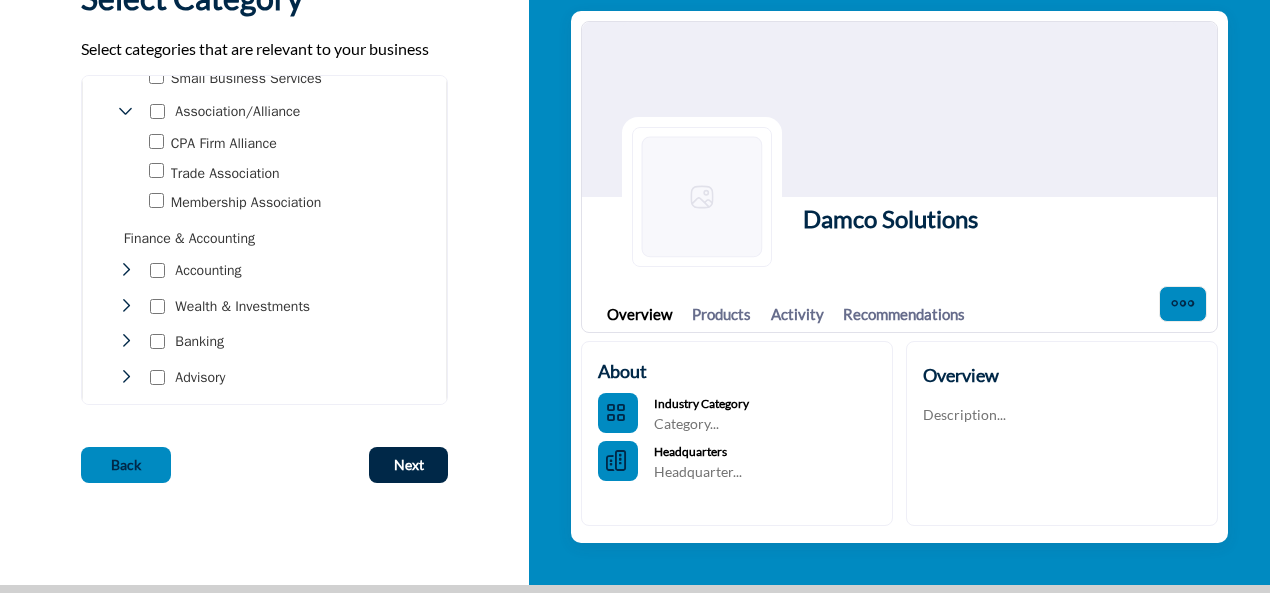 scroll, scrollTop: 1400, scrollLeft: 0, axis: vertical 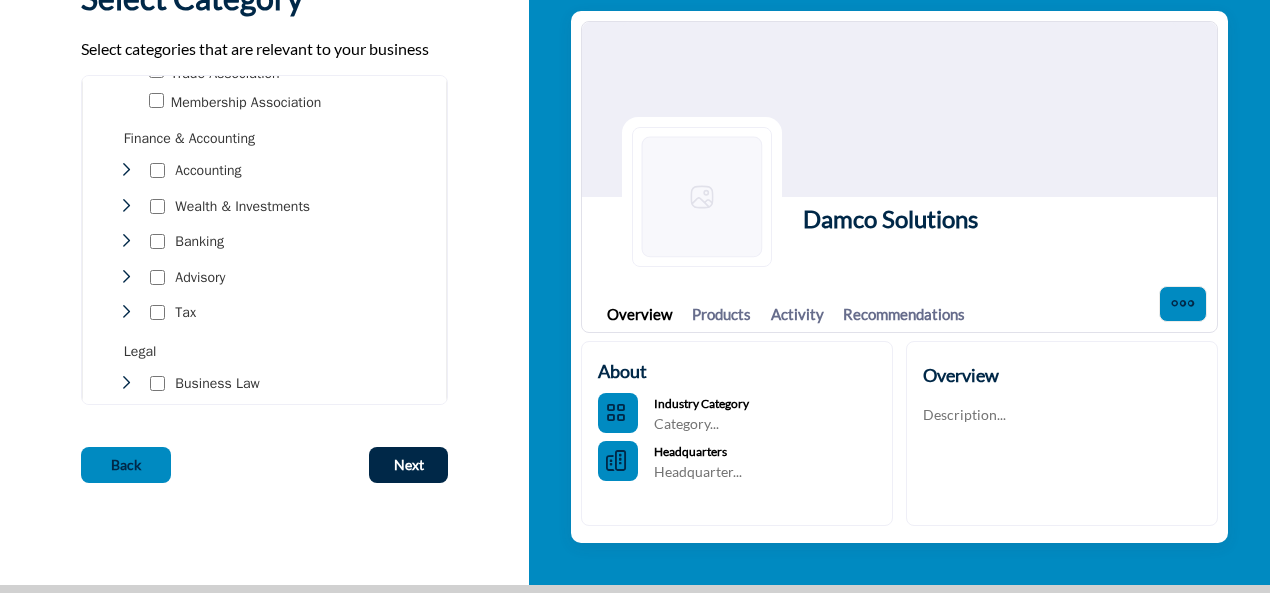 click at bounding box center [125, 170] 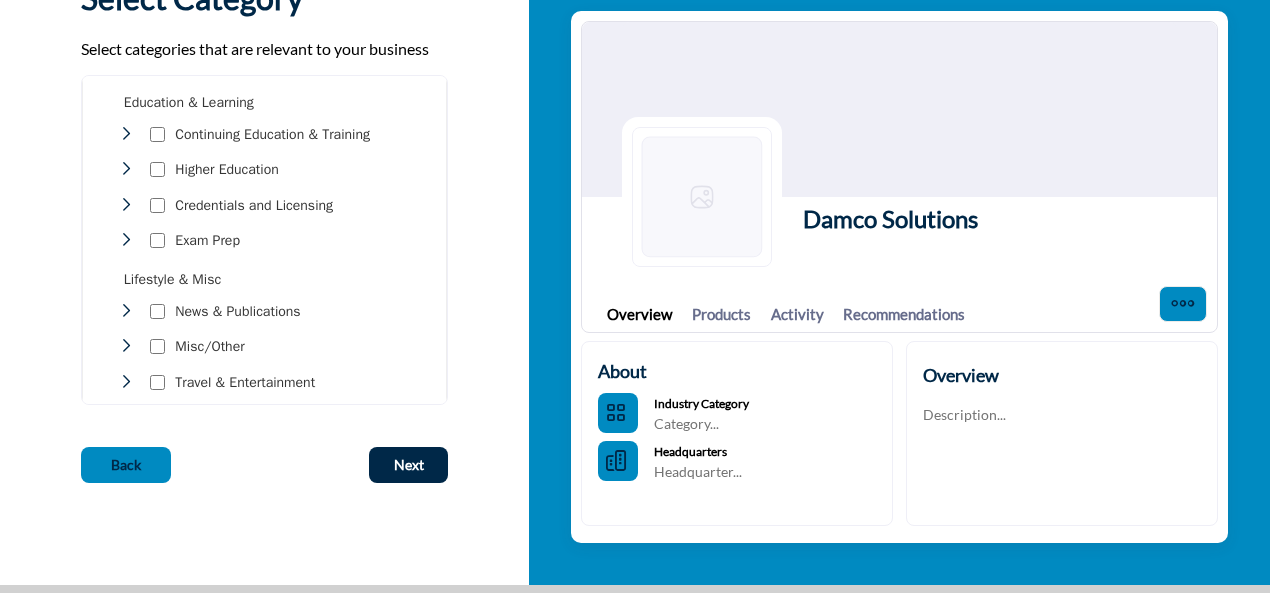 scroll, scrollTop: 2100, scrollLeft: 0, axis: vertical 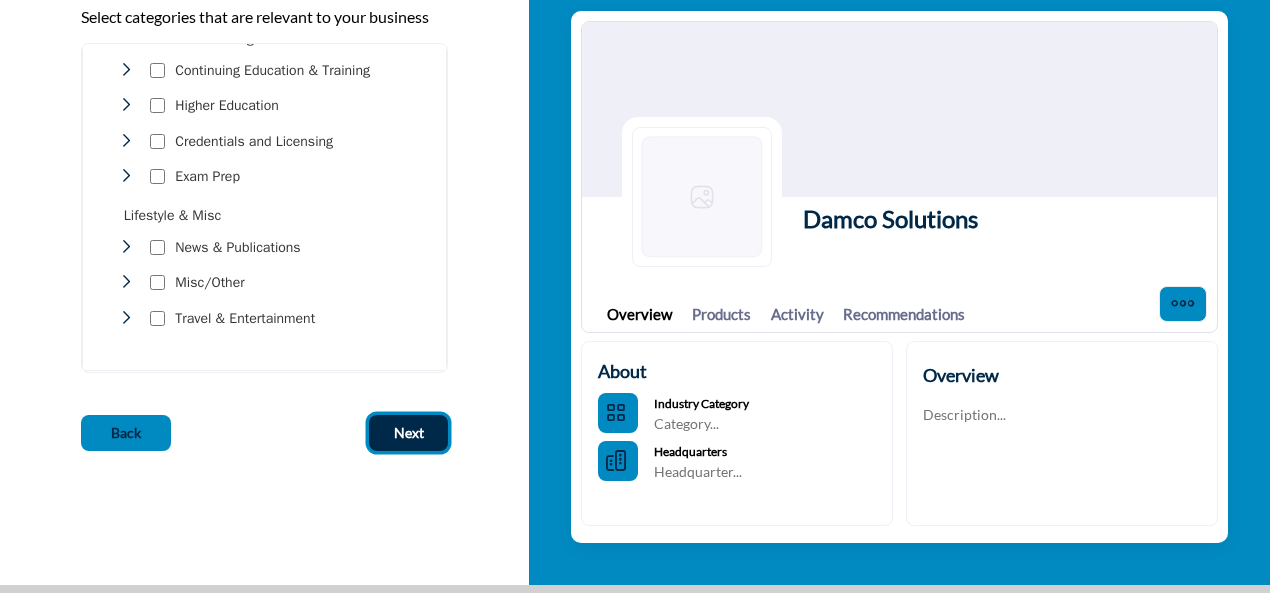 click on "Next" at bounding box center [409, 433] 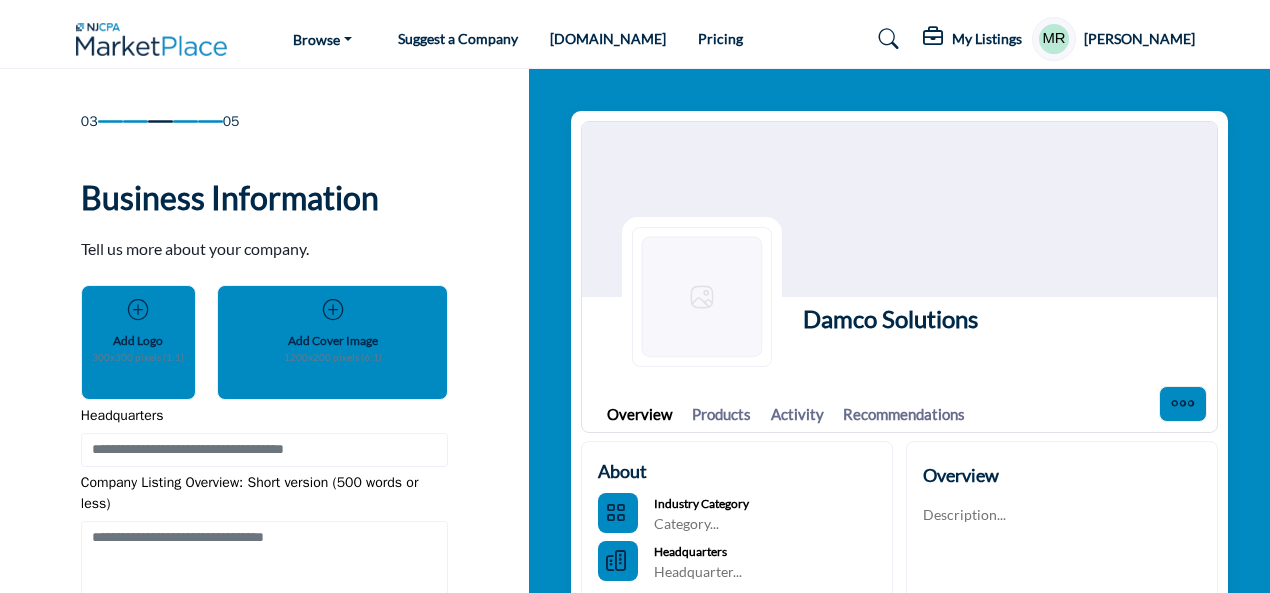 scroll, scrollTop: 100, scrollLeft: 0, axis: vertical 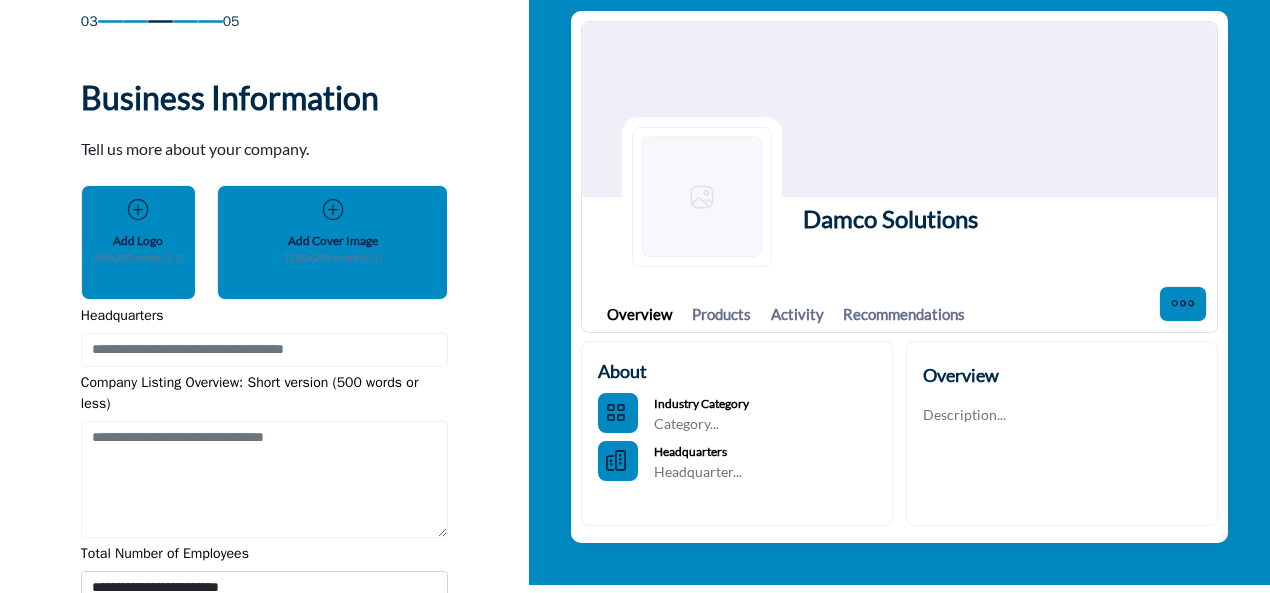 click on "Add Logo" at bounding box center [138, 241] 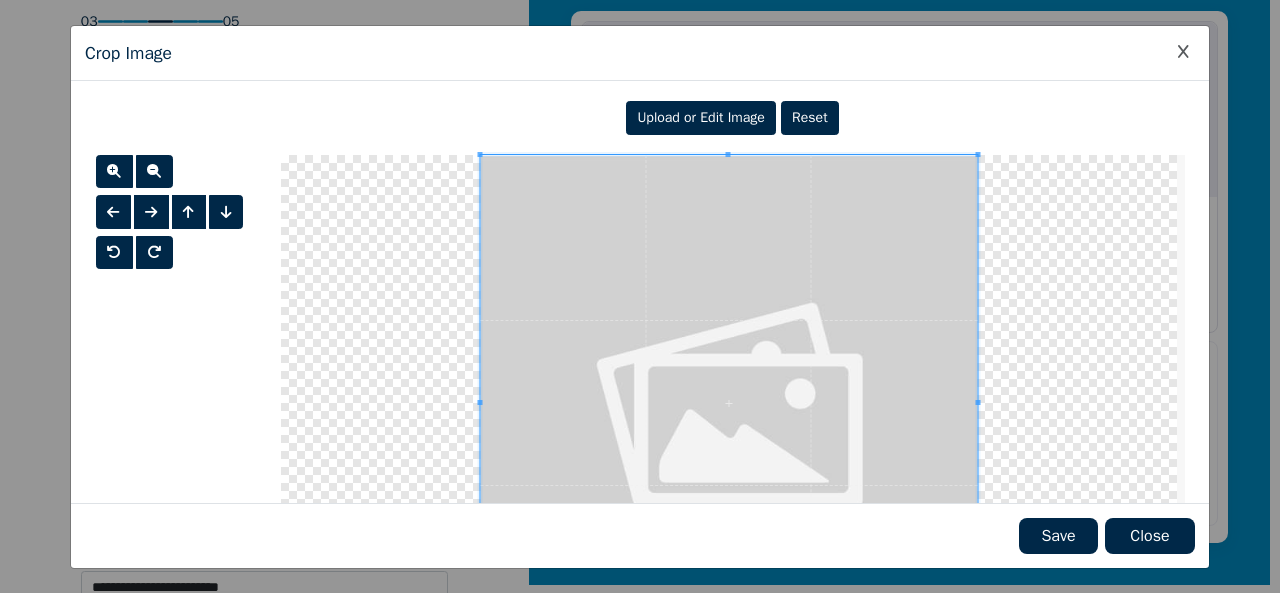click on "Upload or Edit Image" at bounding box center [701, 117] 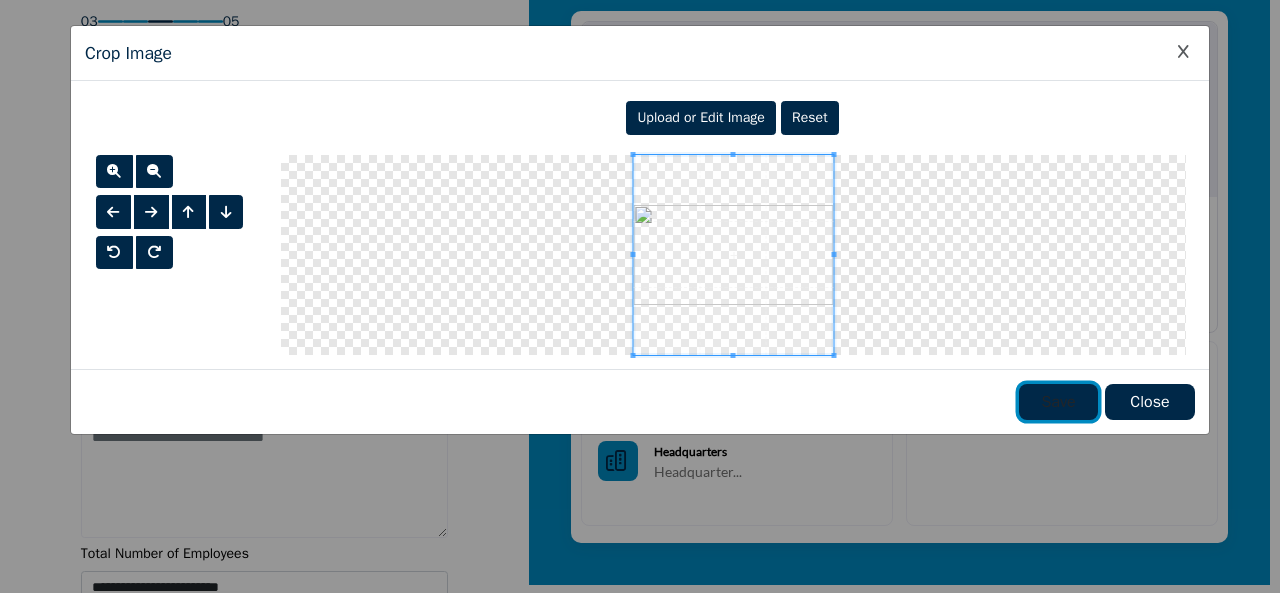 click on "Save" at bounding box center [1058, 402] 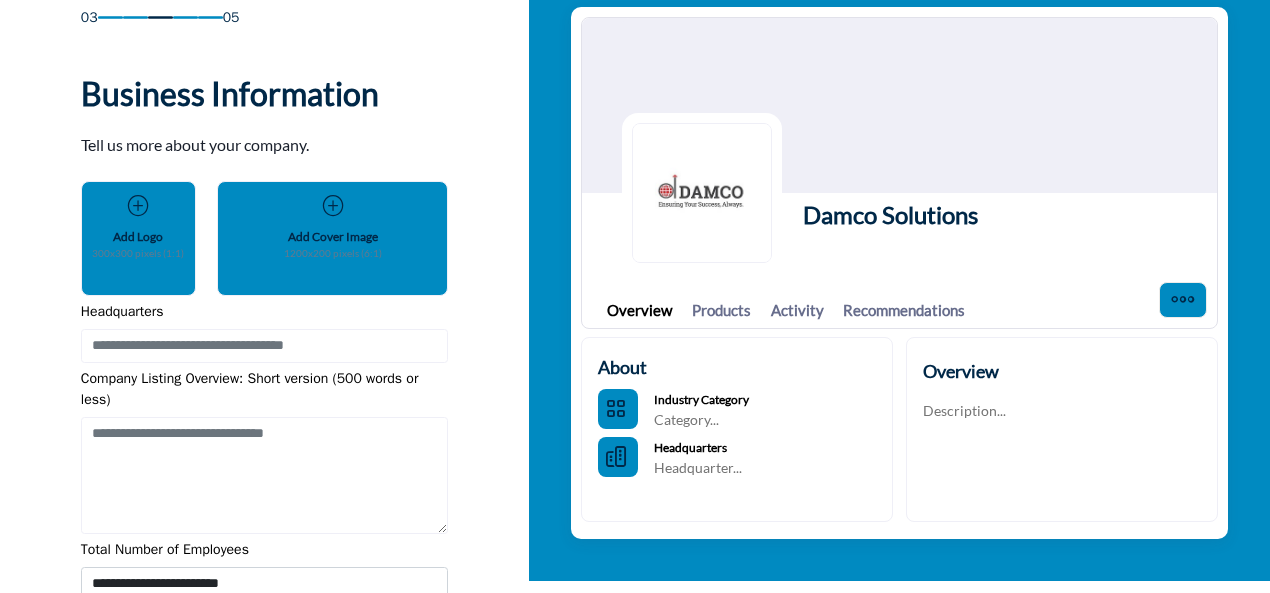 scroll, scrollTop: 100, scrollLeft: 0, axis: vertical 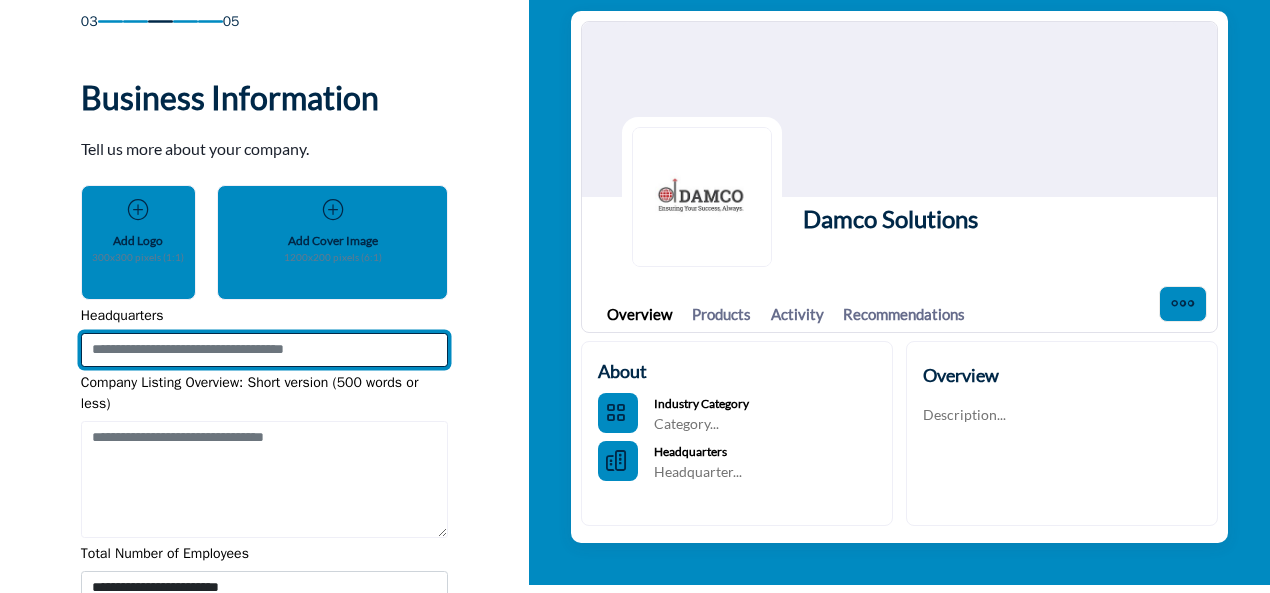 click at bounding box center [264, 350] 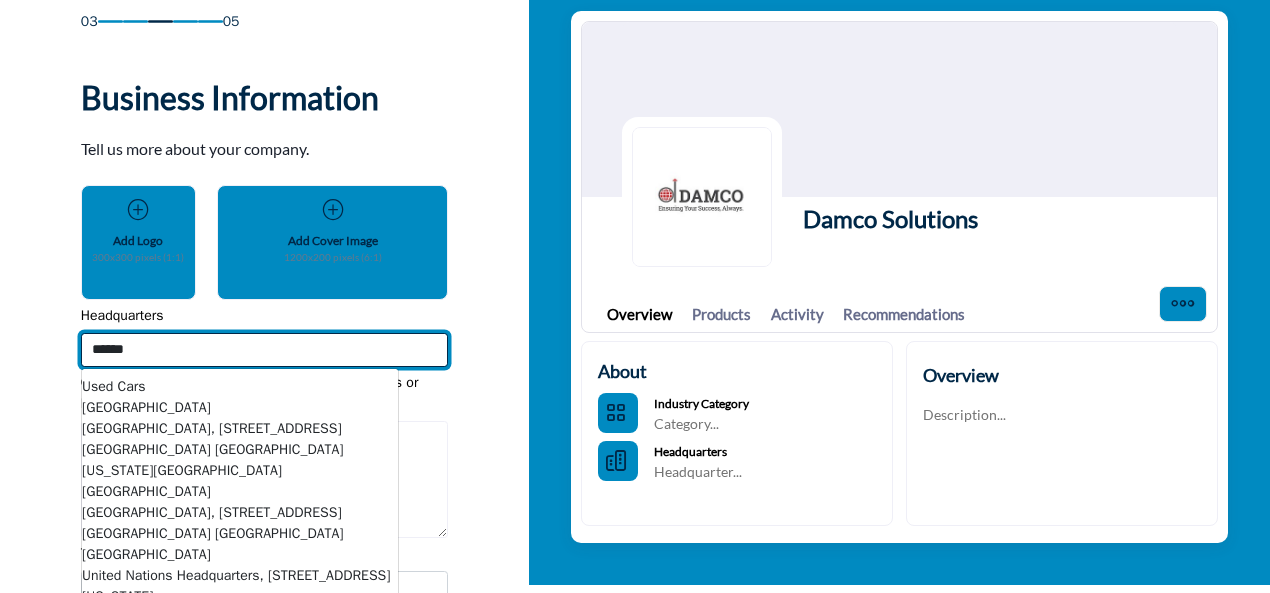 drag, startPoint x: 155, startPoint y: 354, endPoint x: 0, endPoint y: 341, distance: 155.5442 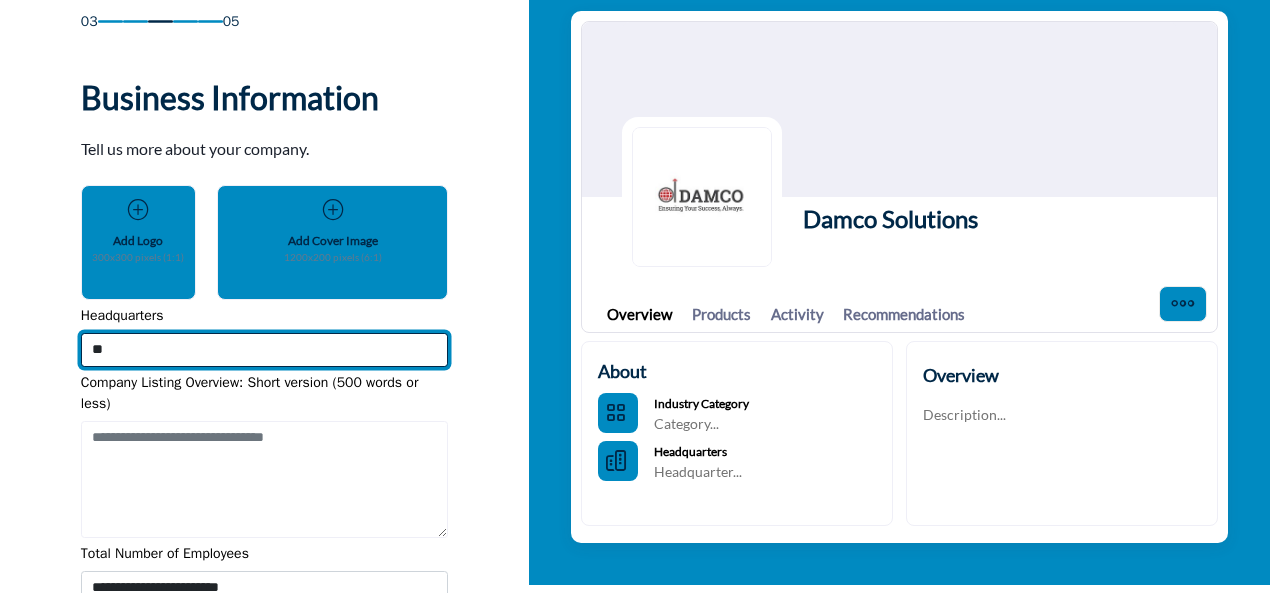 type on "*" 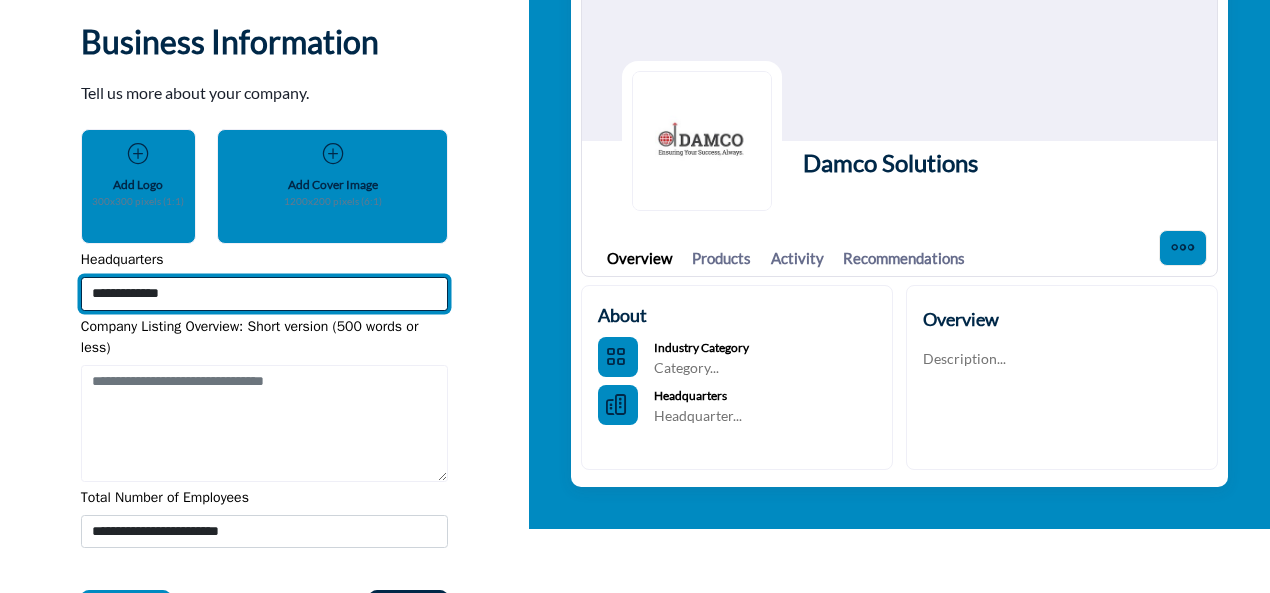 scroll, scrollTop: 200, scrollLeft: 0, axis: vertical 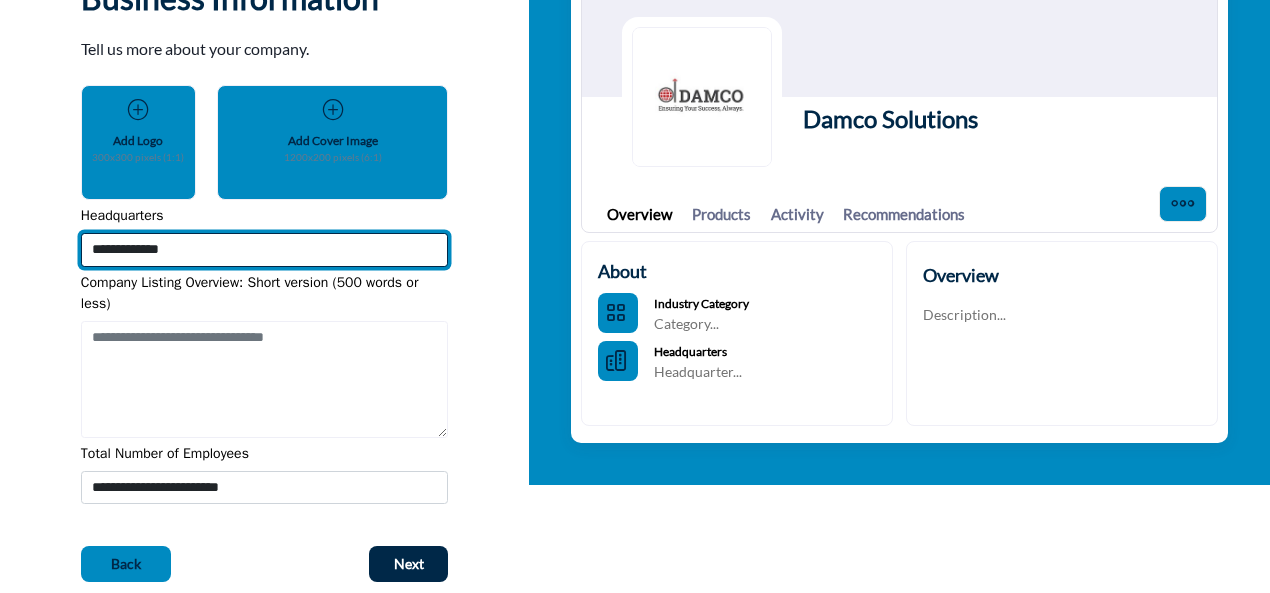 type on "**********" 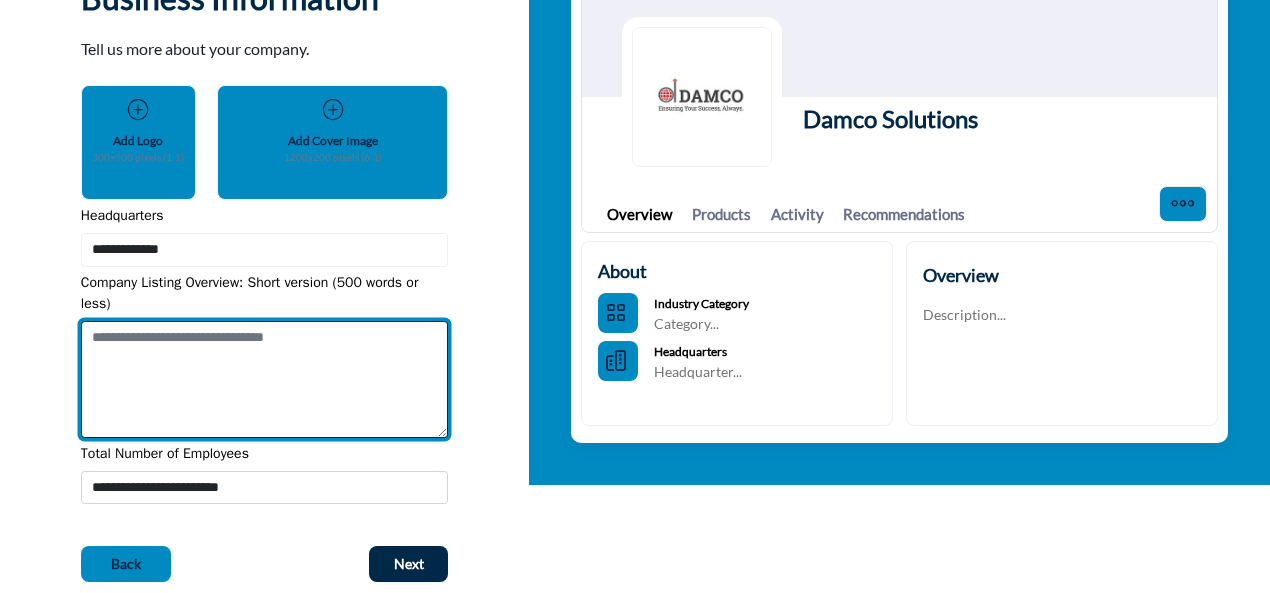click at bounding box center [264, 380] 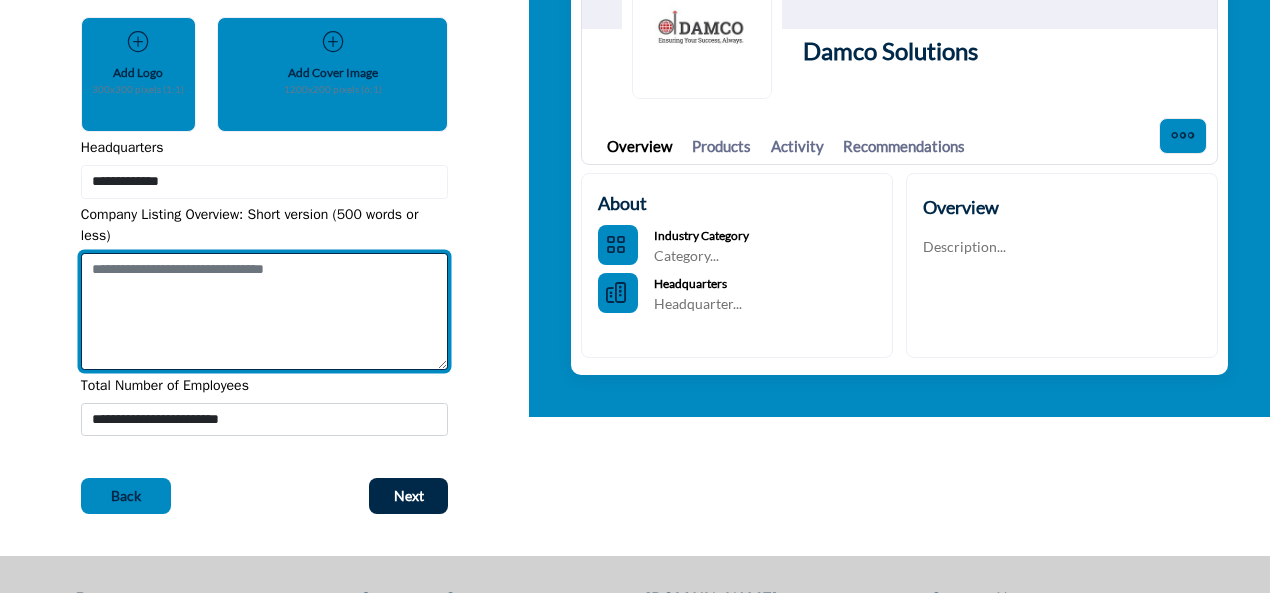 scroll, scrollTop: 300, scrollLeft: 0, axis: vertical 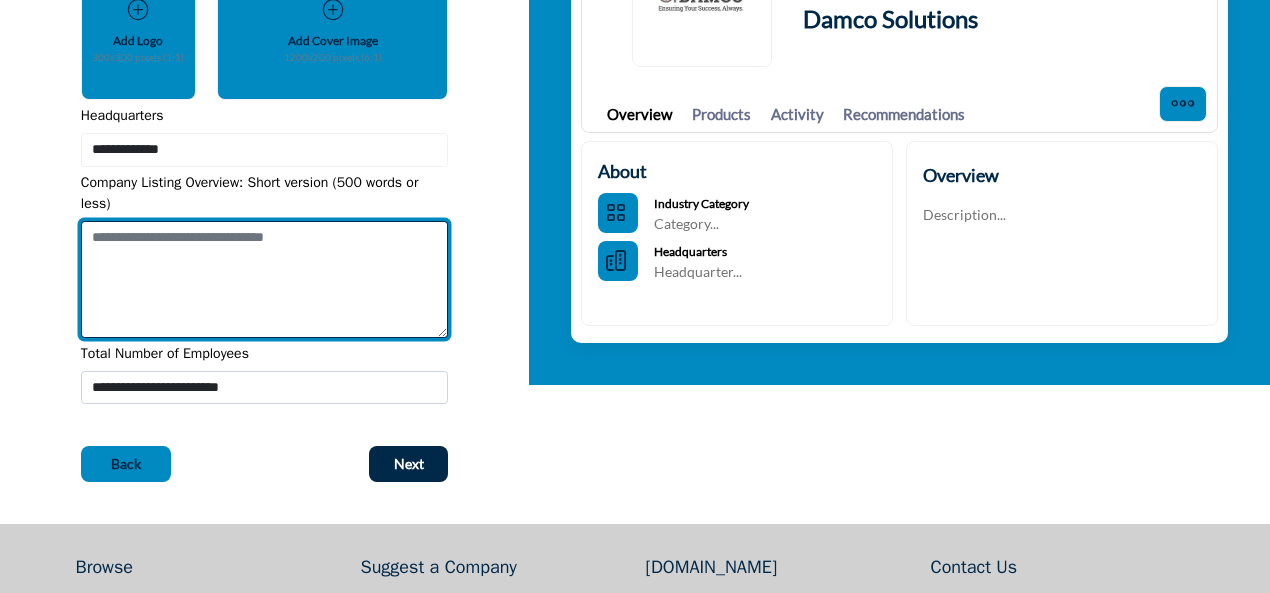 click at bounding box center [264, 280] 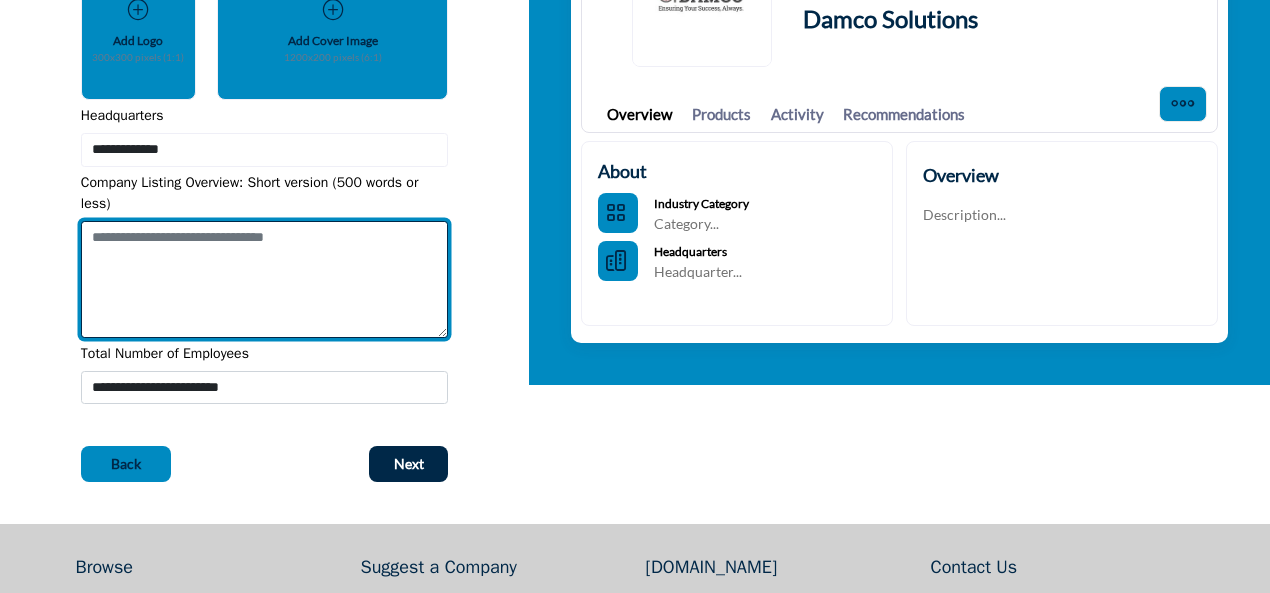 click at bounding box center [264, 280] 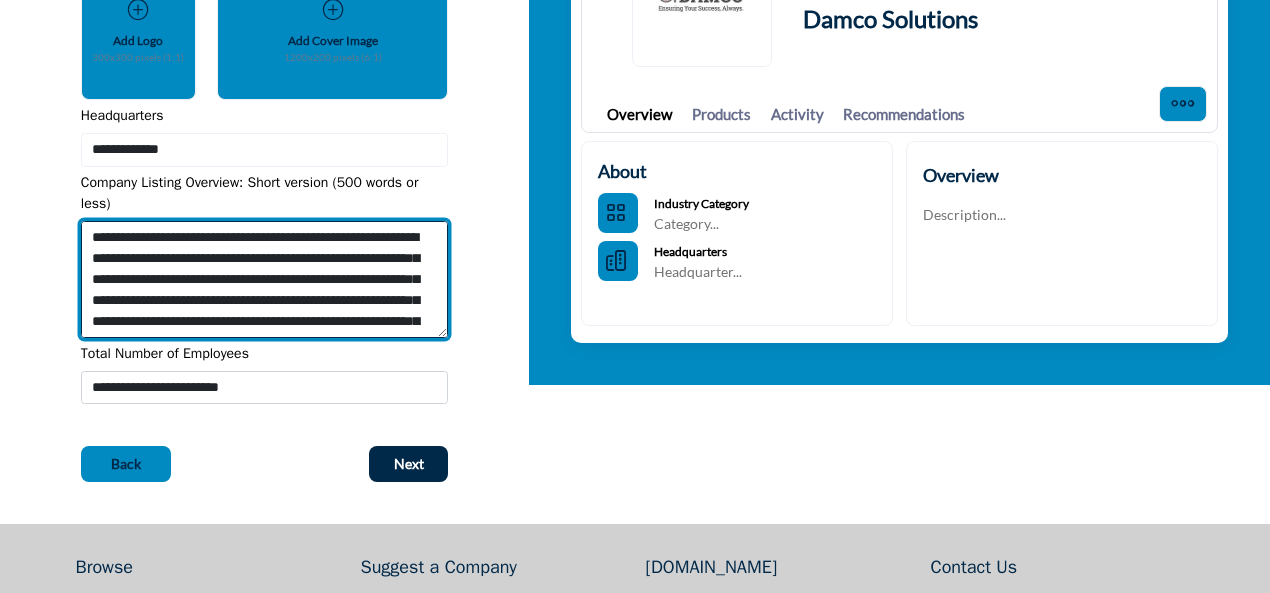 scroll, scrollTop: 140, scrollLeft: 0, axis: vertical 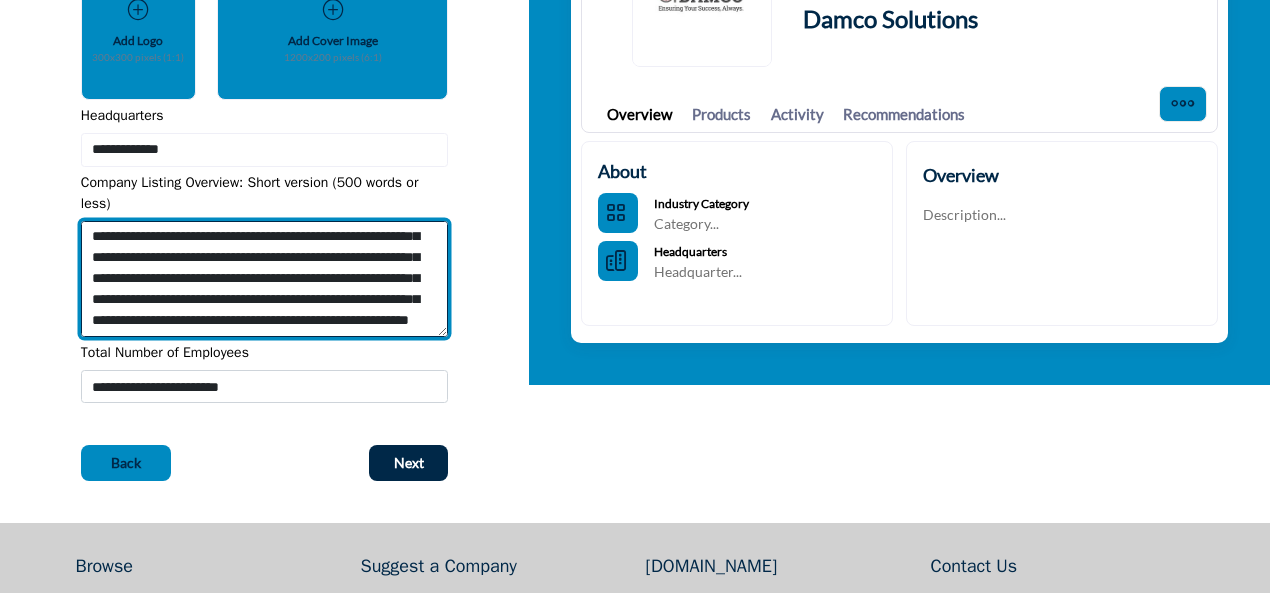 paste on "**********" 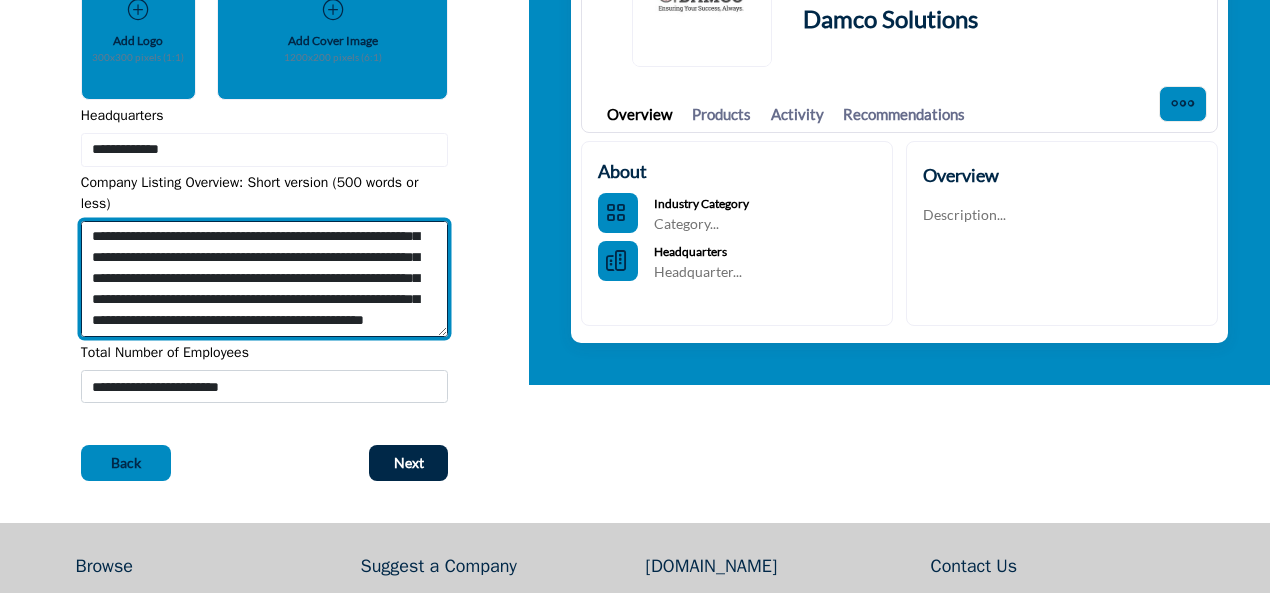 scroll, scrollTop: 420, scrollLeft: 0, axis: vertical 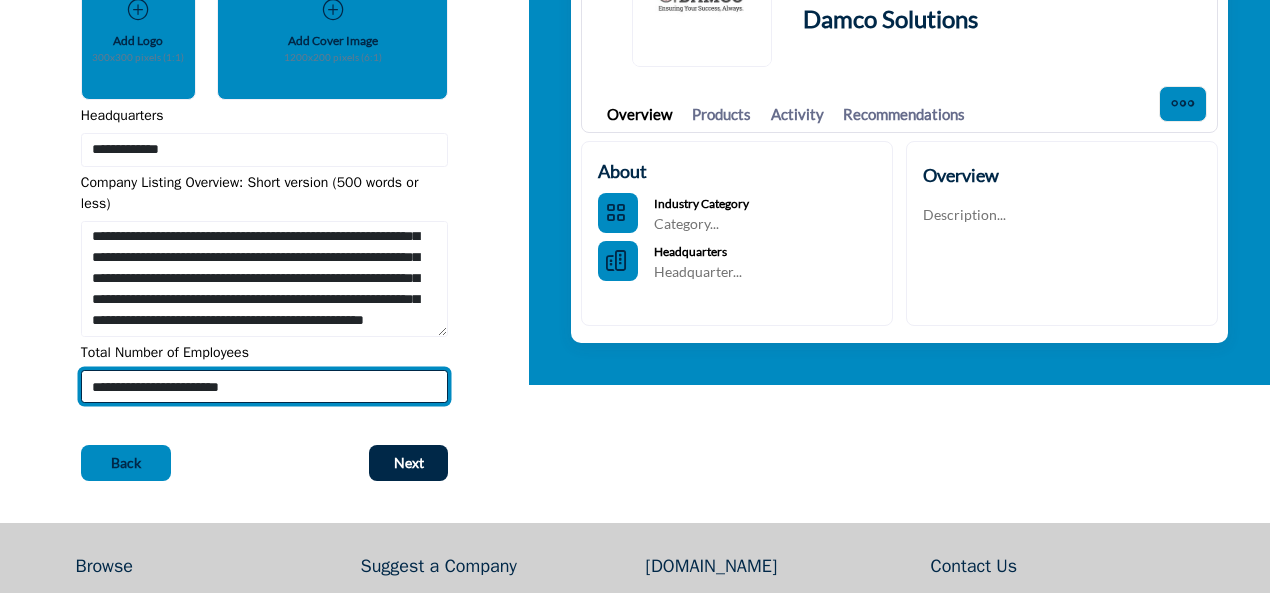 click on "**********" at bounding box center (264, 386) 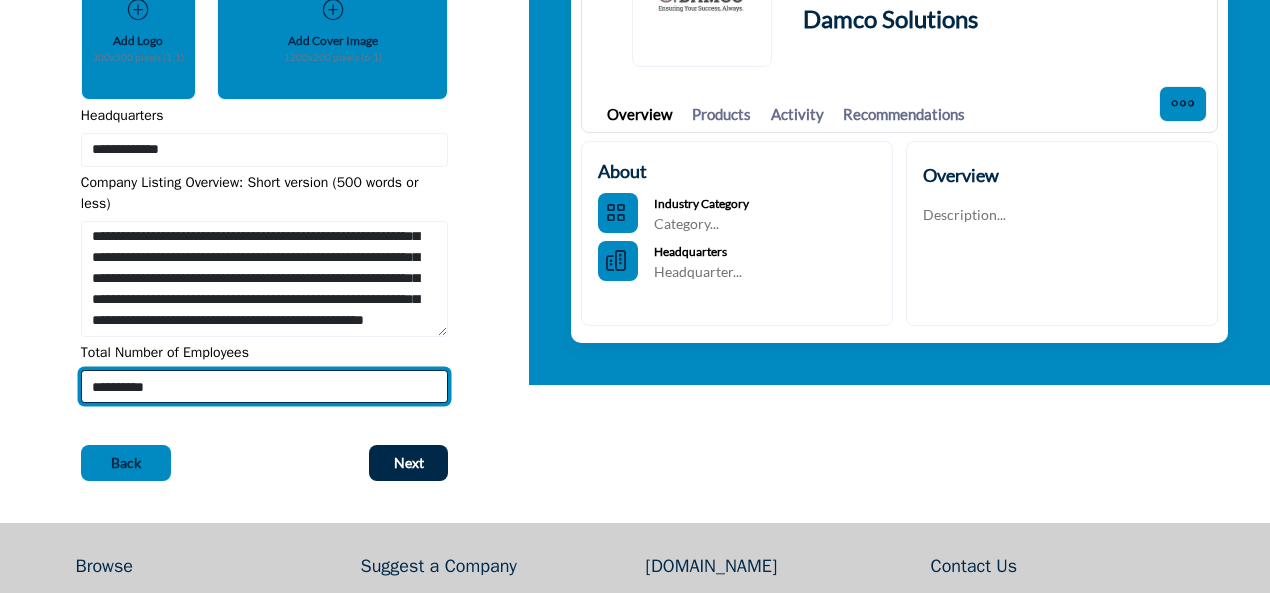 click on "**********" at bounding box center (264, 386) 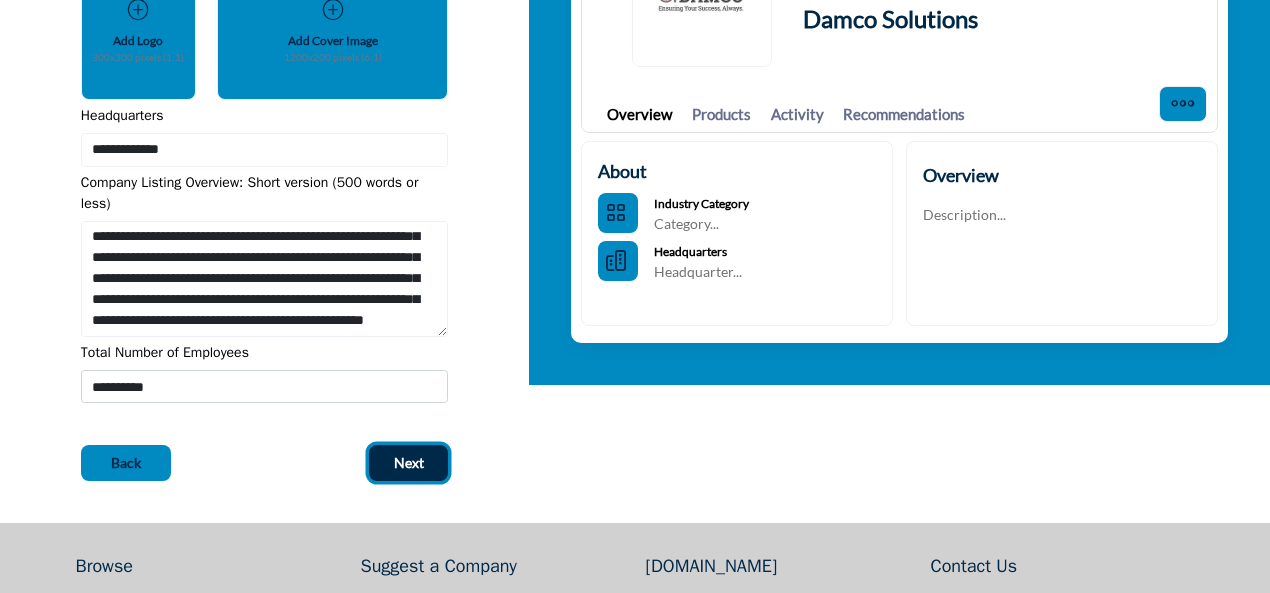 click on "Next" at bounding box center (409, 463) 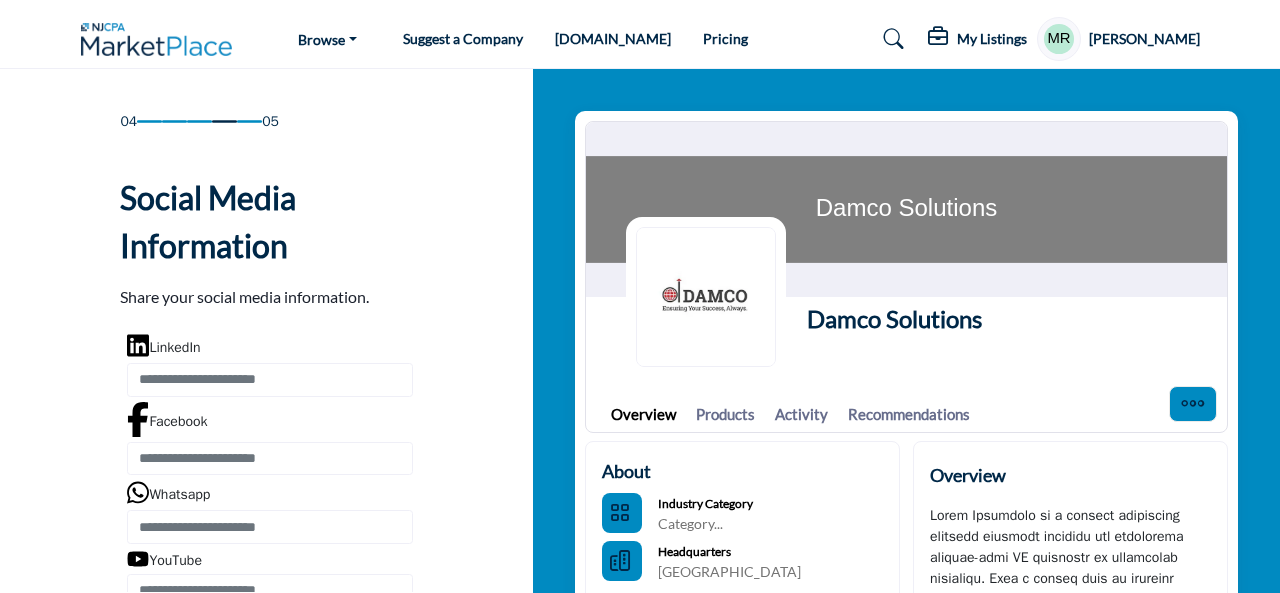 scroll, scrollTop: 0, scrollLeft: 0, axis: both 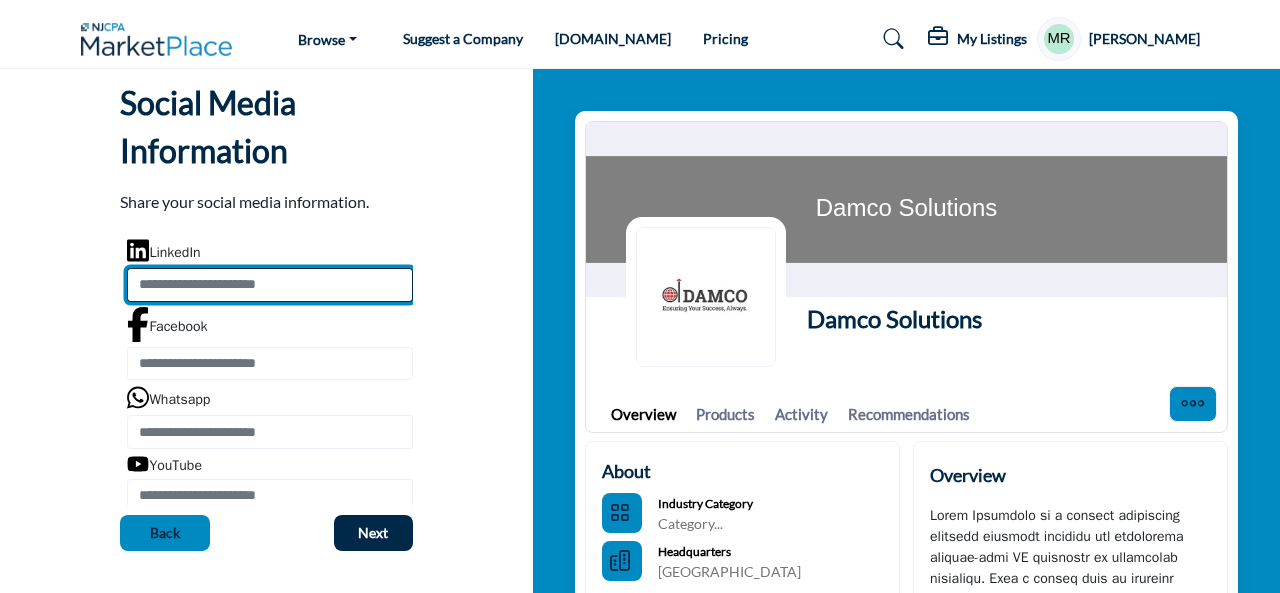 click at bounding box center [270, 285] 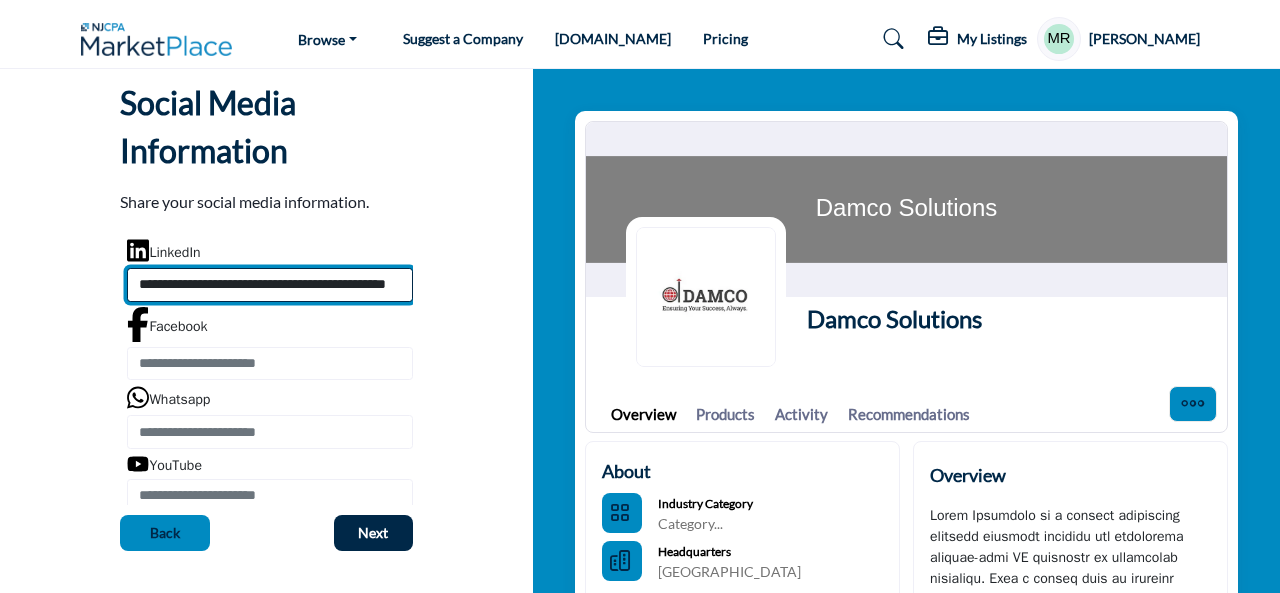 scroll, scrollTop: 0, scrollLeft: 87, axis: horizontal 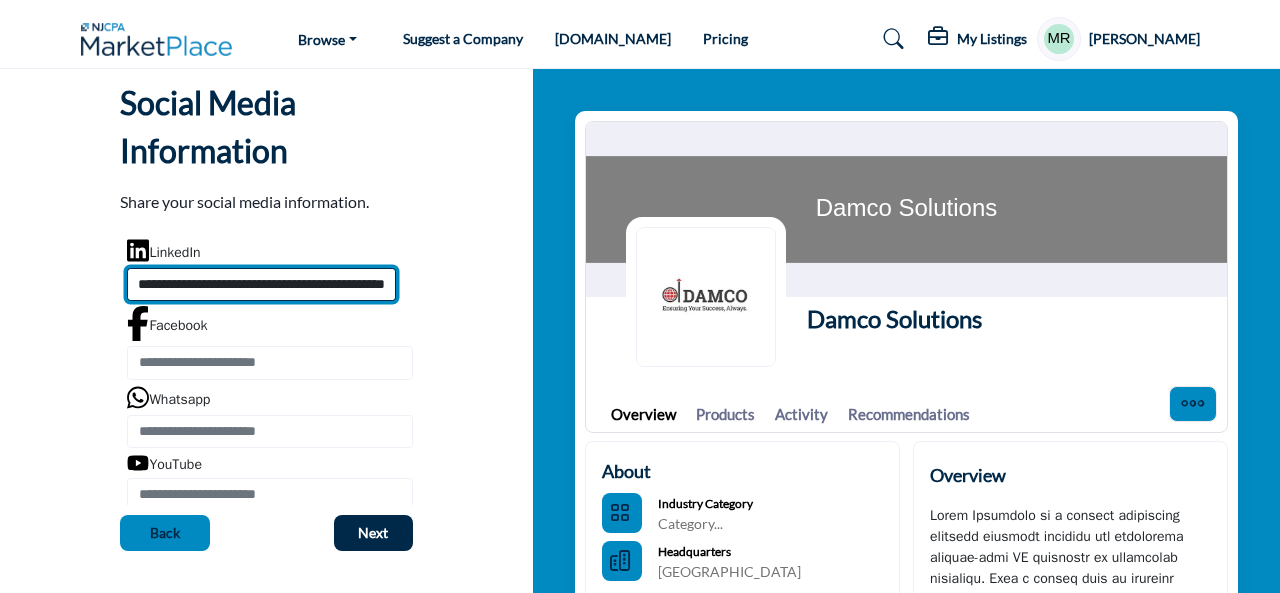 type on "**********" 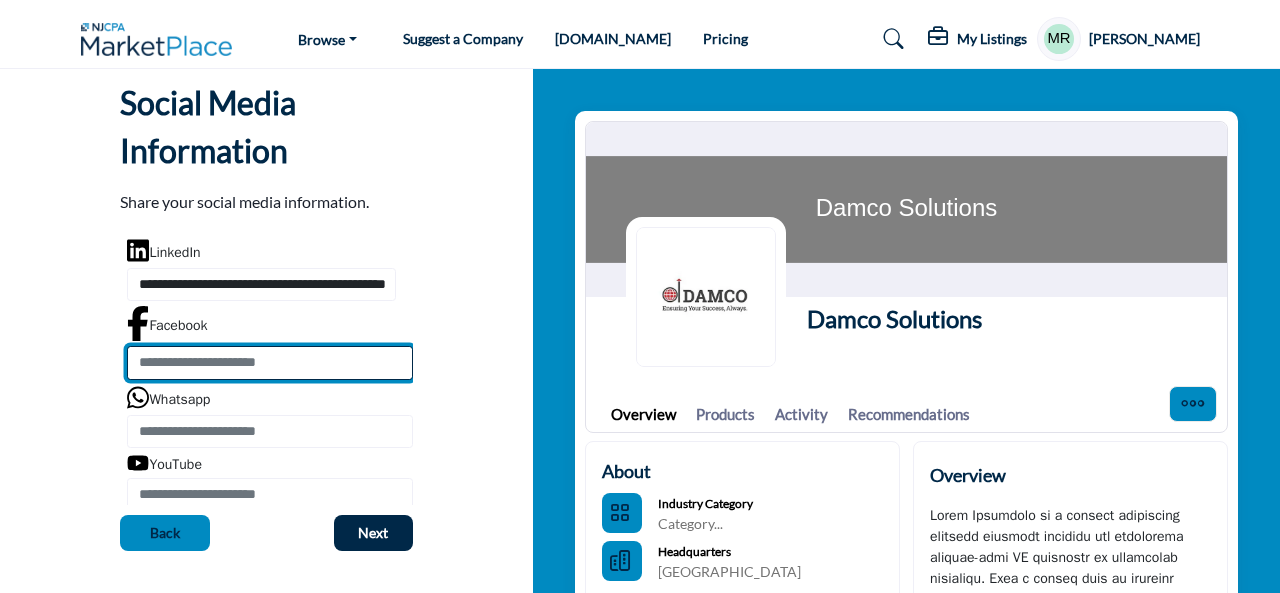 click at bounding box center (270, 363) 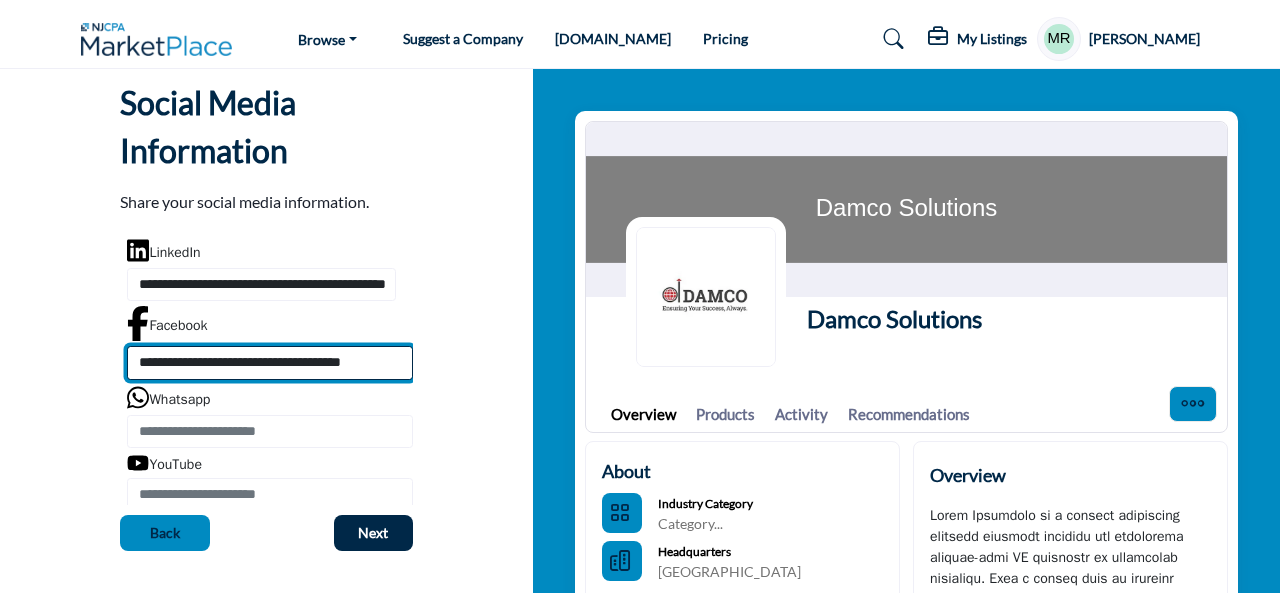 scroll, scrollTop: 0, scrollLeft: 30, axis: horizontal 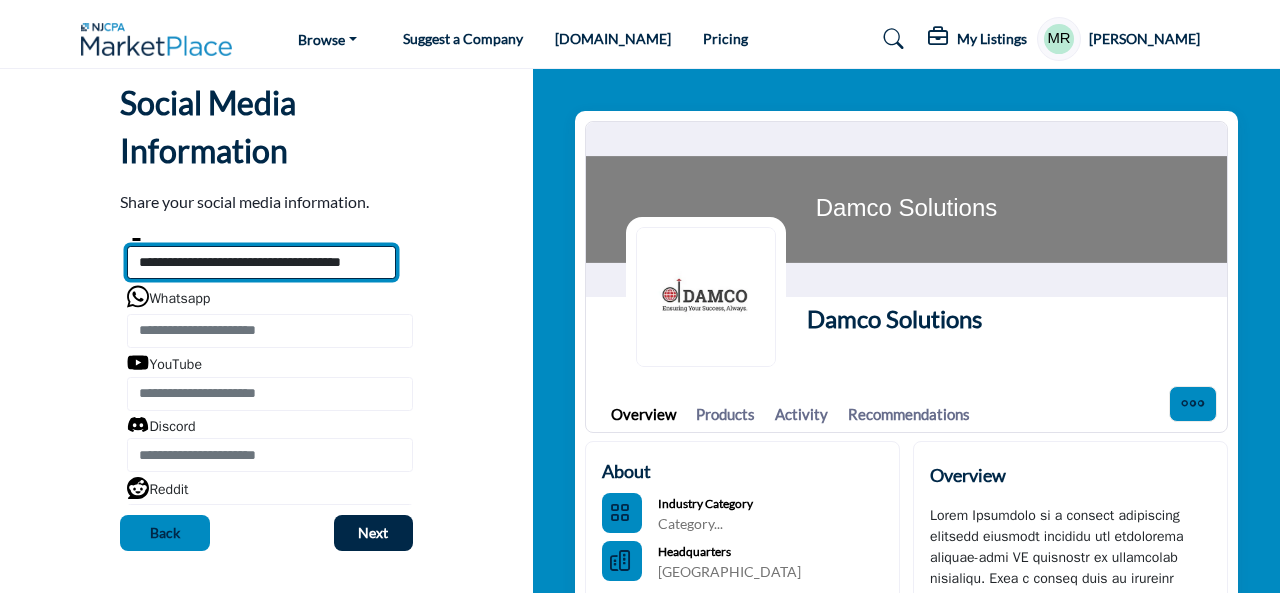 type on "**********" 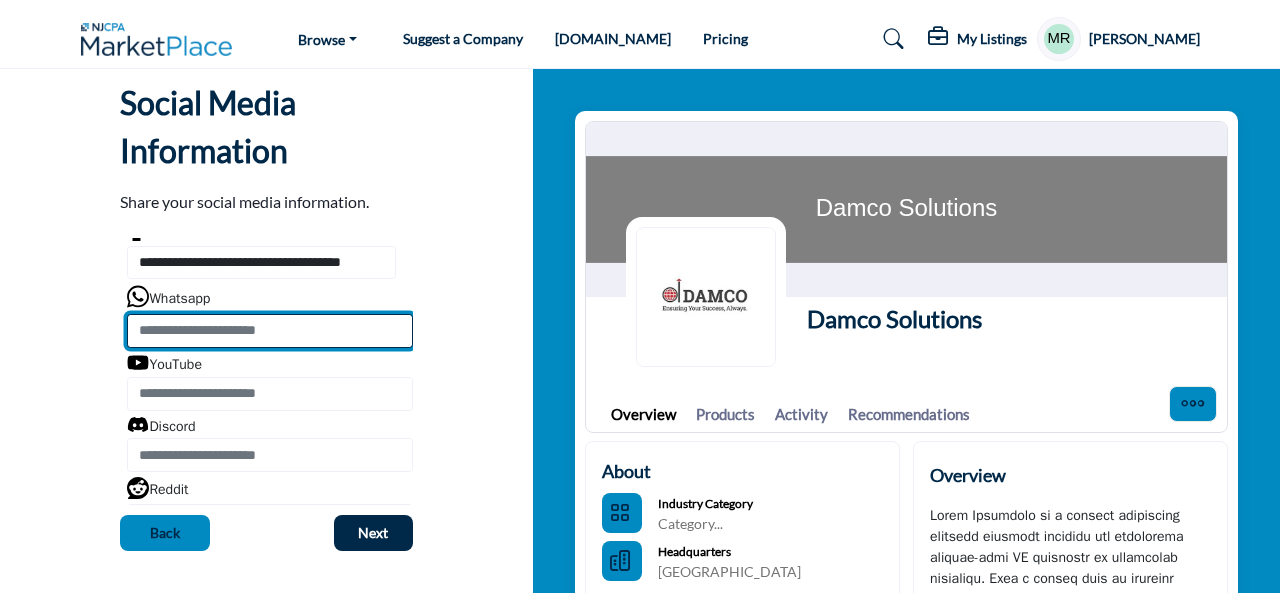 scroll, scrollTop: 0, scrollLeft: 0, axis: both 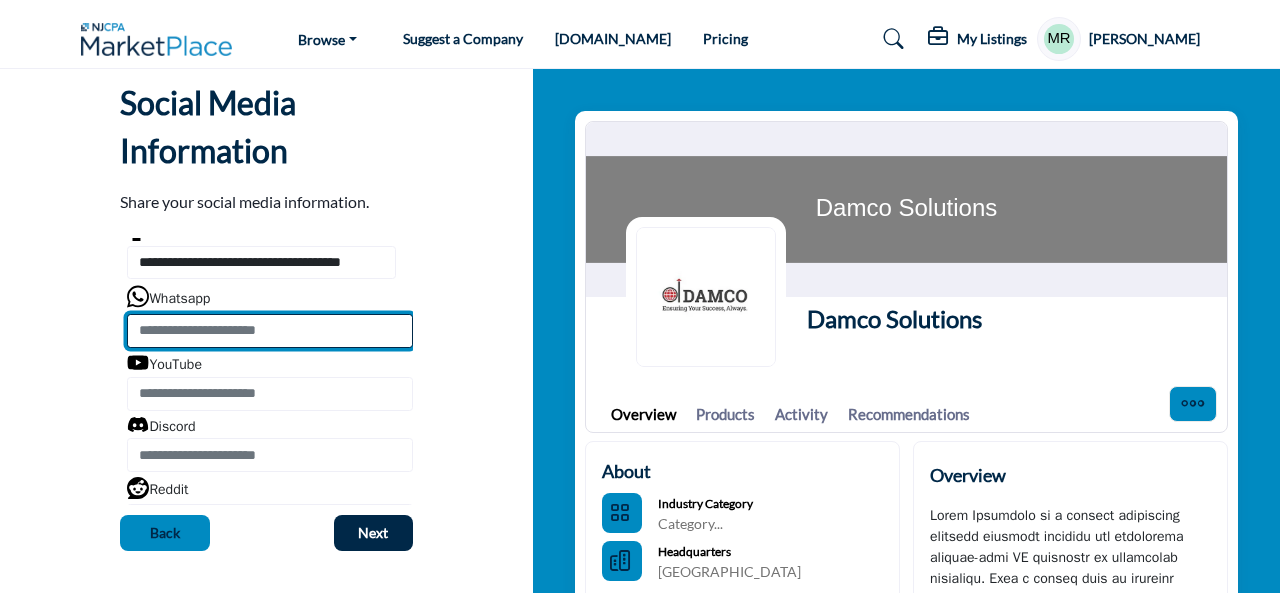 click at bounding box center [270, 331] 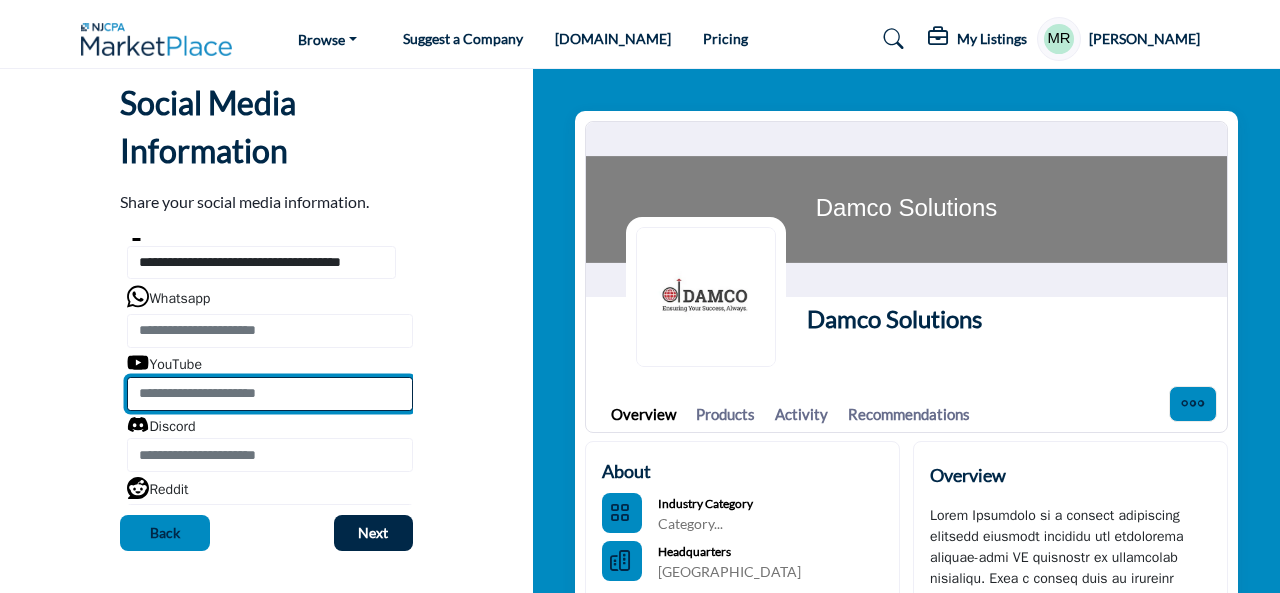 click at bounding box center (270, 394) 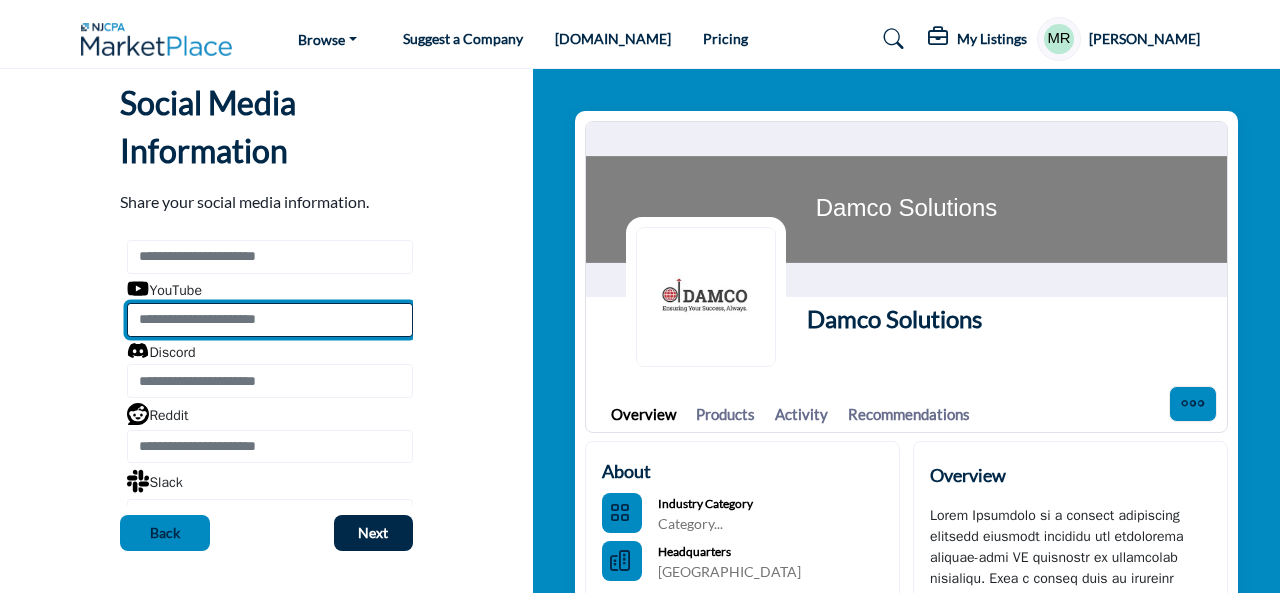 scroll, scrollTop: 200, scrollLeft: 0, axis: vertical 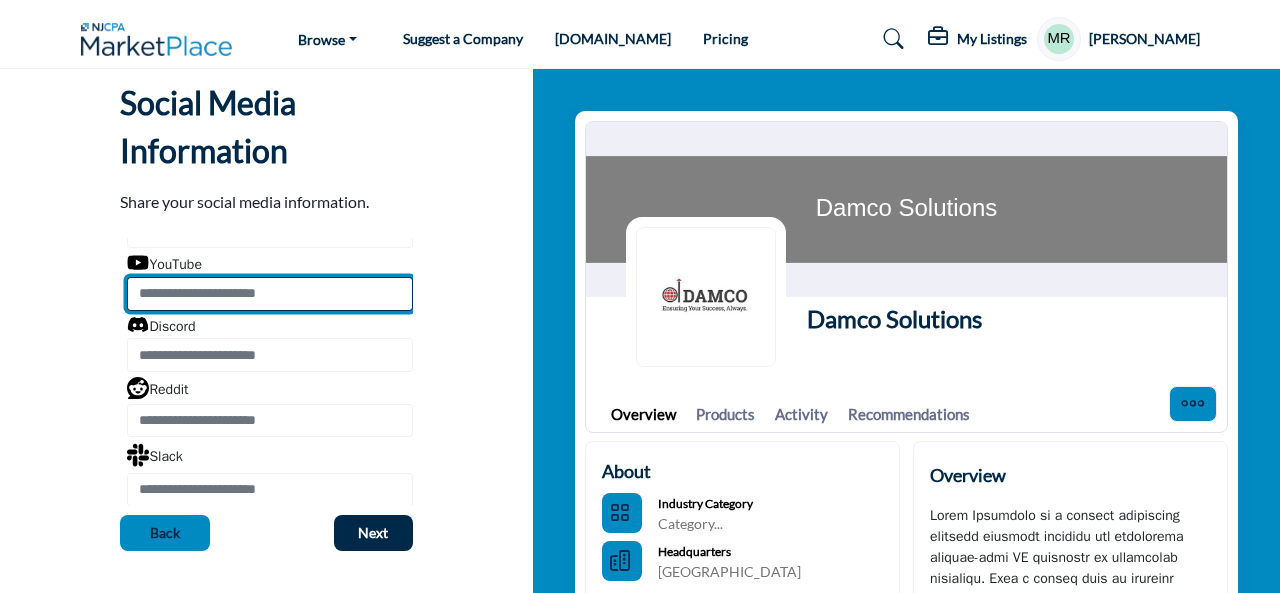 click at bounding box center [270, 294] 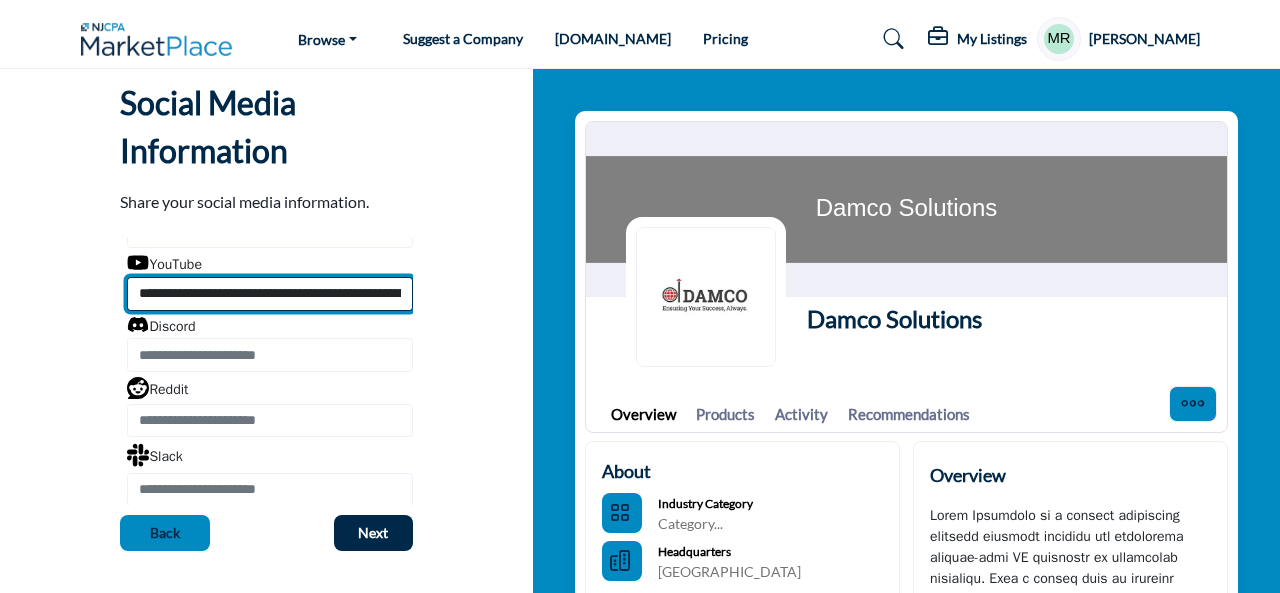 scroll, scrollTop: 0, scrollLeft: 152, axis: horizontal 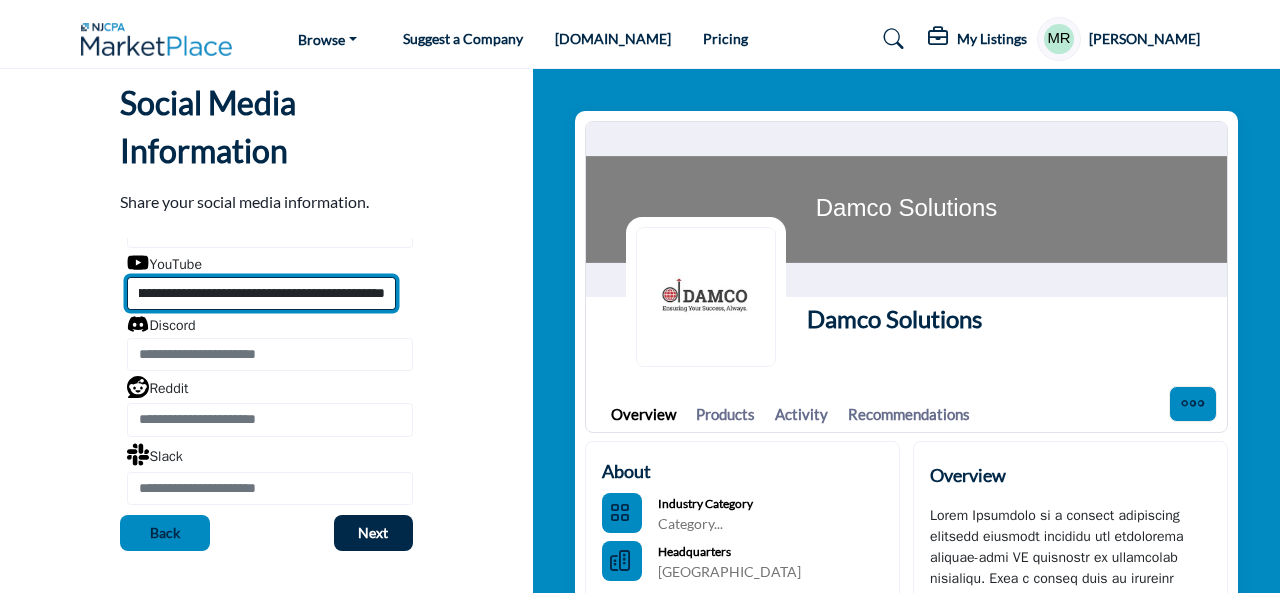type on "**********" 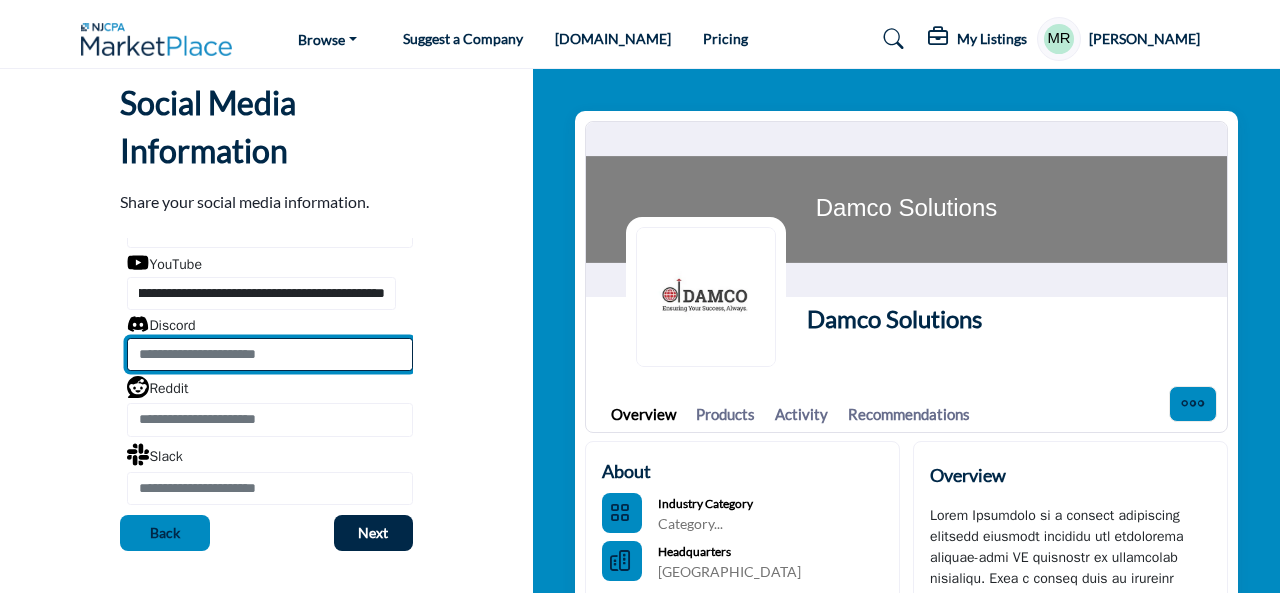 click at bounding box center (270, 355) 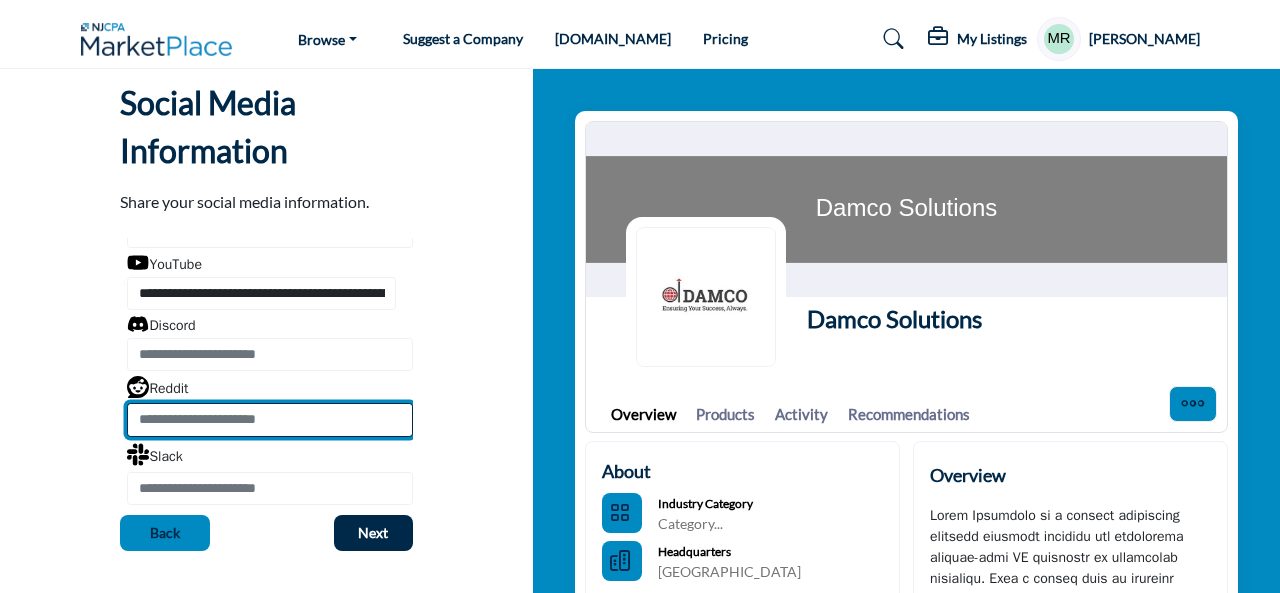 click at bounding box center [270, 420] 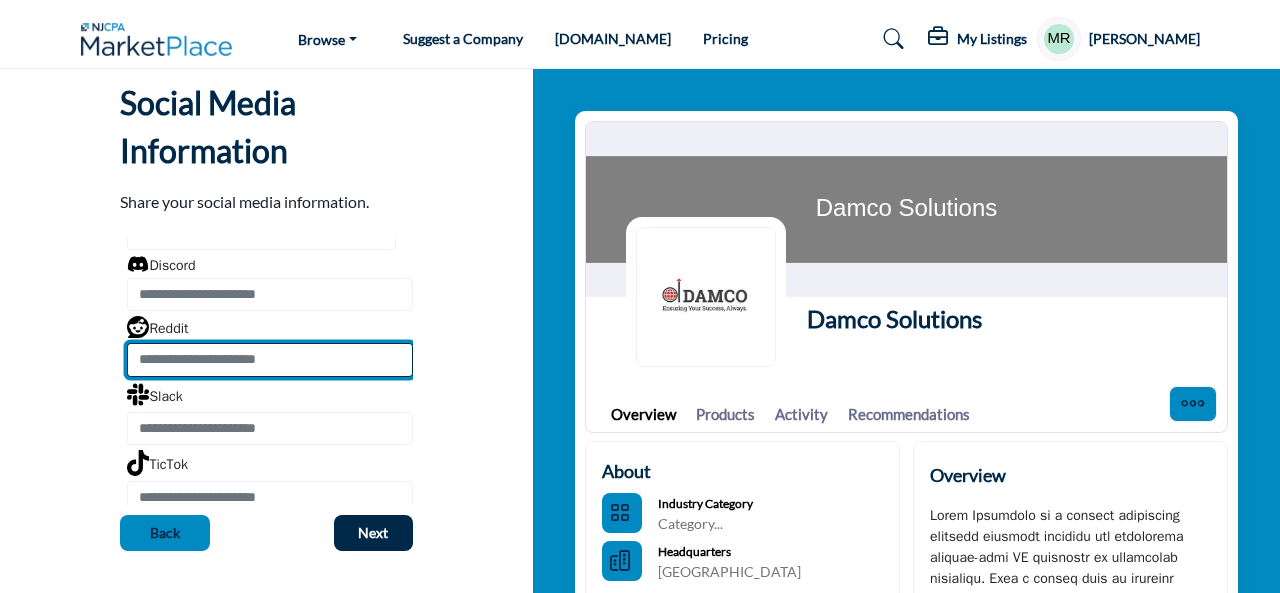scroll, scrollTop: 400, scrollLeft: 0, axis: vertical 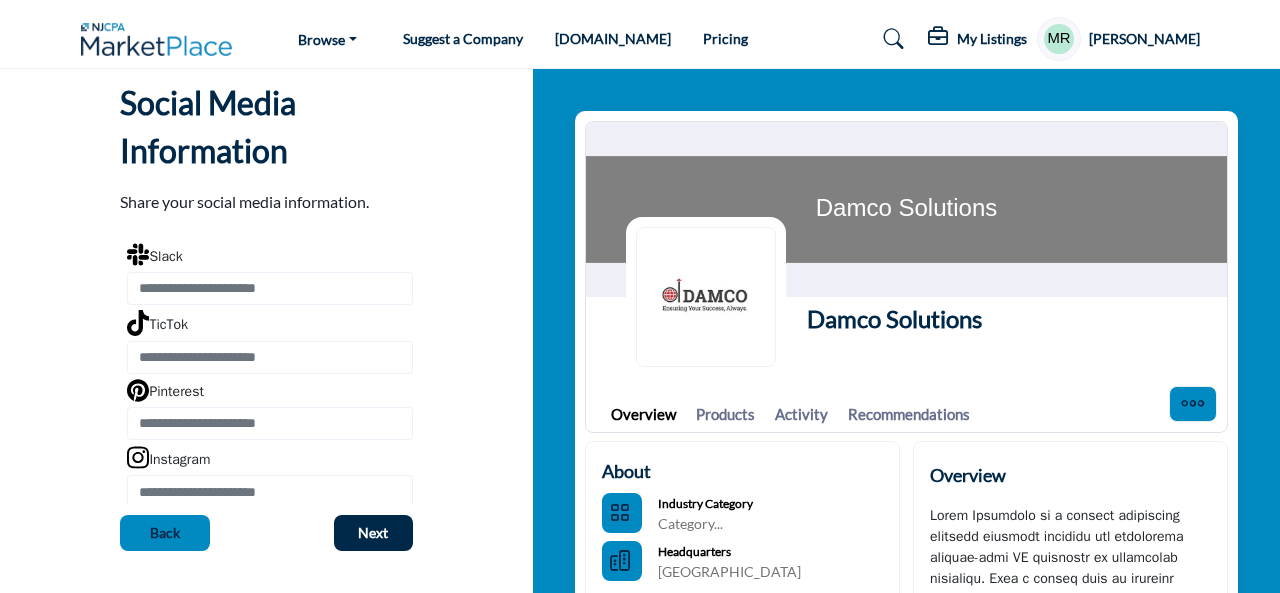click on "Pinterest" at bounding box center (270, 409) 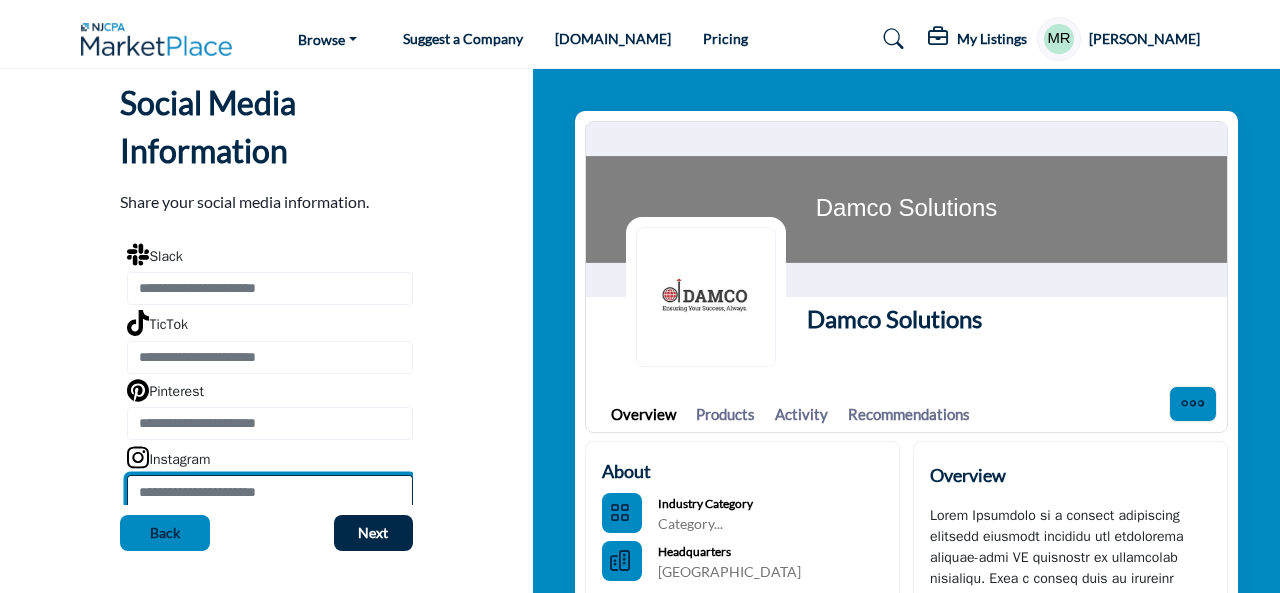 click at bounding box center (270, 492) 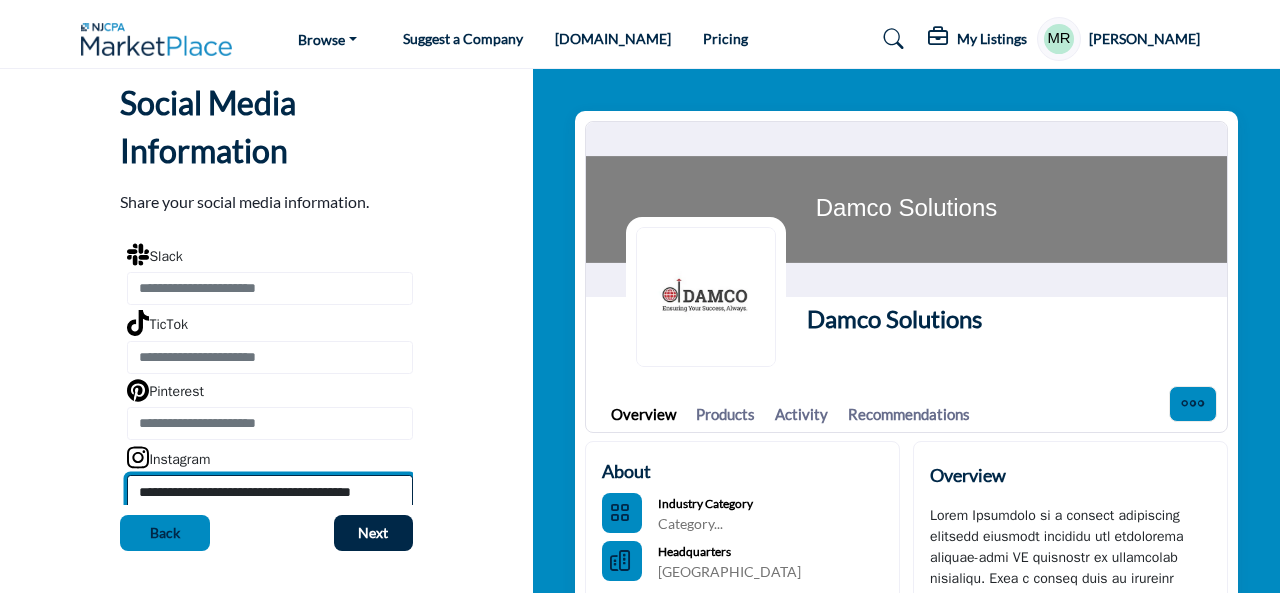 scroll, scrollTop: 0, scrollLeft: 38, axis: horizontal 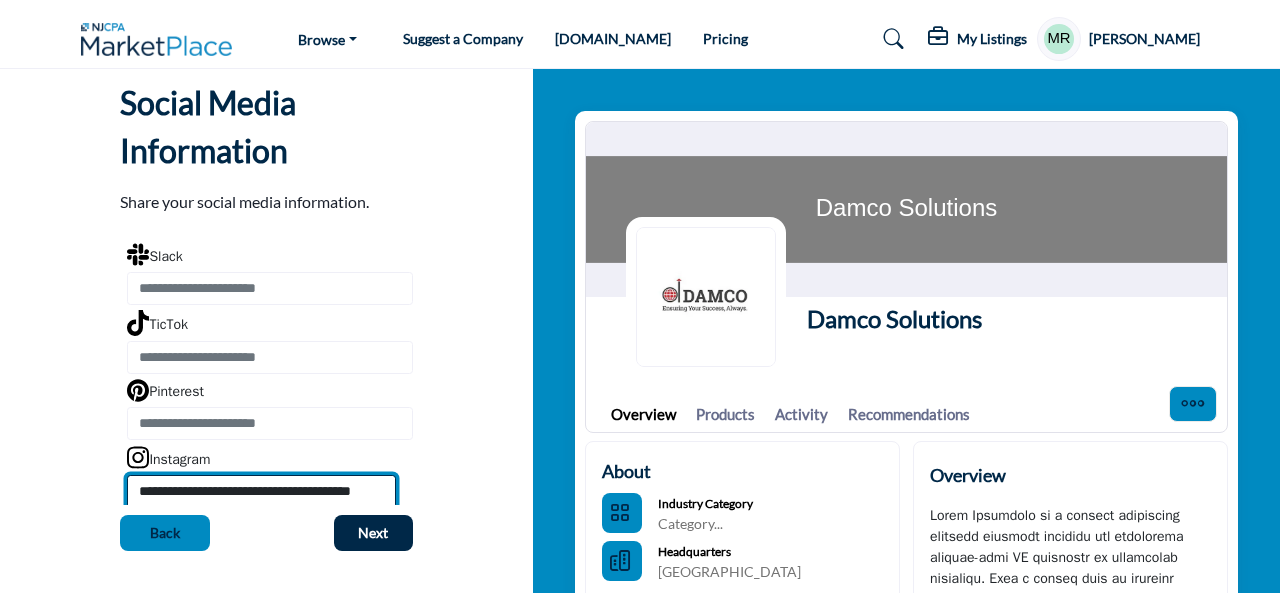 type on "**********" 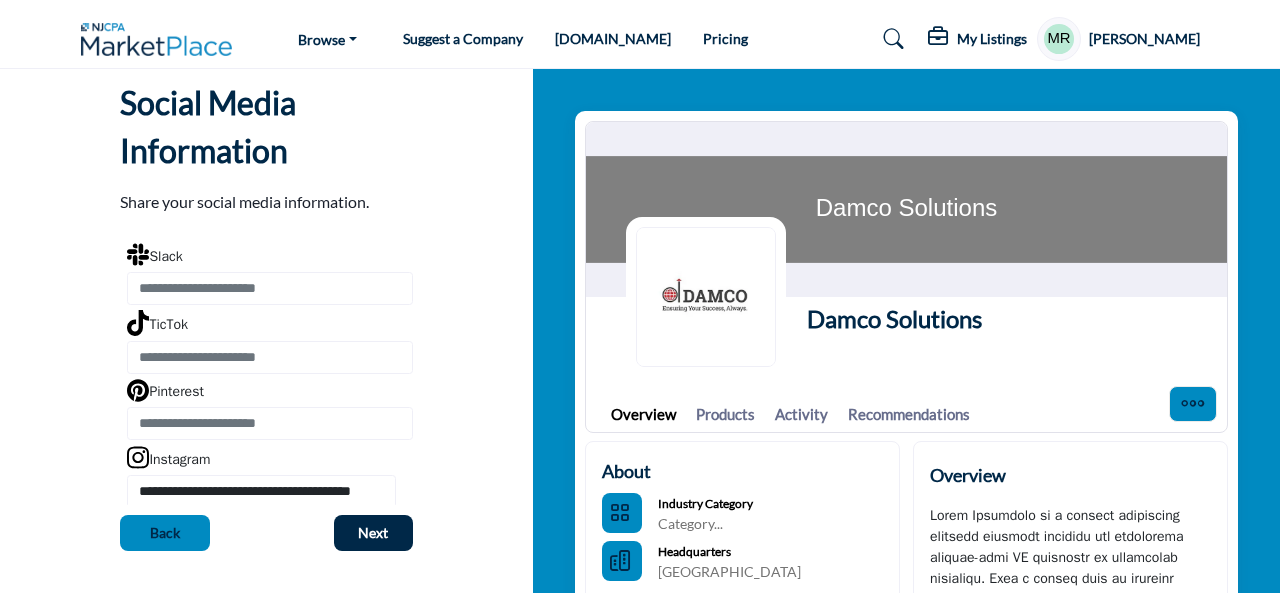 scroll, scrollTop: 0, scrollLeft: 0, axis: both 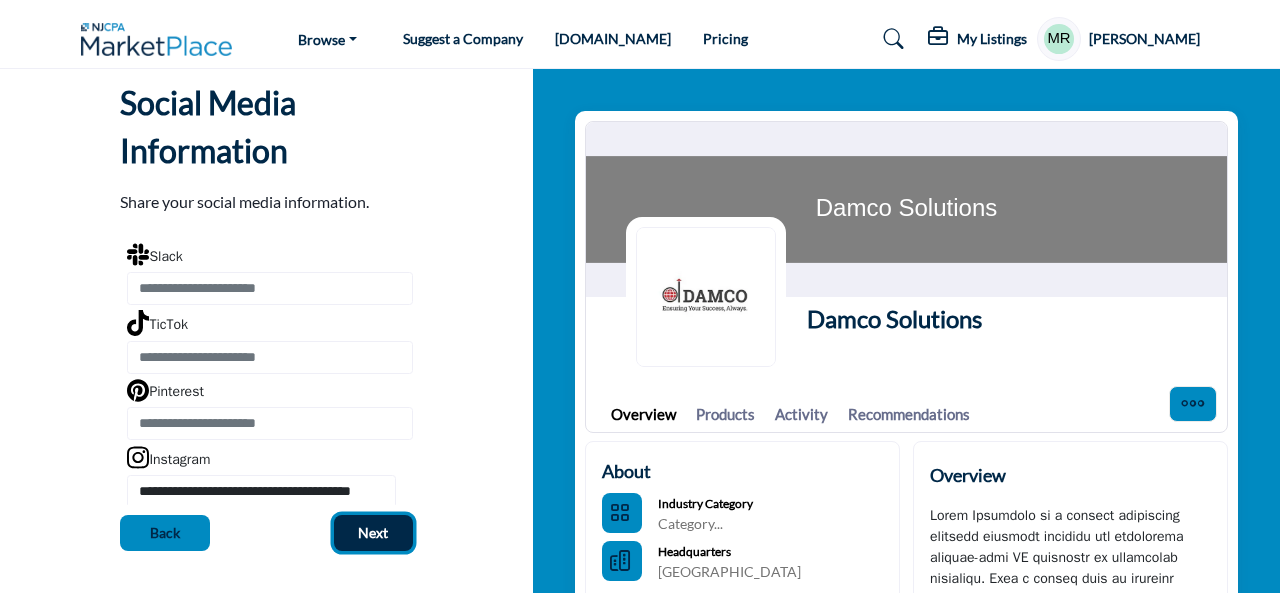 click on "Next" at bounding box center (373, 533) 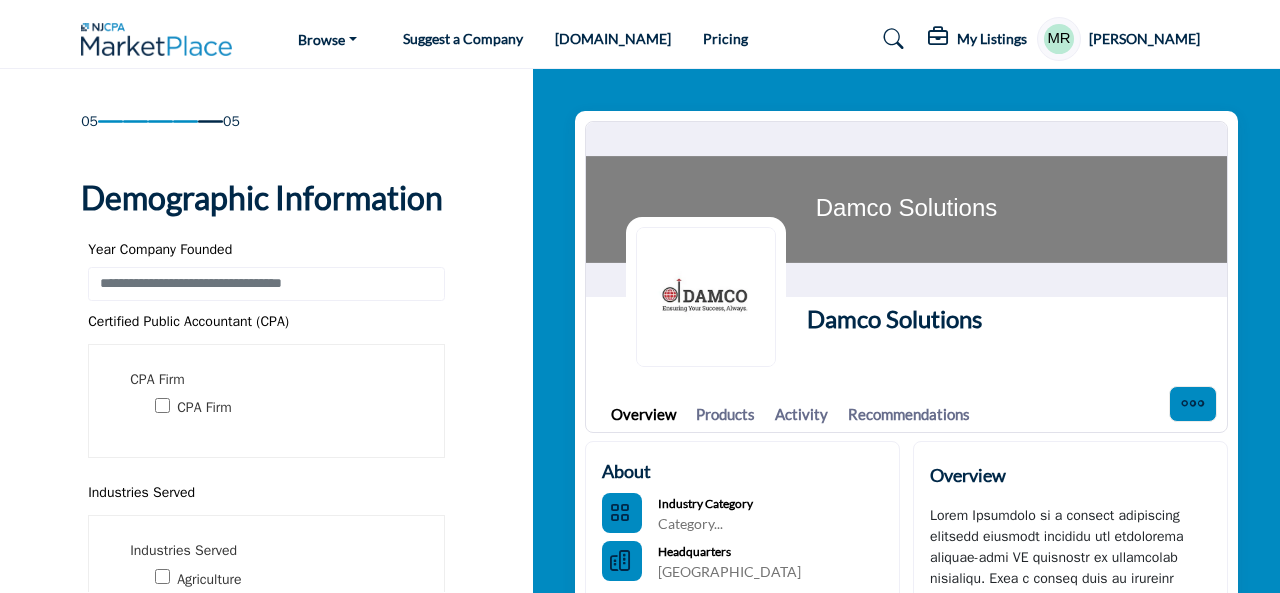 scroll, scrollTop: 0, scrollLeft: 0, axis: both 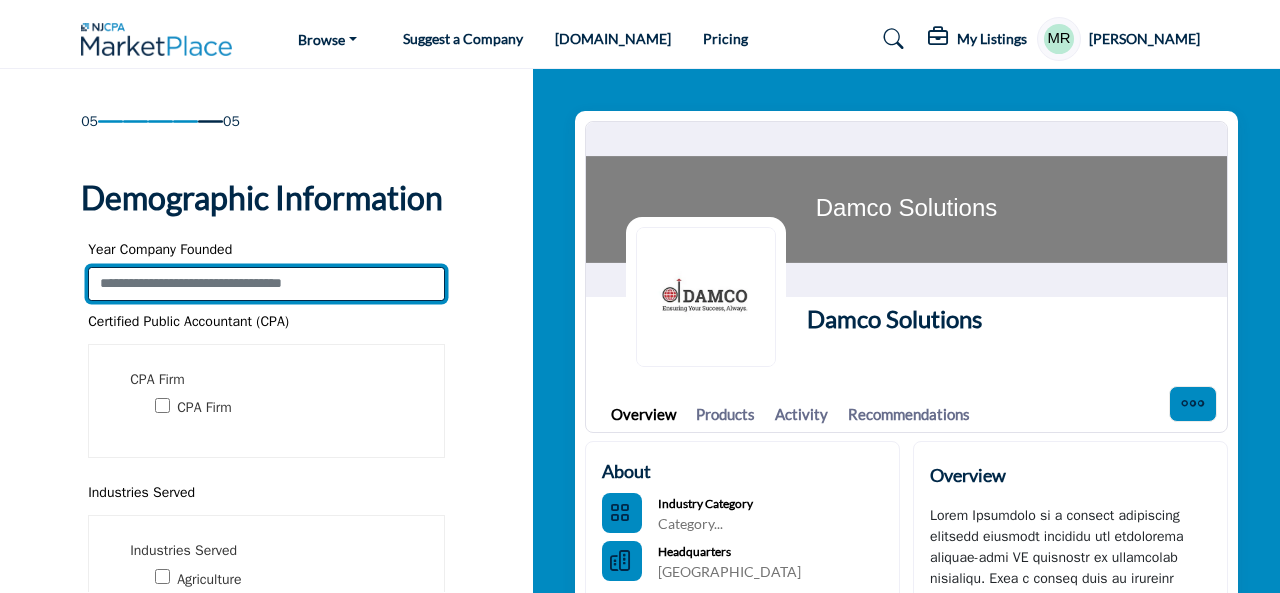 click at bounding box center [266, 284] 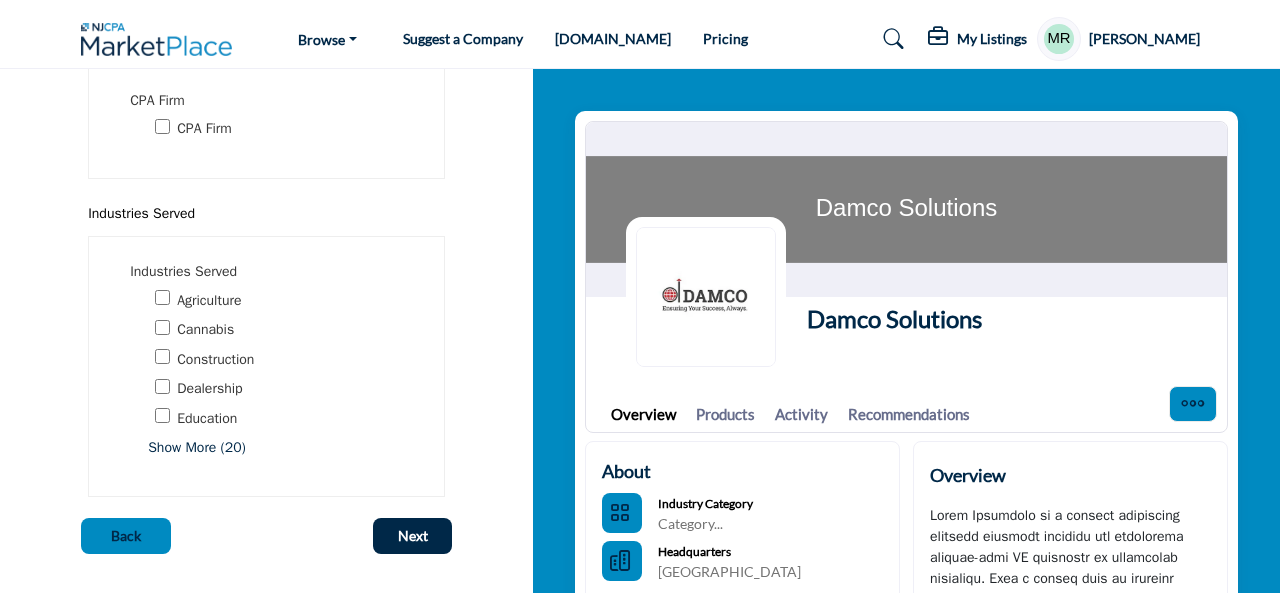 scroll, scrollTop: 280, scrollLeft: 0, axis: vertical 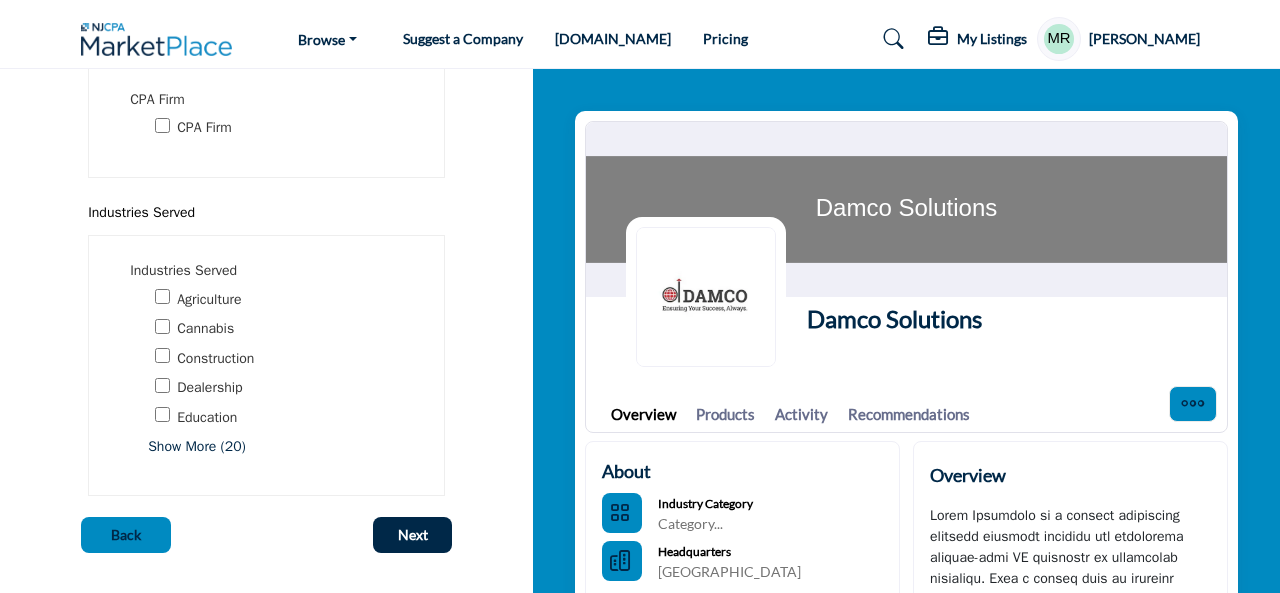 type on "****" 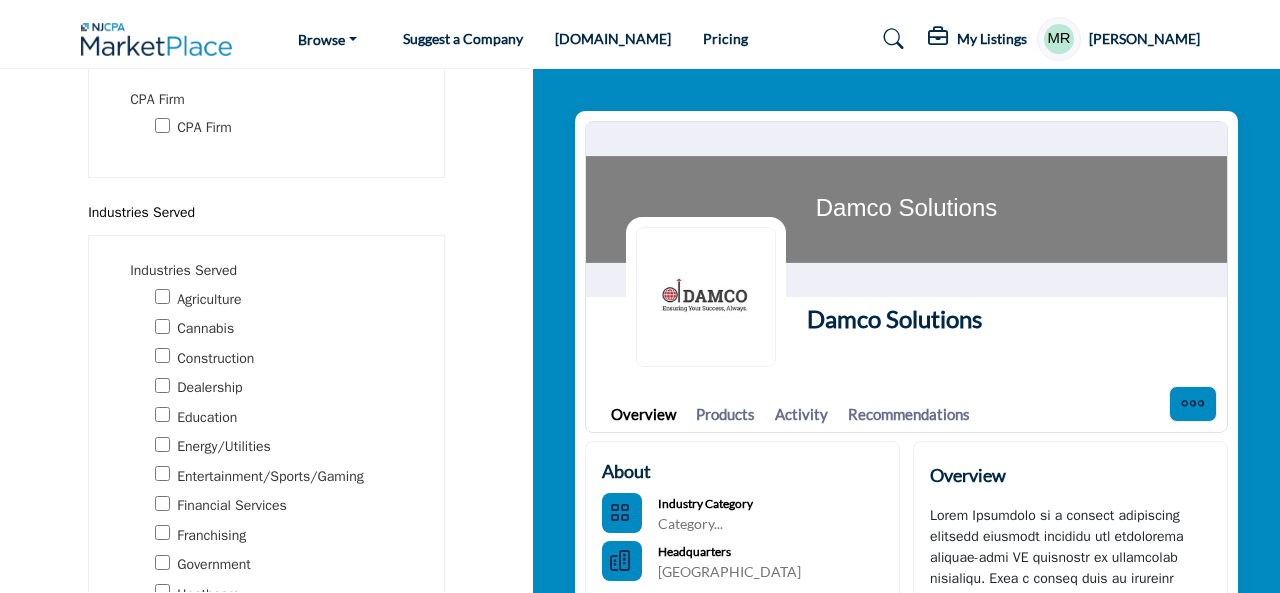 scroll, scrollTop: 280, scrollLeft: 0, axis: vertical 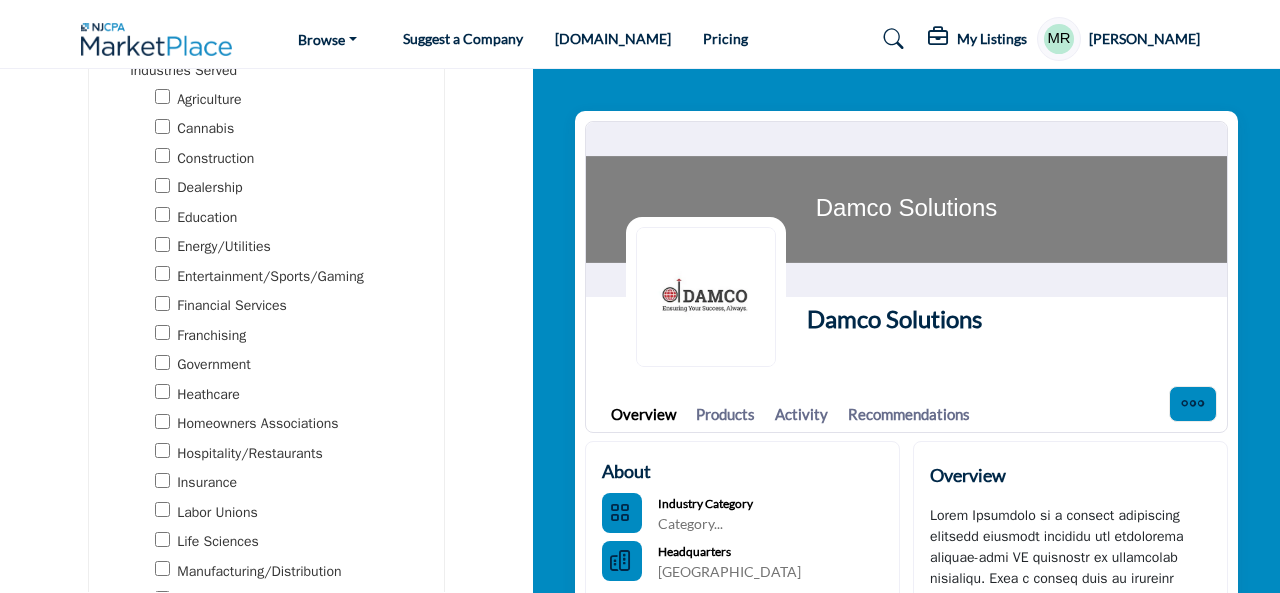 click on "Financial Services" at bounding box center [232, 305] 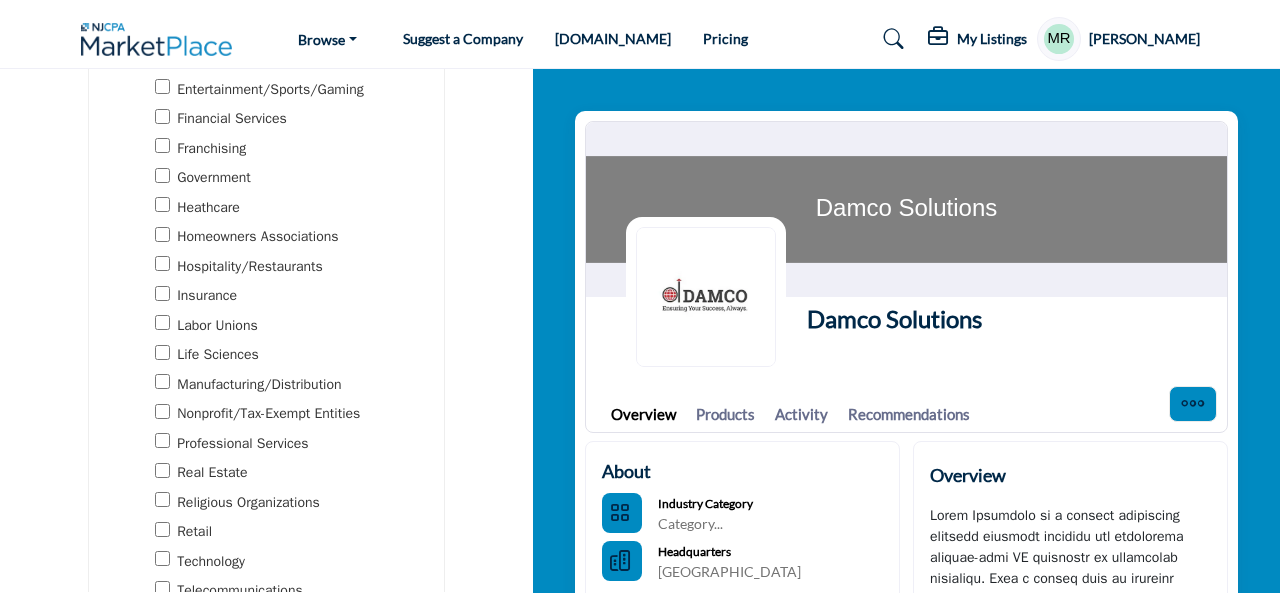 scroll, scrollTop: 680, scrollLeft: 0, axis: vertical 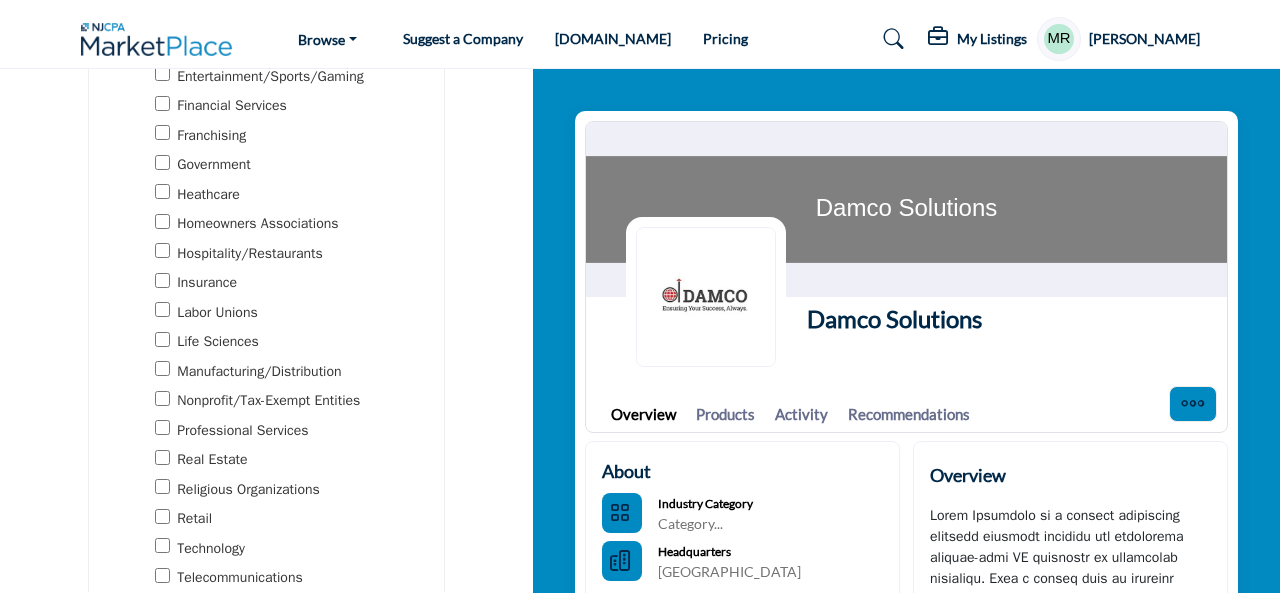 click on "Insurance" at bounding box center (207, 282) 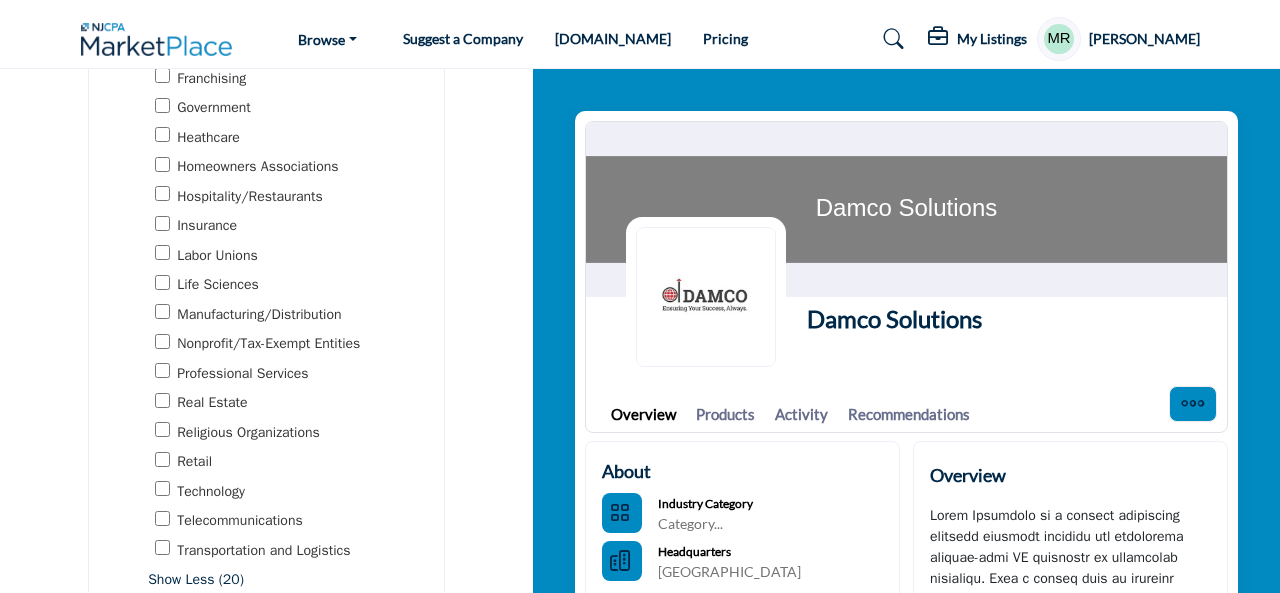 scroll, scrollTop: 870, scrollLeft: 0, axis: vertical 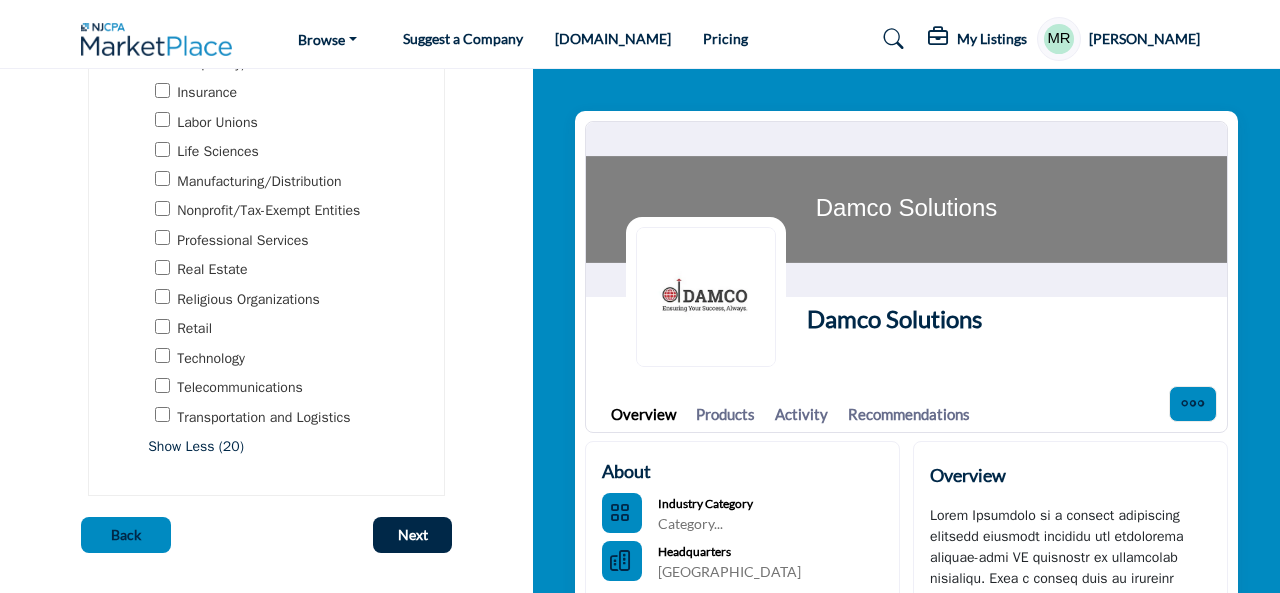 click on "Retail" at bounding box center [194, 328] 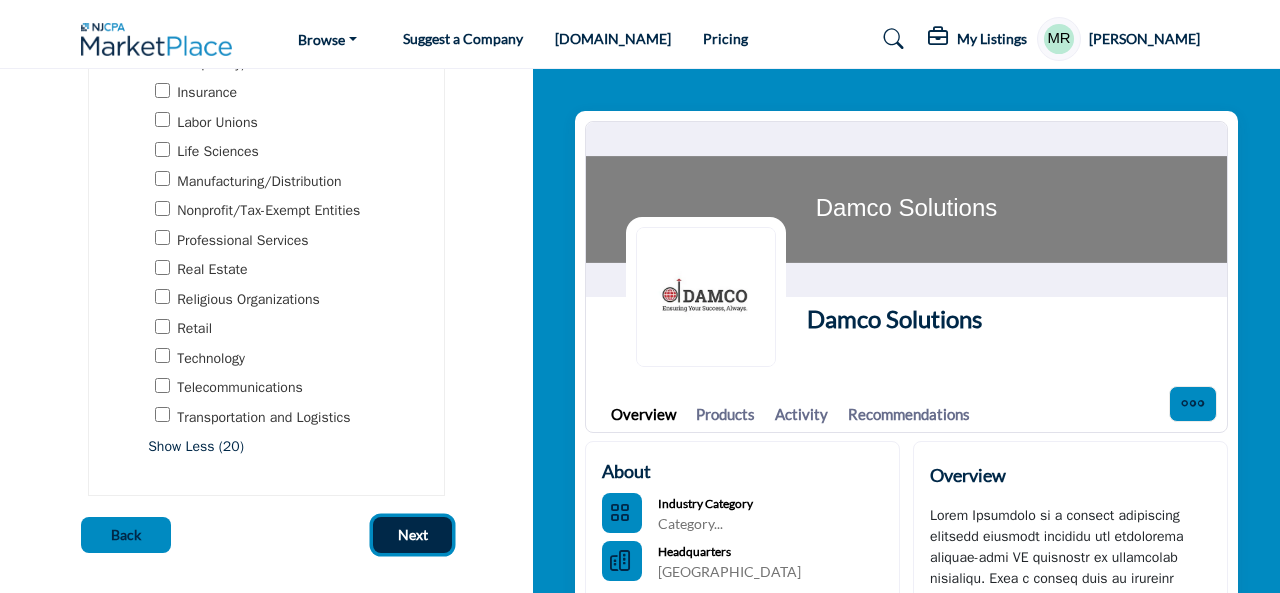 click on "Next" at bounding box center [413, 535] 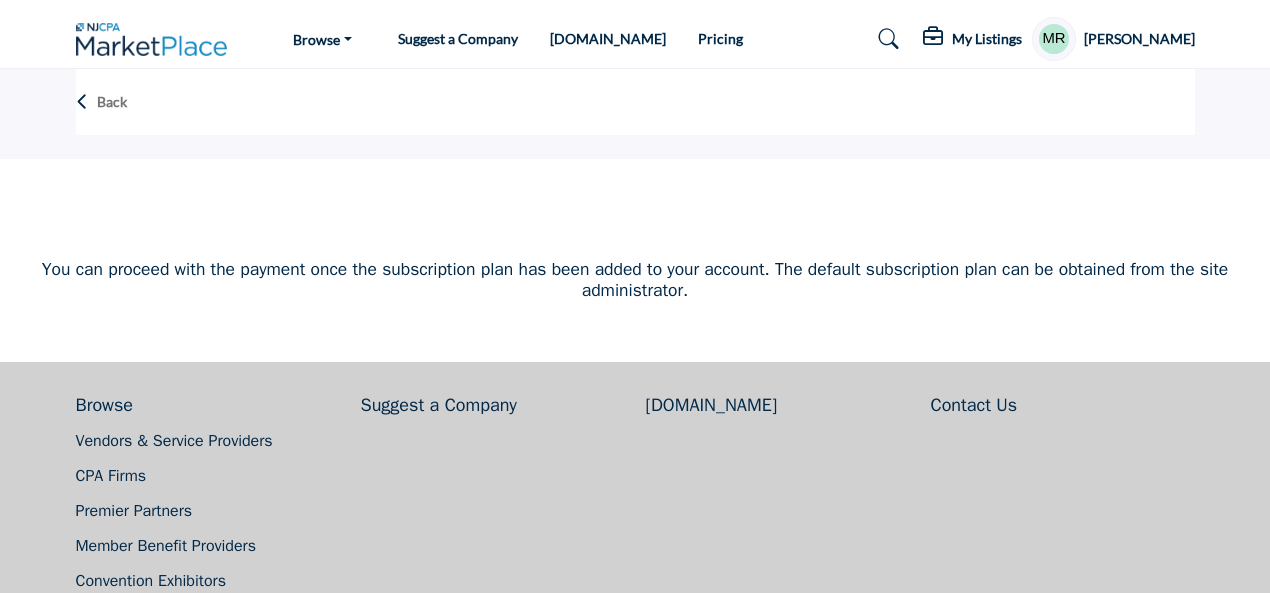 scroll, scrollTop: 0, scrollLeft: 0, axis: both 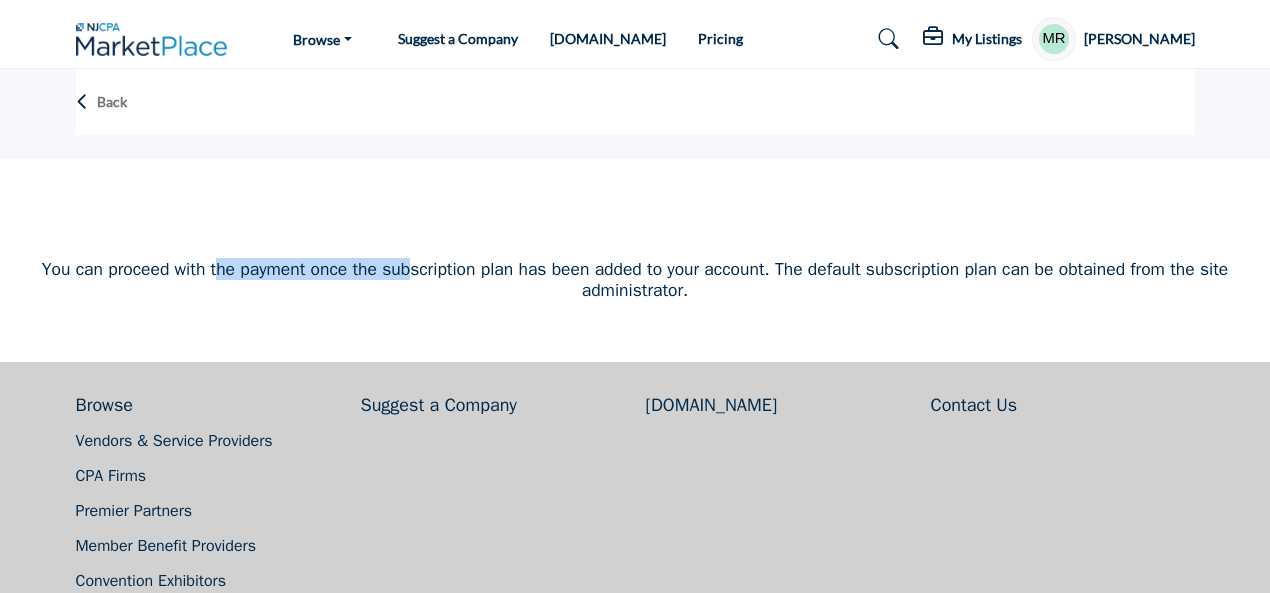 drag, startPoint x: 202, startPoint y: 273, endPoint x: 402, endPoint y: 266, distance: 200.12247 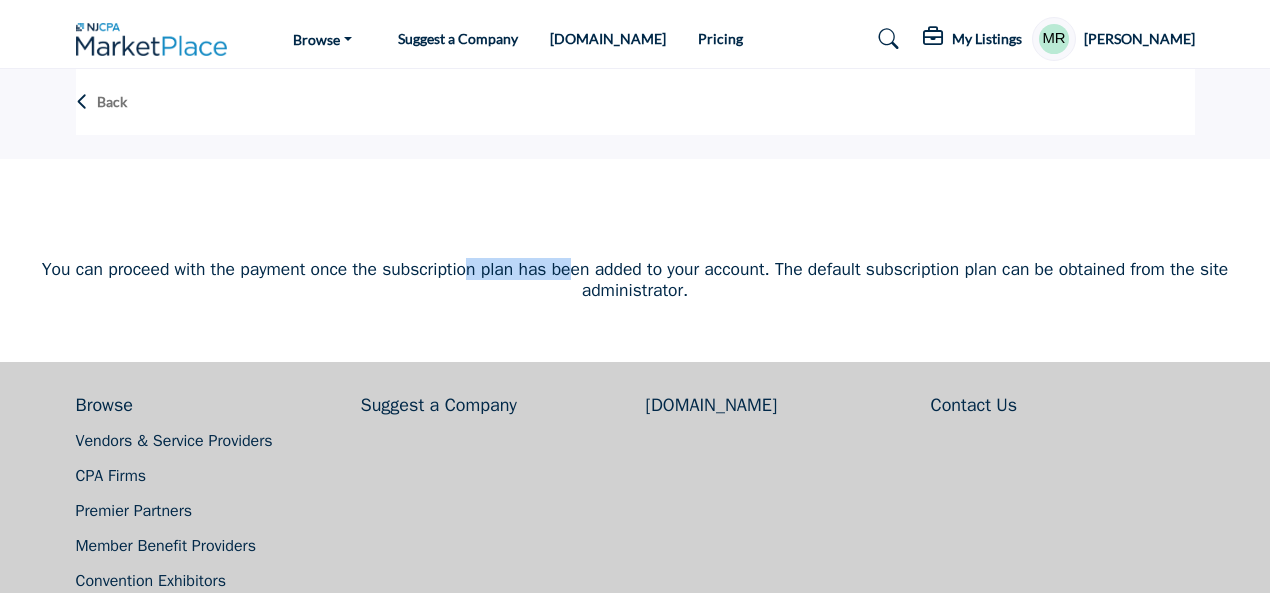 drag, startPoint x: 491, startPoint y: 275, endPoint x: 573, endPoint y: 279, distance: 82.0975 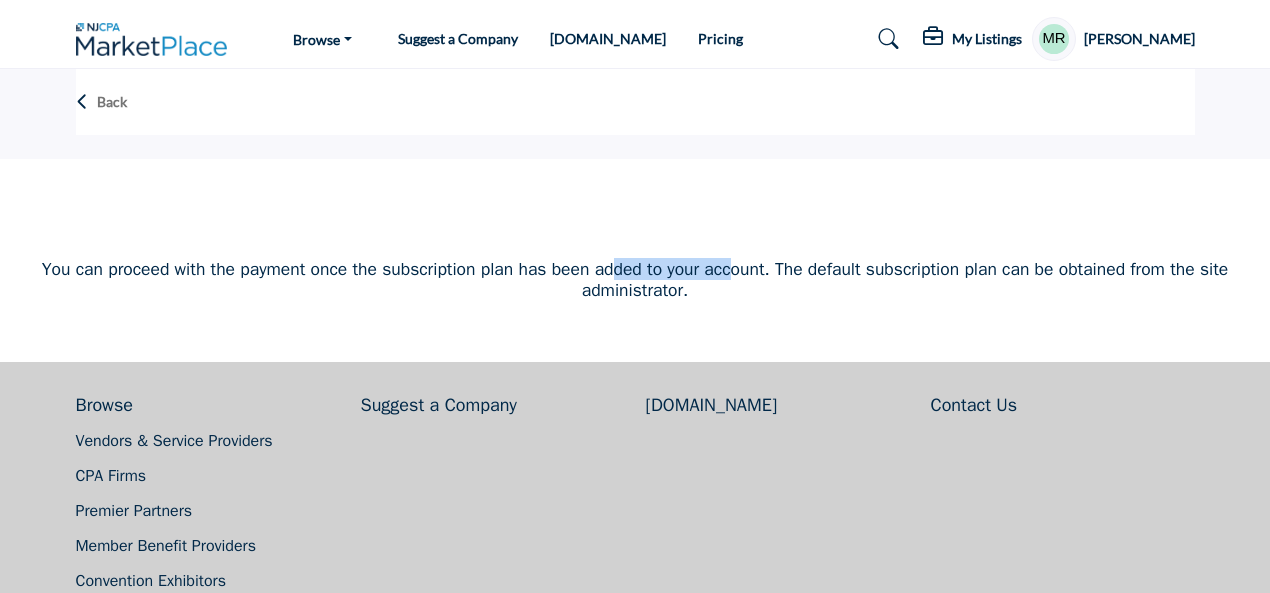 drag, startPoint x: 609, startPoint y: 271, endPoint x: 733, endPoint y: 273, distance: 124.01613 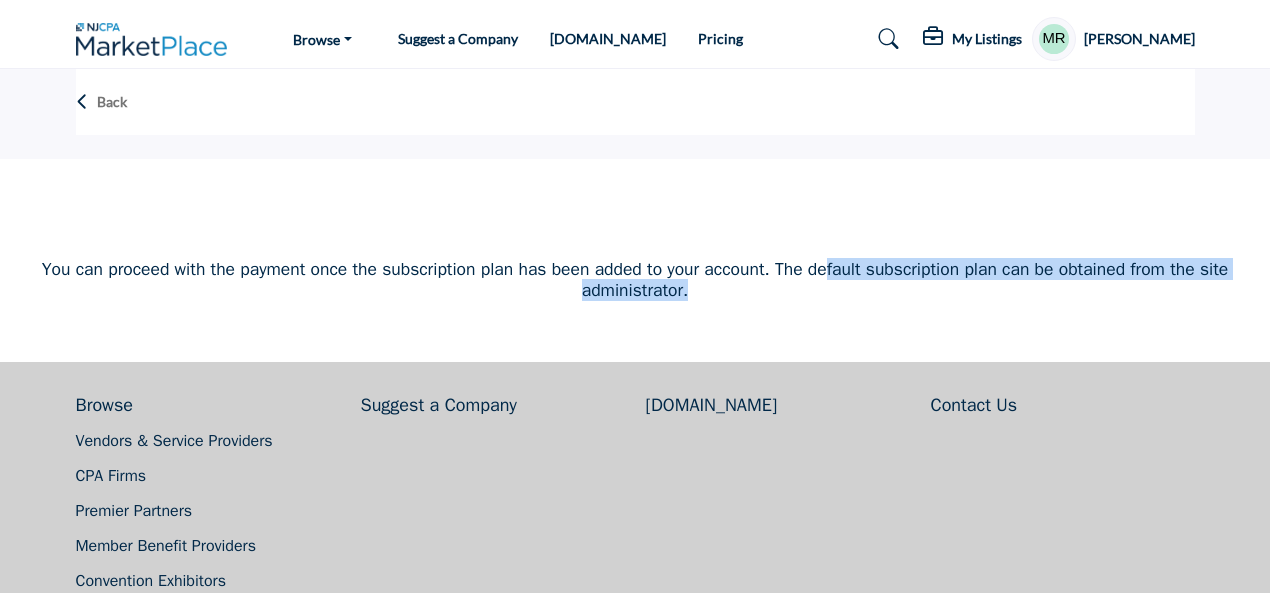 drag, startPoint x: 830, startPoint y: 269, endPoint x: 1022, endPoint y: 285, distance: 192.66551 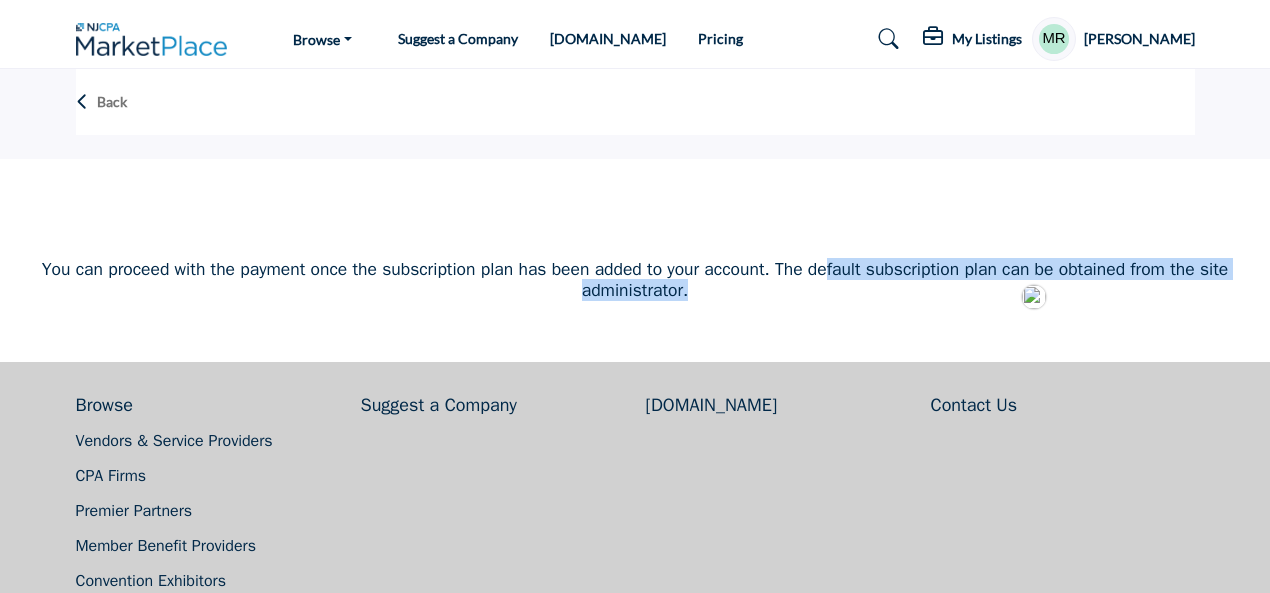 click on "You can proceed with the payment once the subscription plan has been added to your account. The default subscription plan can be obtained from the site administrator." at bounding box center [635, 280] 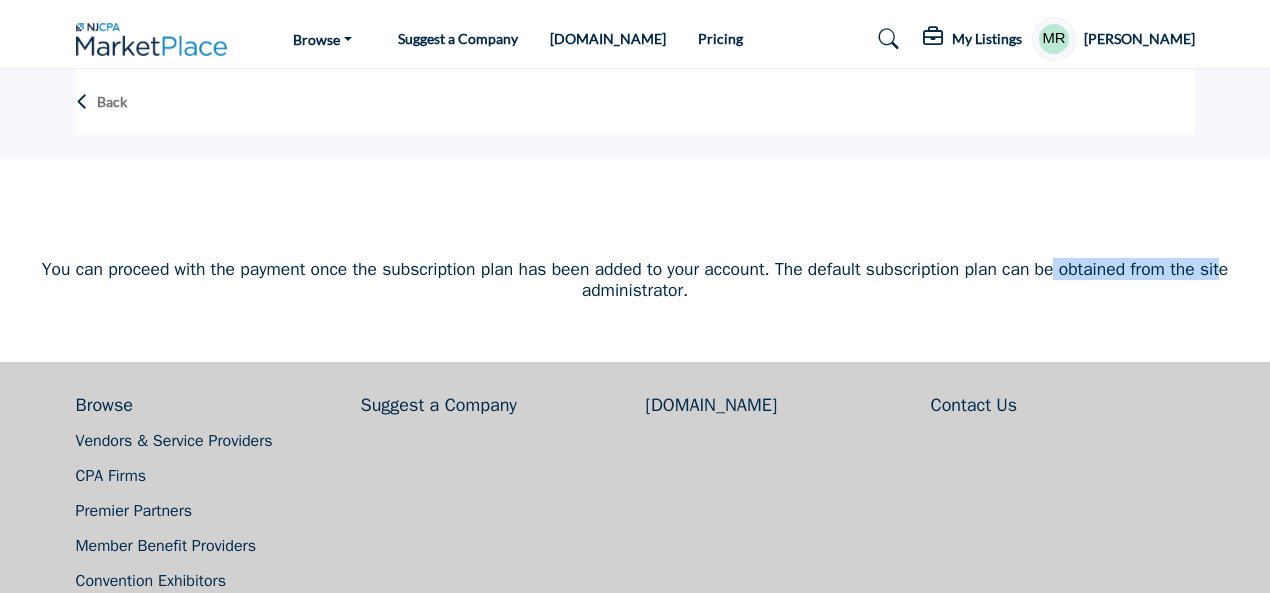 drag, startPoint x: 1070, startPoint y: 269, endPoint x: 1240, endPoint y: 273, distance: 170.04706 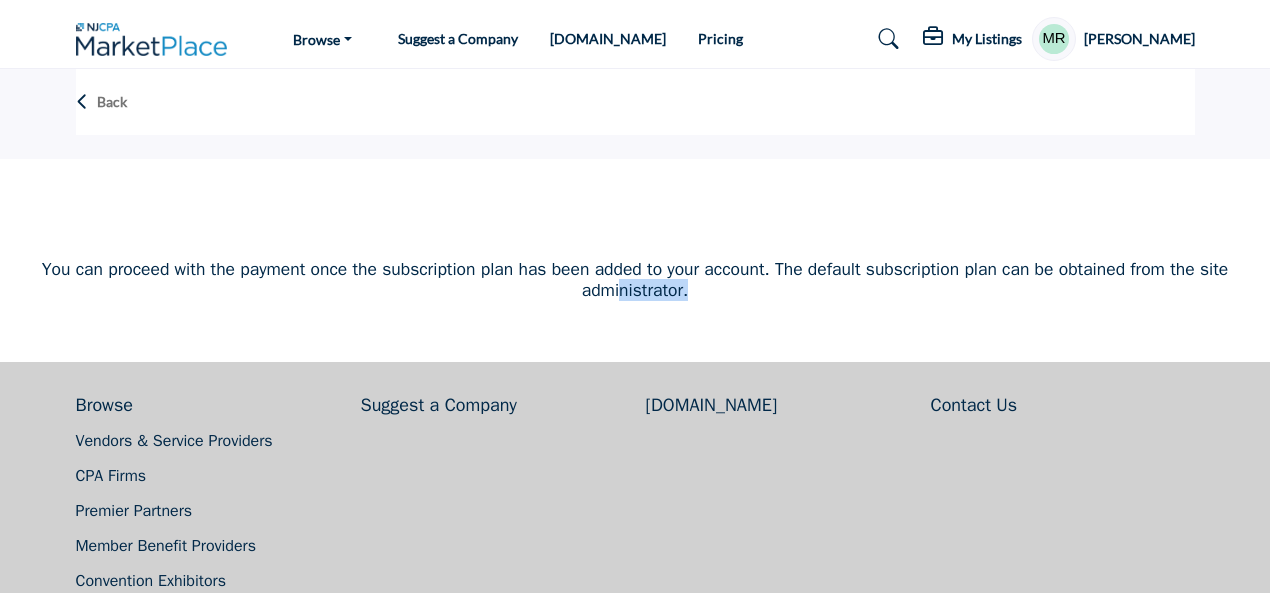 drag, startPoint x: 623, startPoint y: 291, endPoint x: 702, endPoint y: 291, distance: 79 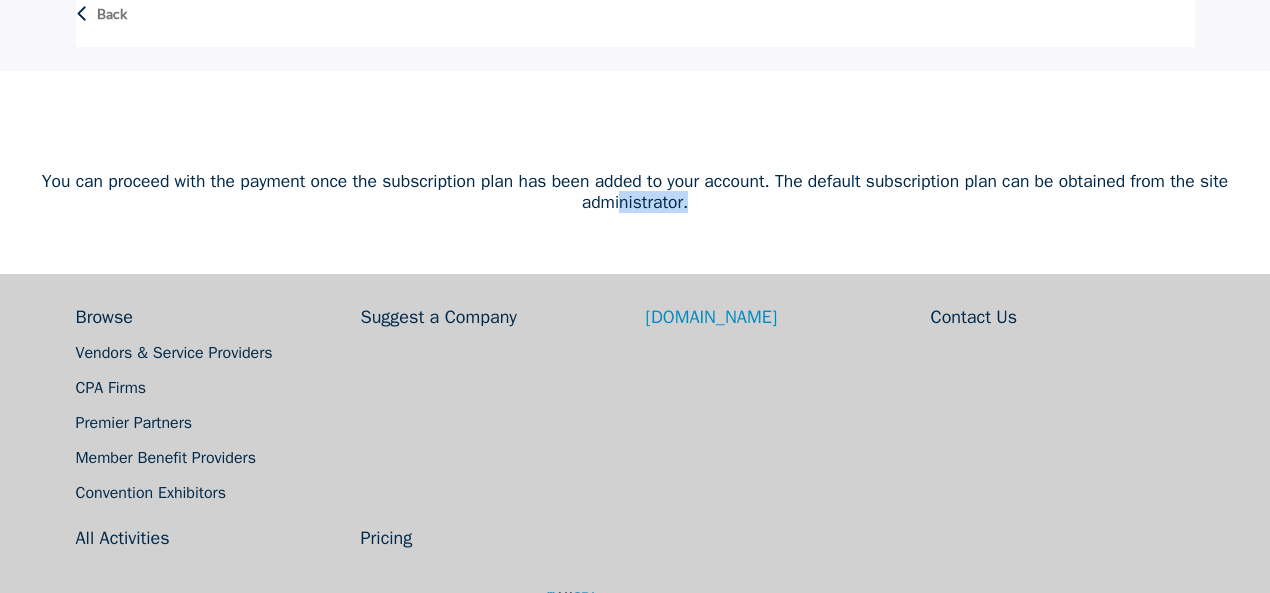 scroll, scrollTop: 0, scrollLeft: 0, axis: both 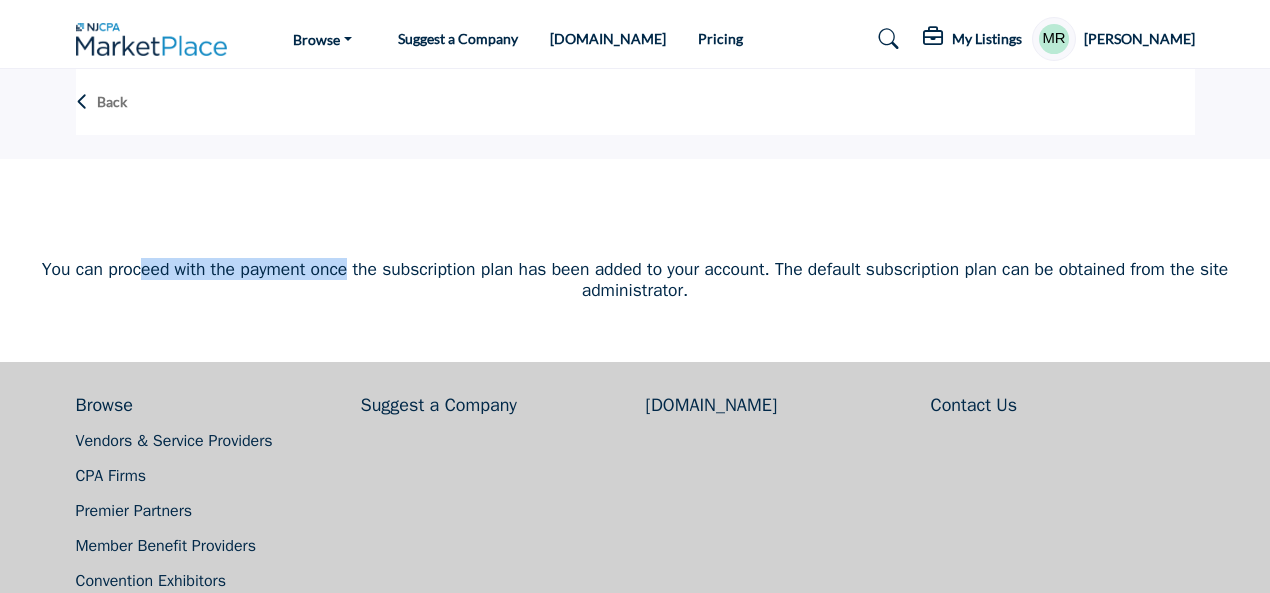 drag, startPoint x: 123, startPoint y: 279, endPoint x: 348, endPoint y: 271, distance: 225.14218 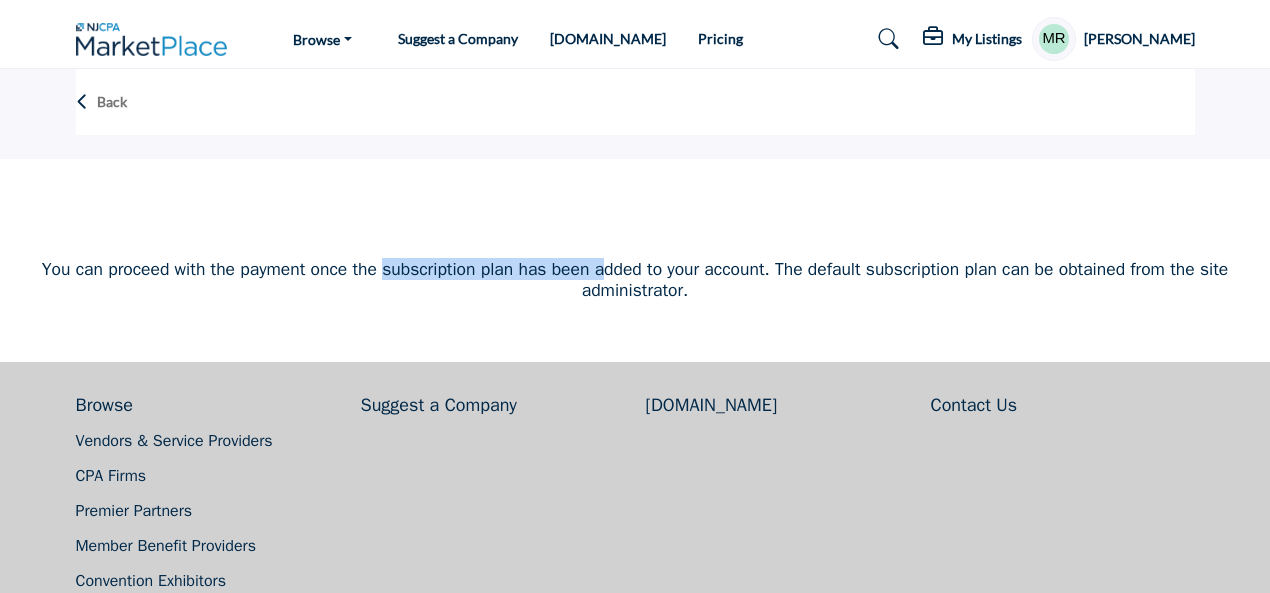 drag, startPoint x: 373, startPoint y: 271, endPoint x: 602, endPoint y: 273, distance: 229.00873 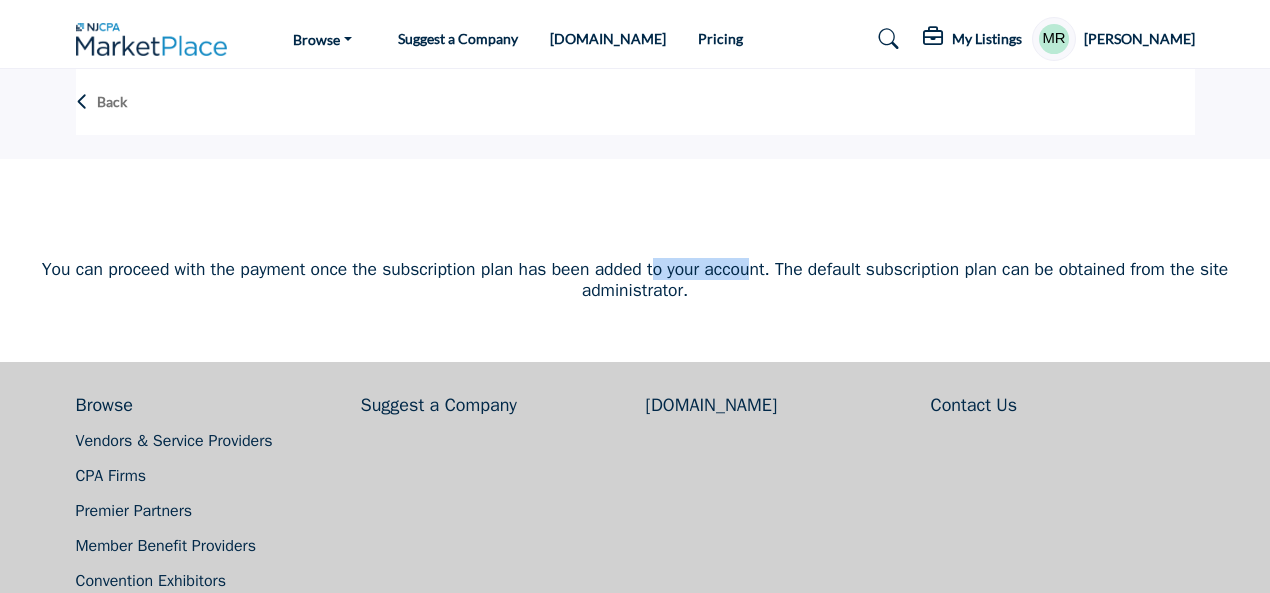 drag, startPoint x: 655, startPoint y: 273, endPoint x: 754, endPoint y: 272, distance: 99.00505 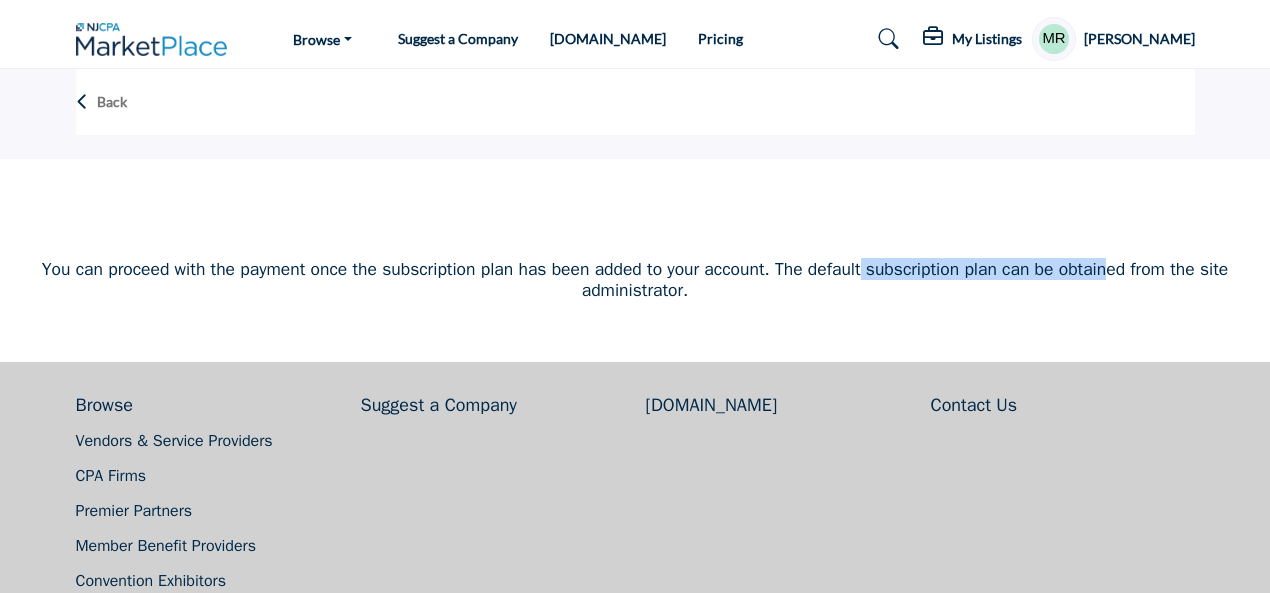 drag, startPoint x: 867, startPoint y: 270, endPoint x: 1236, endPoint y: 283, distance: 369.2289 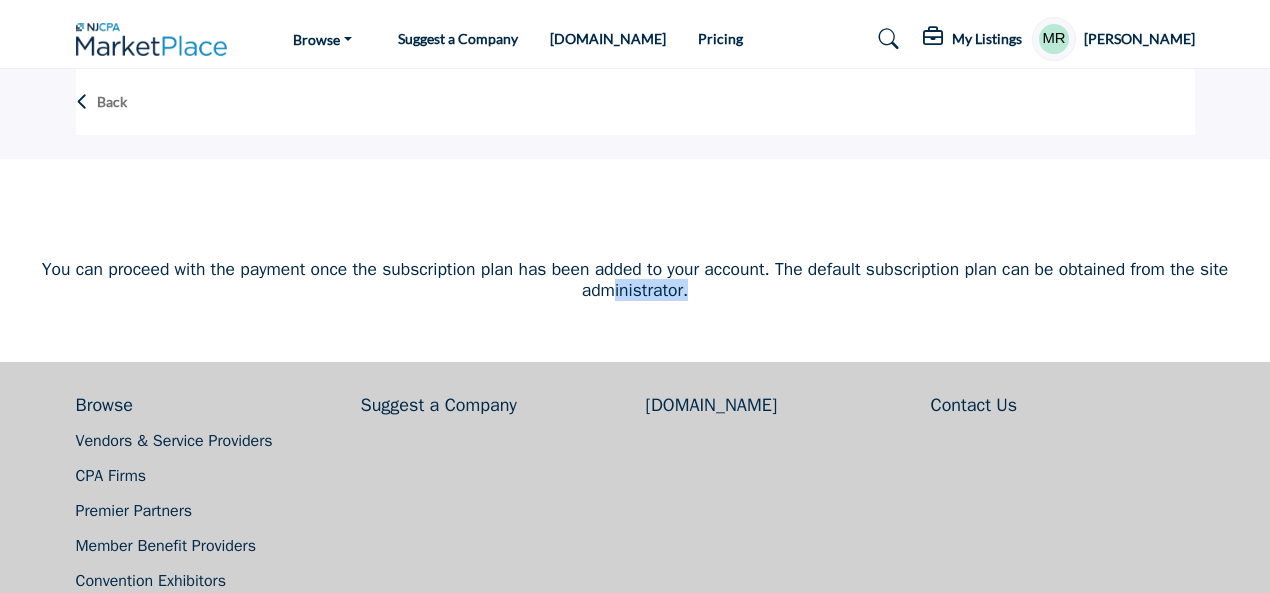drag, startPoint x: 614, startPoint y: 294, endPoint x: 694, endPoint y: 289, distance: 80.1561 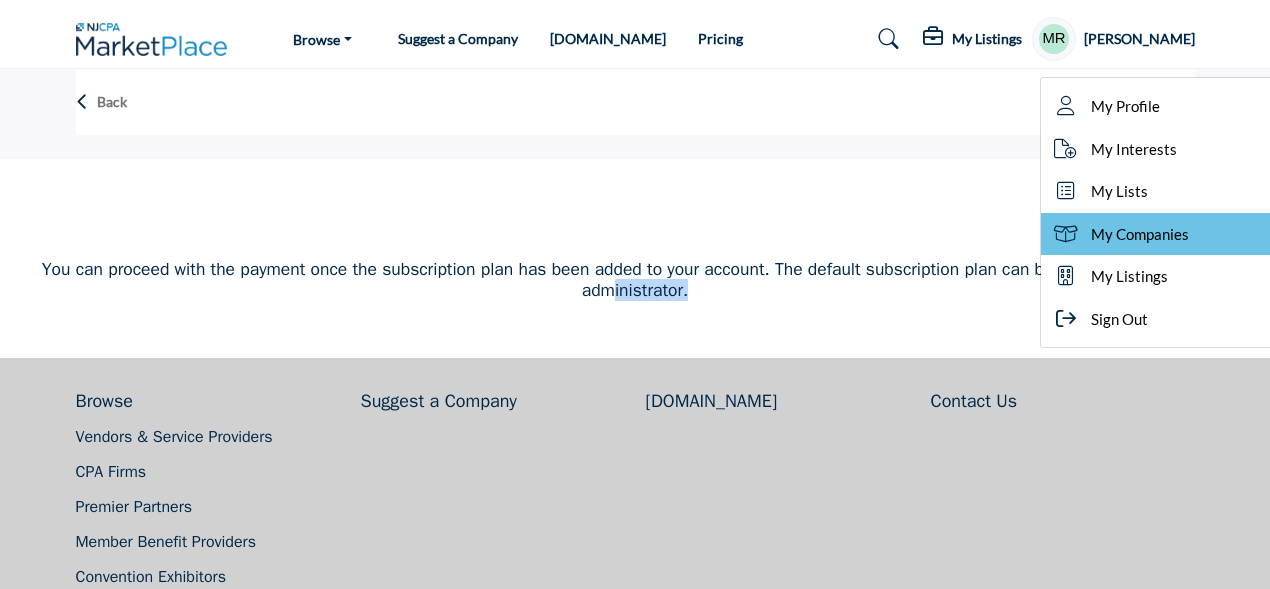 click on "My Companies" at bounding box center [1140, 234] 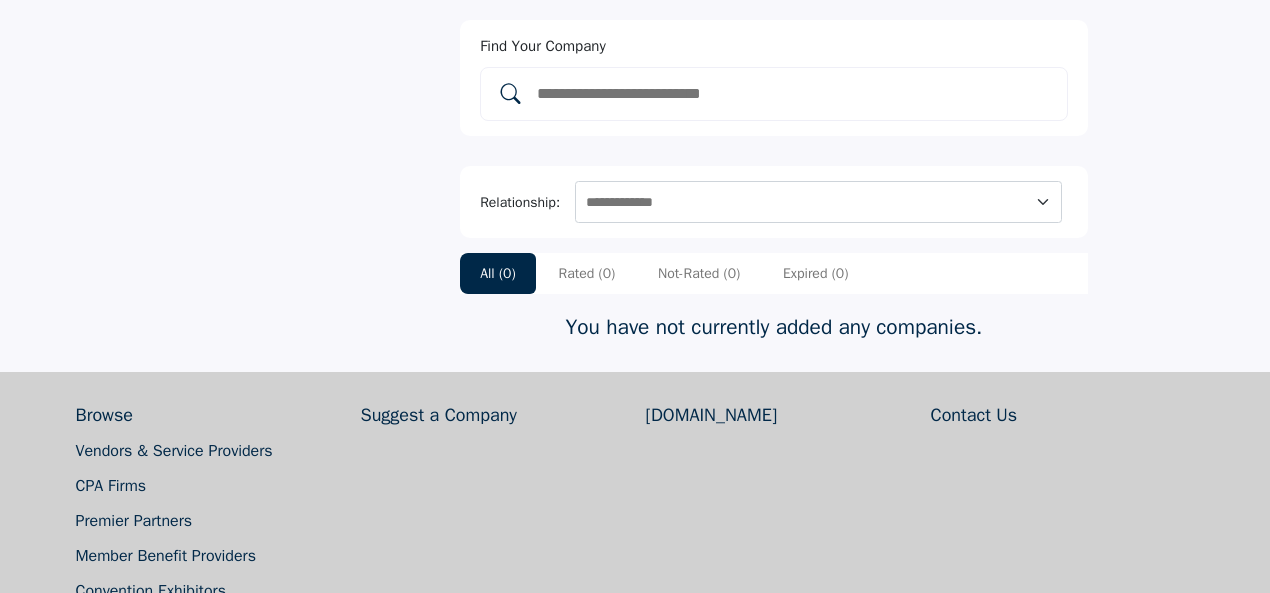 scroll, scrollTop: 0, scrollLeft: 0, axis: both 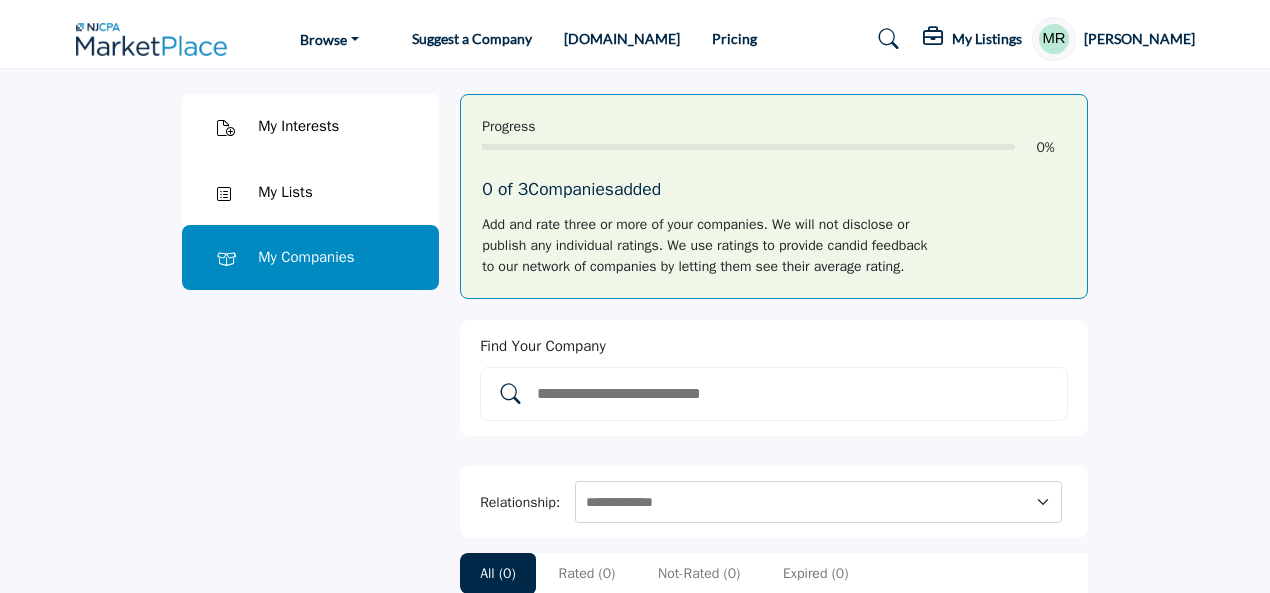 click on "My Lists" at bounding box center [285, 192] 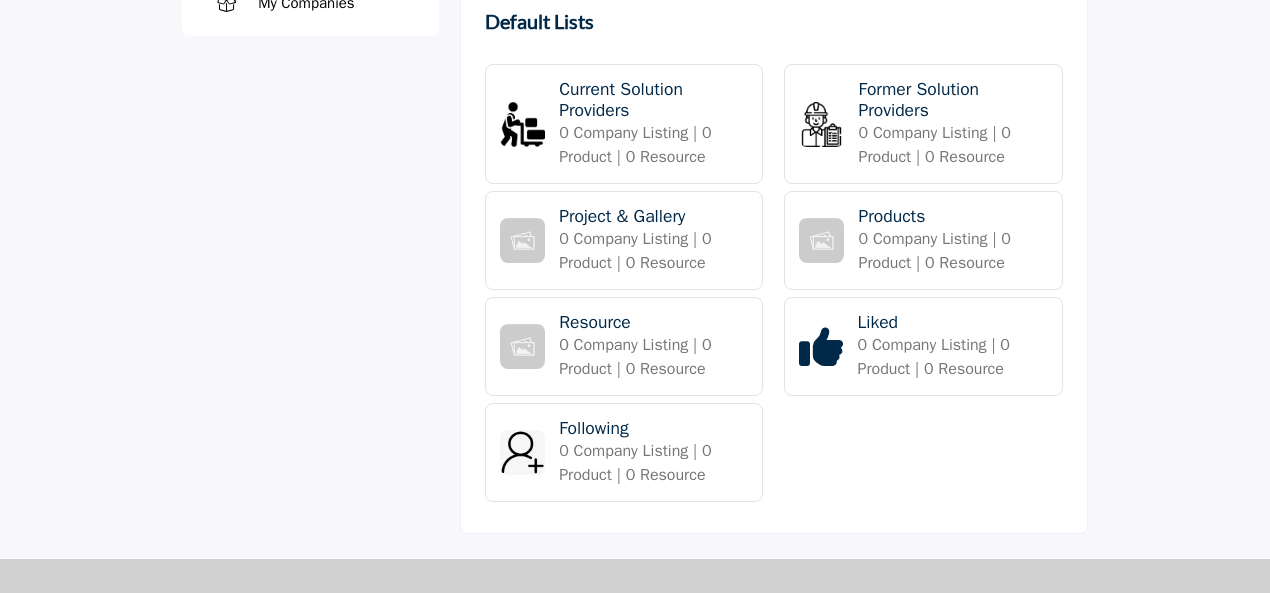 scroll, scrollTop: 0, scrollLeft: 0, axis: both 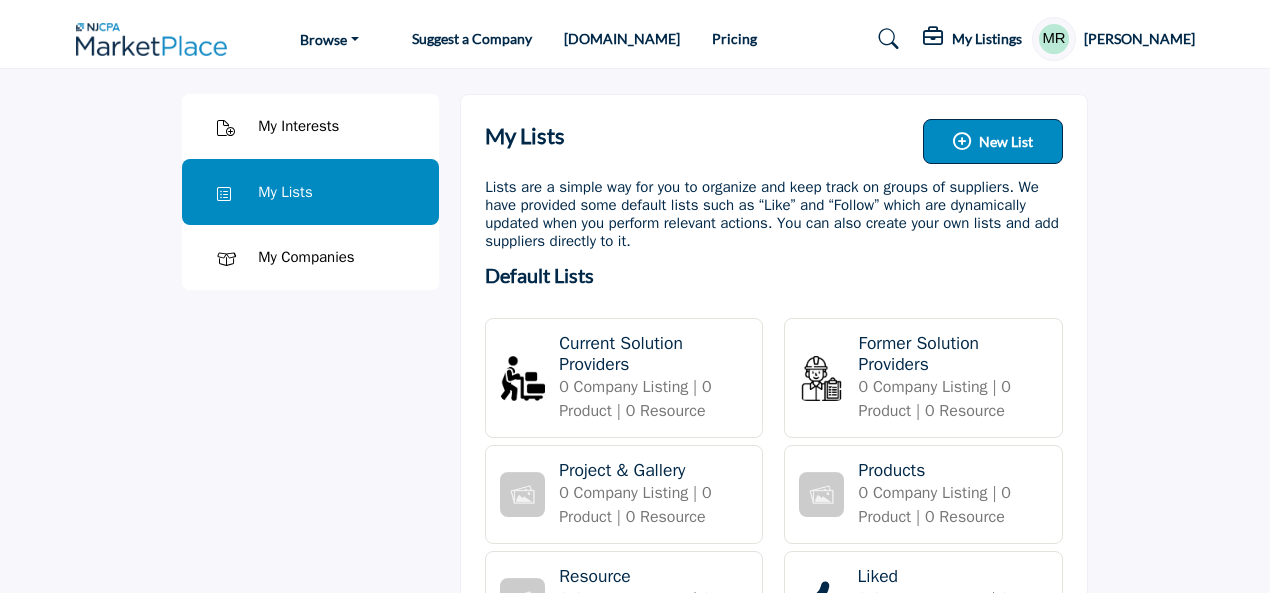 click on "My Companies" at bounding box center [306, 257] 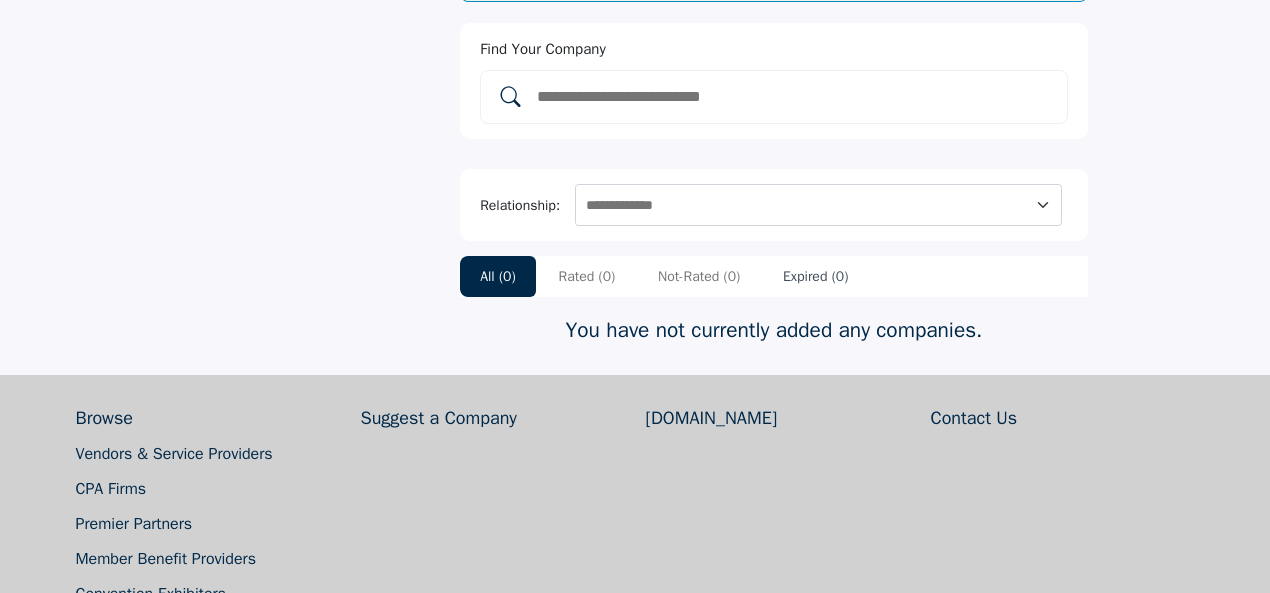 scroll, scrollTop: 300, scrollLeft: 0, axis: vertical 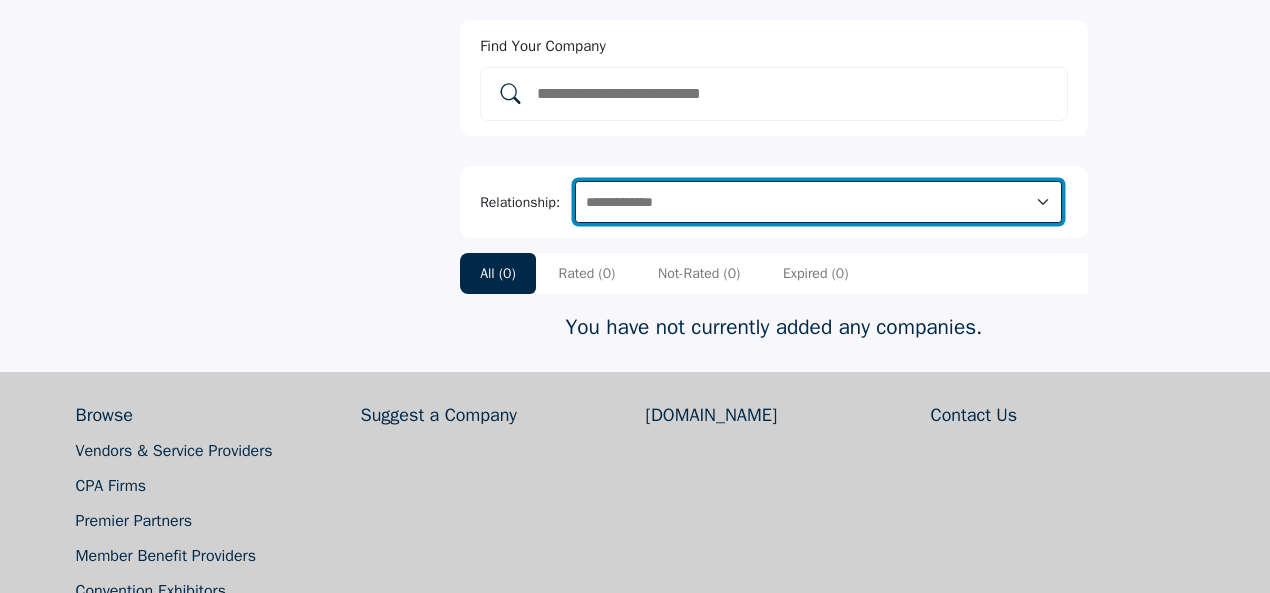 click on "**********" at bounding box center [818, 202] 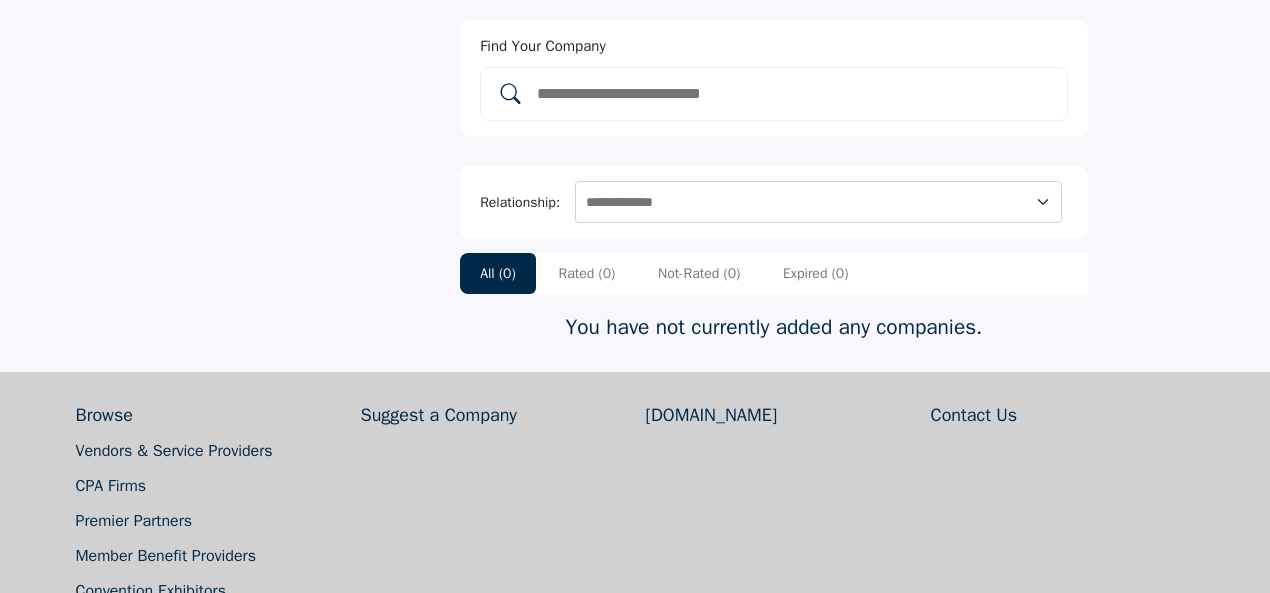 click on "My Interests
My Interests
My Lists" at bounding box center (635, 70) 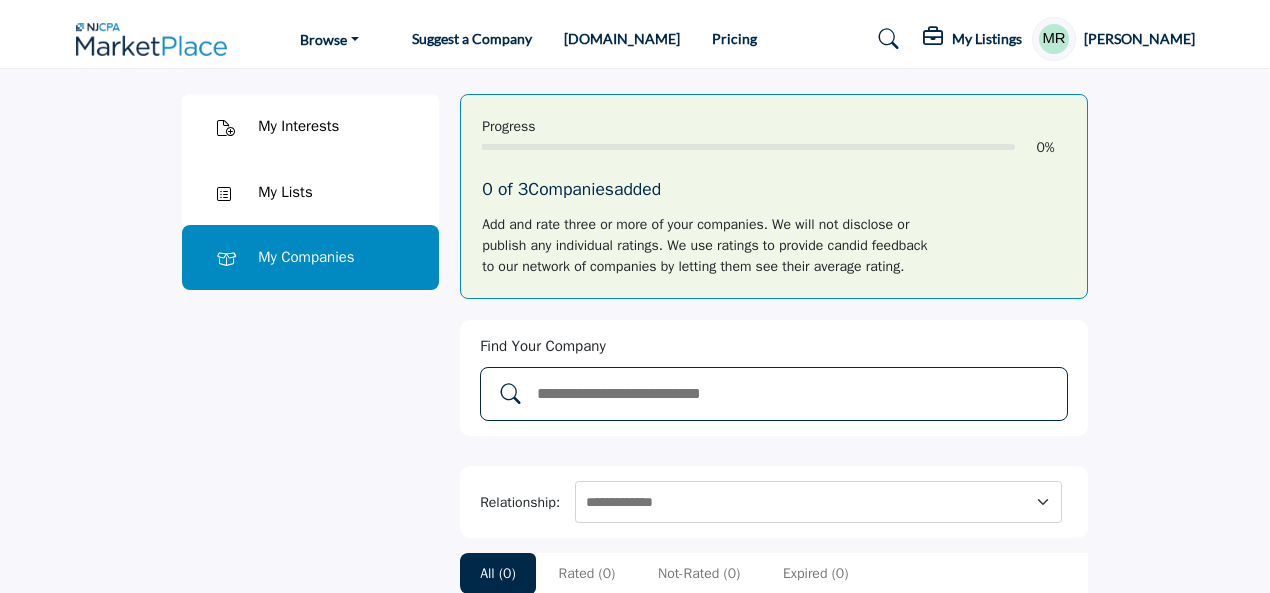 click at bounding box center [794, 394] 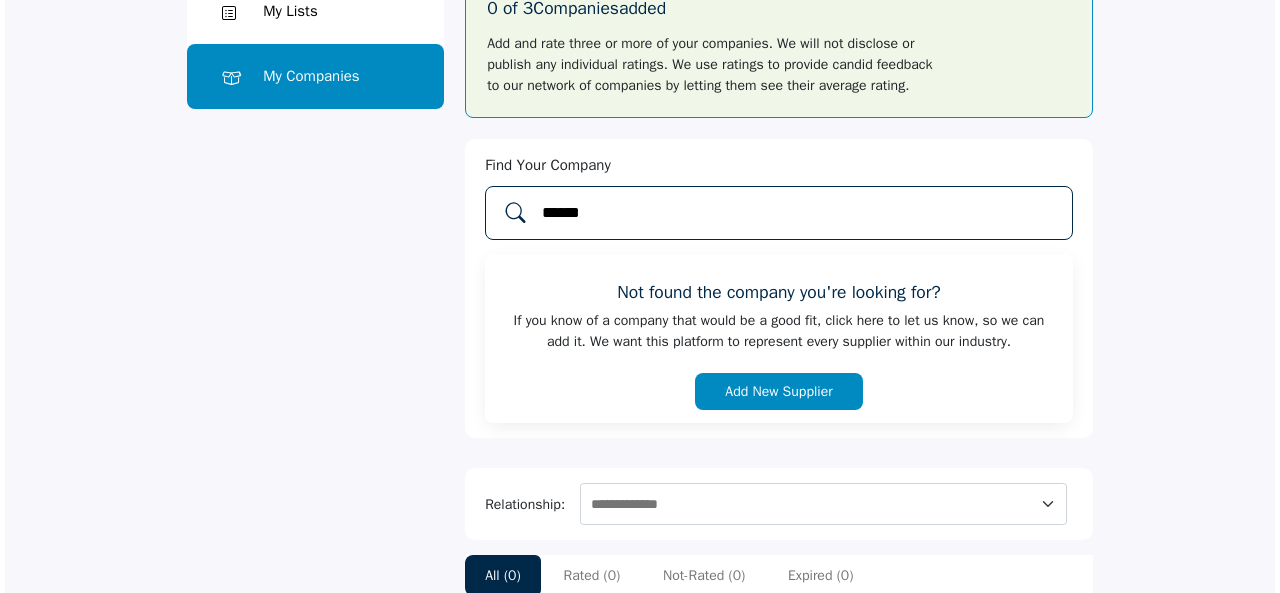 scroll, scrollTop: 200, scrollLeft: 0, axis: vertical 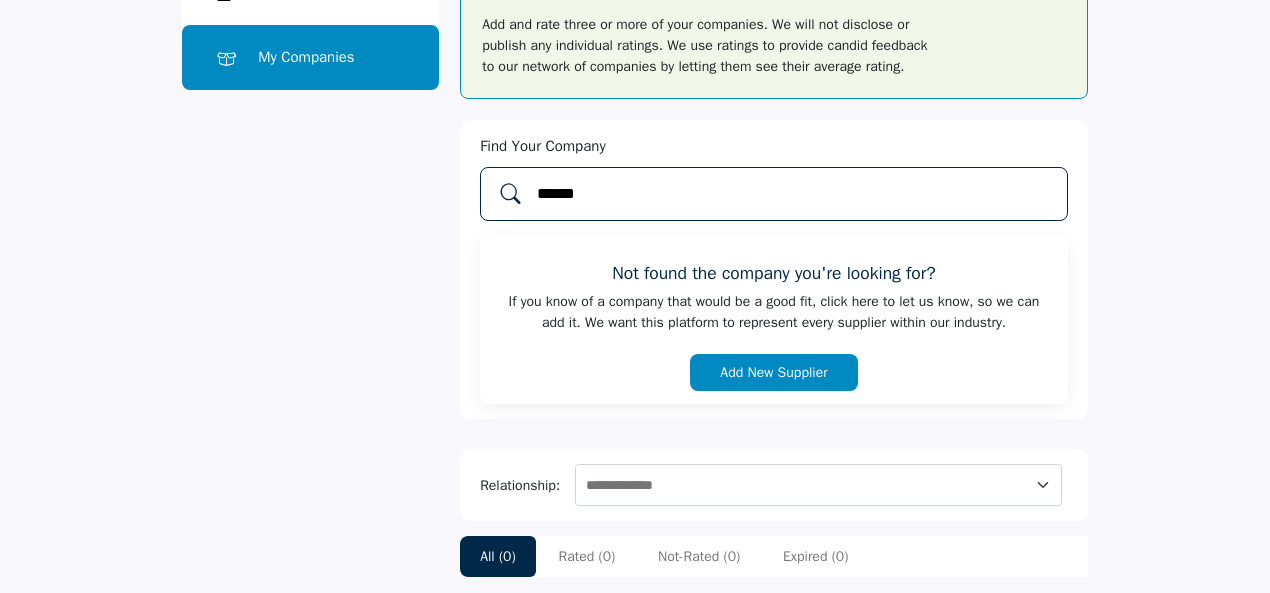 type on "*****" 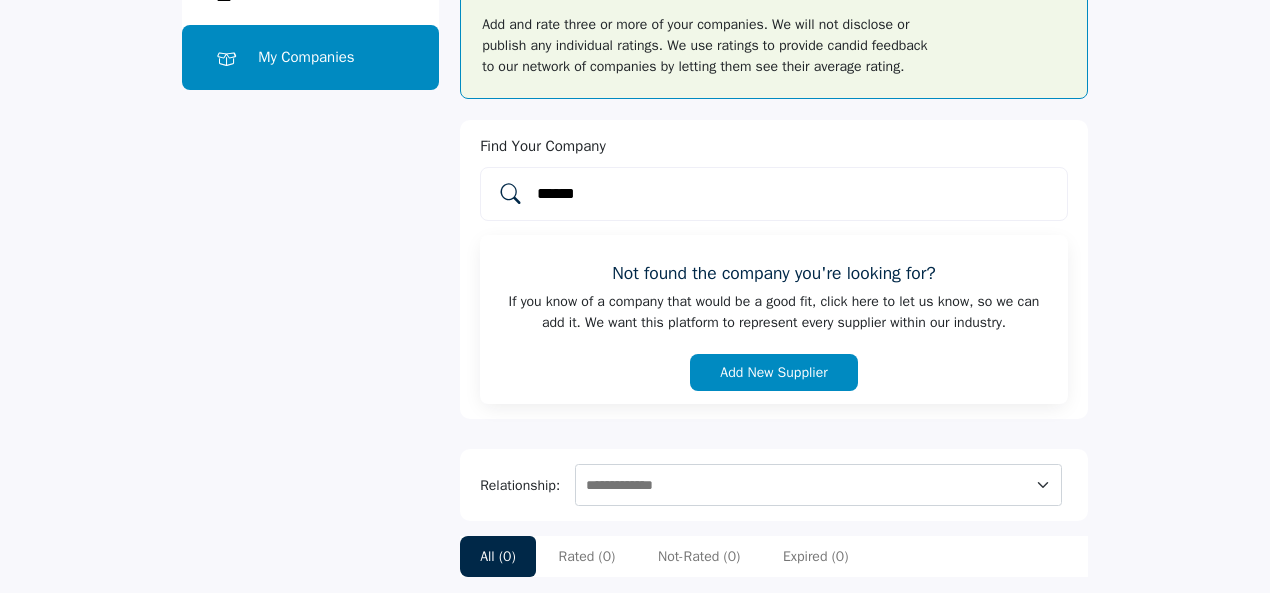 click on "Add New Supplier" at bounding box center (773, 372) 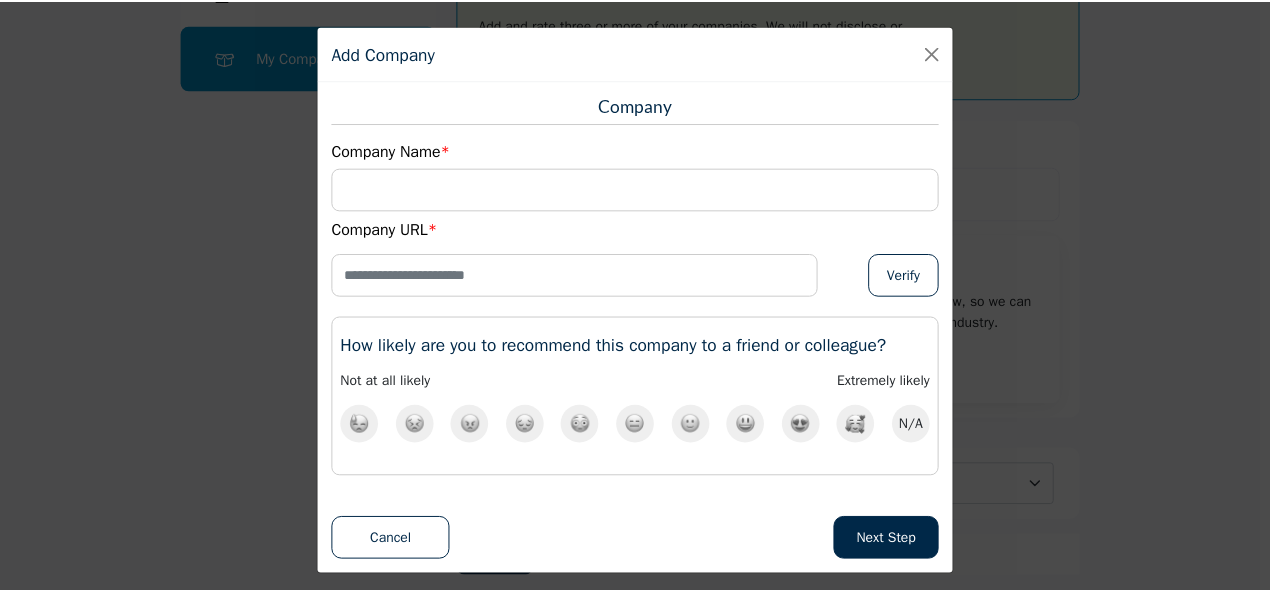 scroll, scrollTop: 2, scrollLeft: 0, axis: vertical 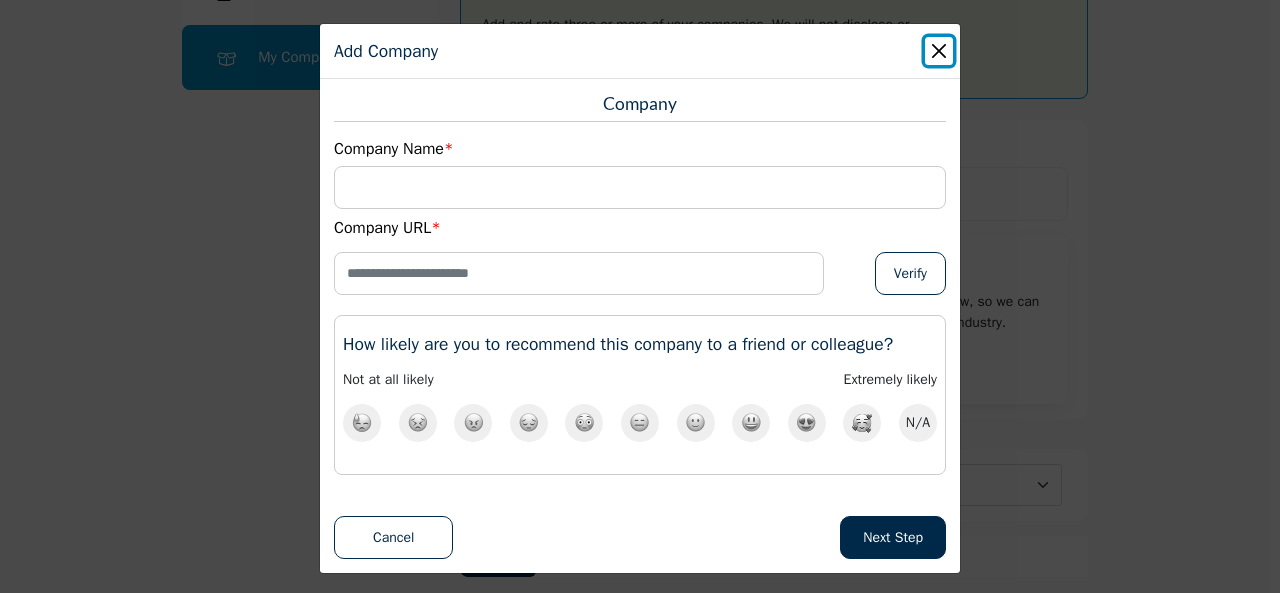 click at bounding box center [939, 51] 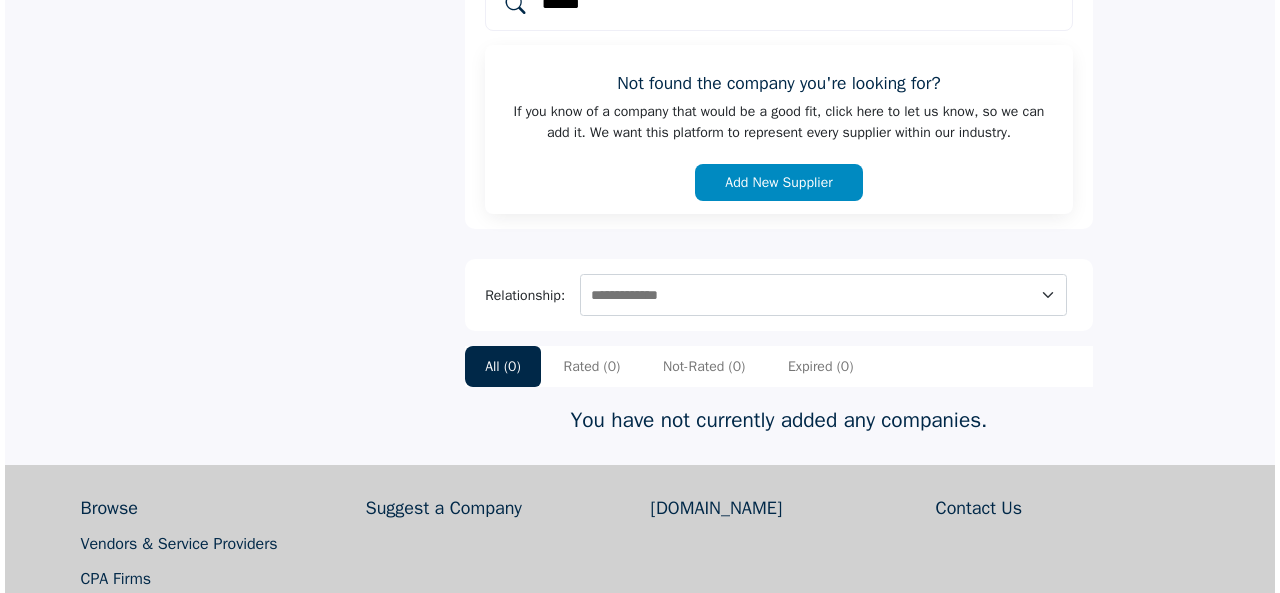 scroll, scrollTop: 400, scrollLeft: 0, axis: vertical 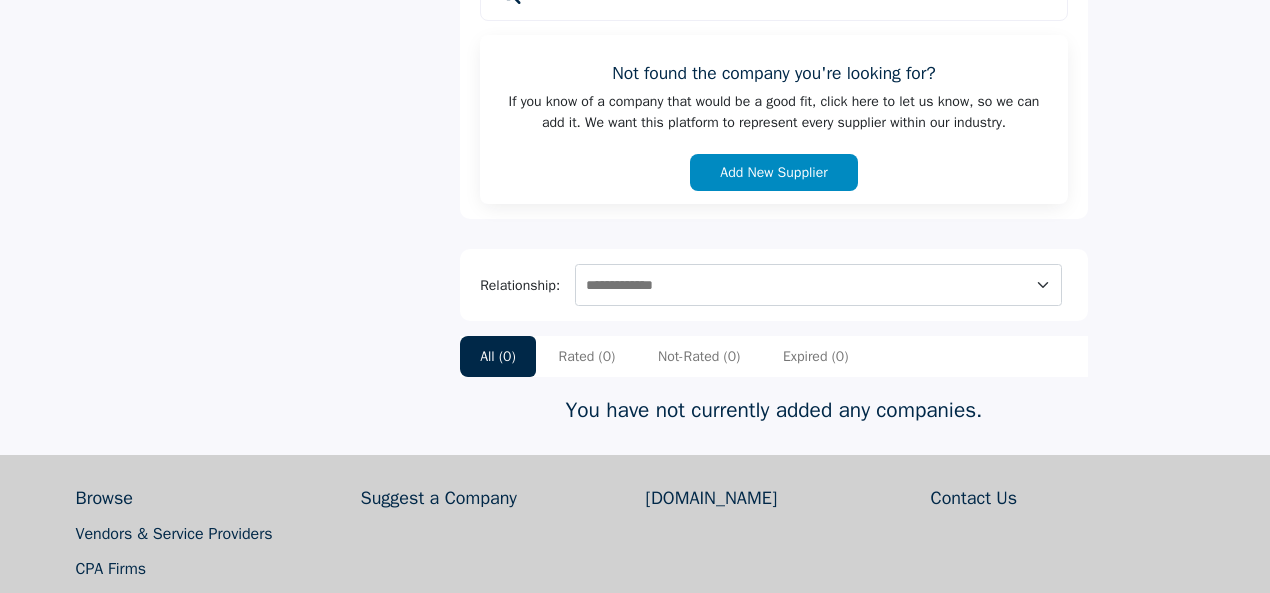 click on "Add New Supplier" at bounding box center [773, 172] 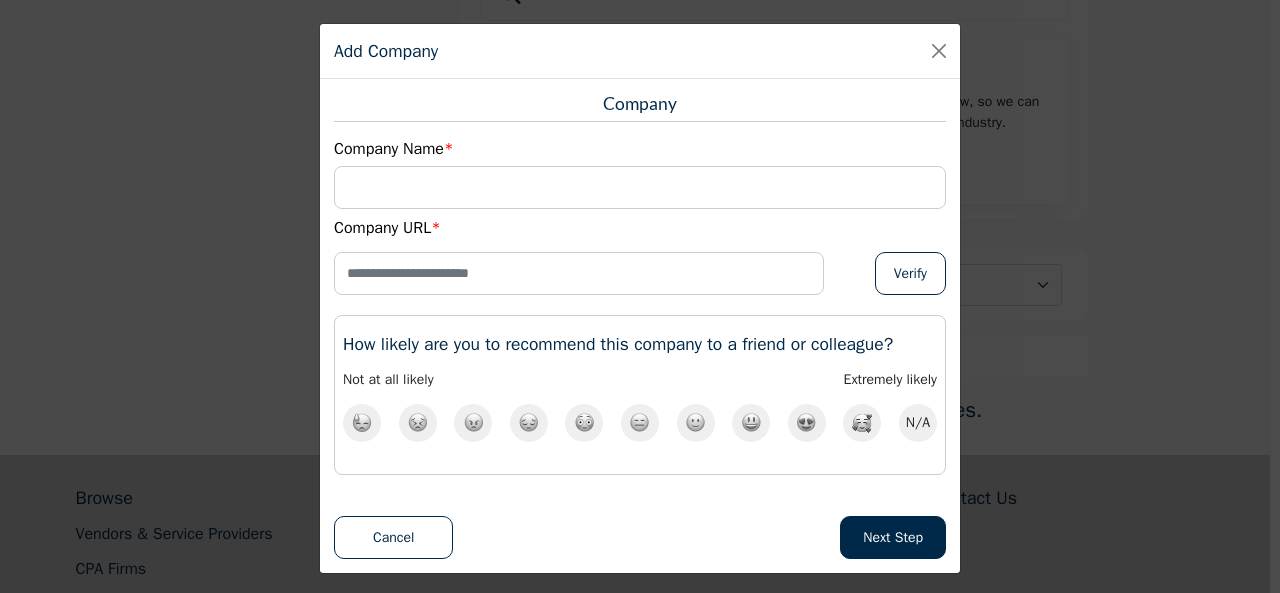 scroll, scrollTop: 0, scrollLeft: 0, axis: both 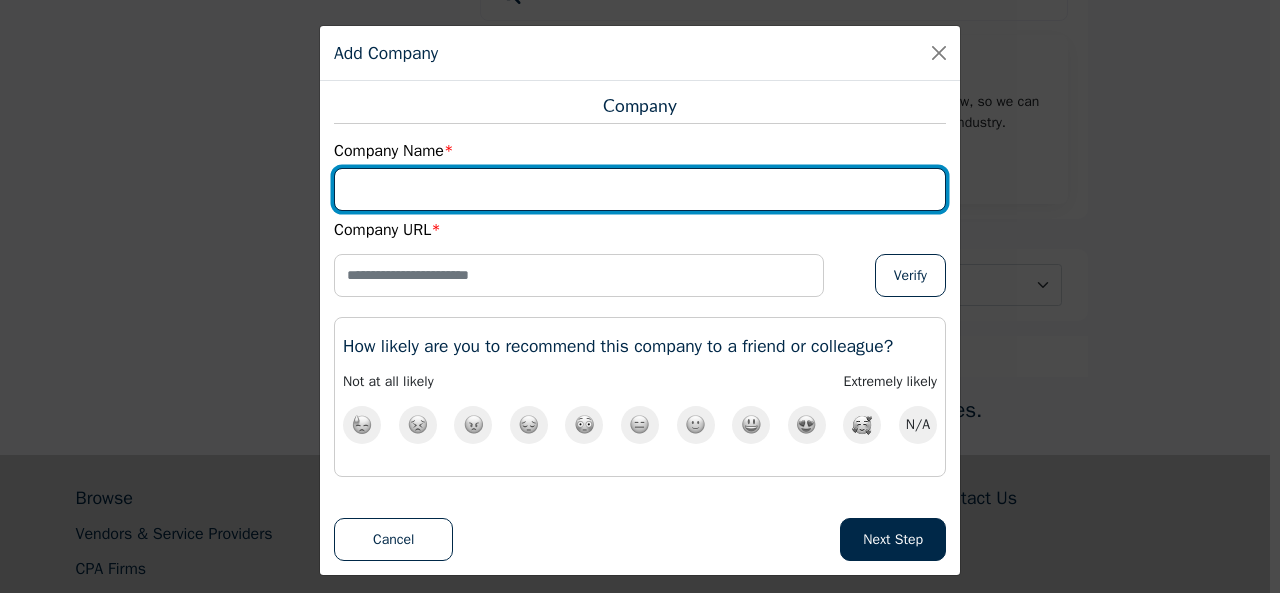 click at bounding box center [640, 189] 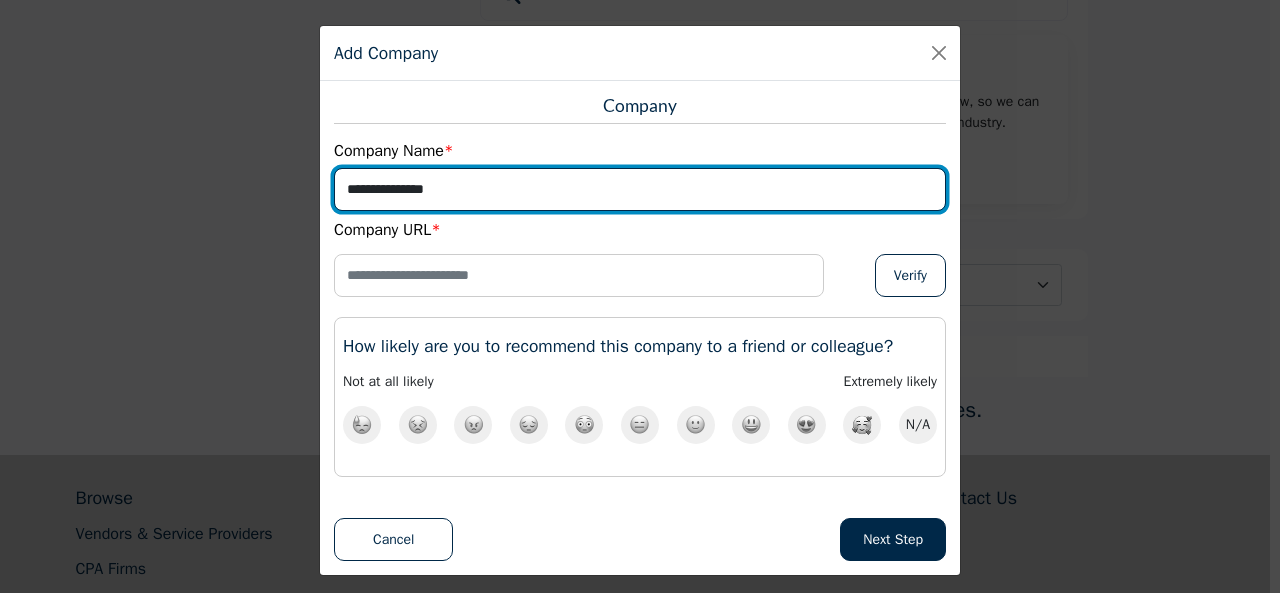 type on "**********" 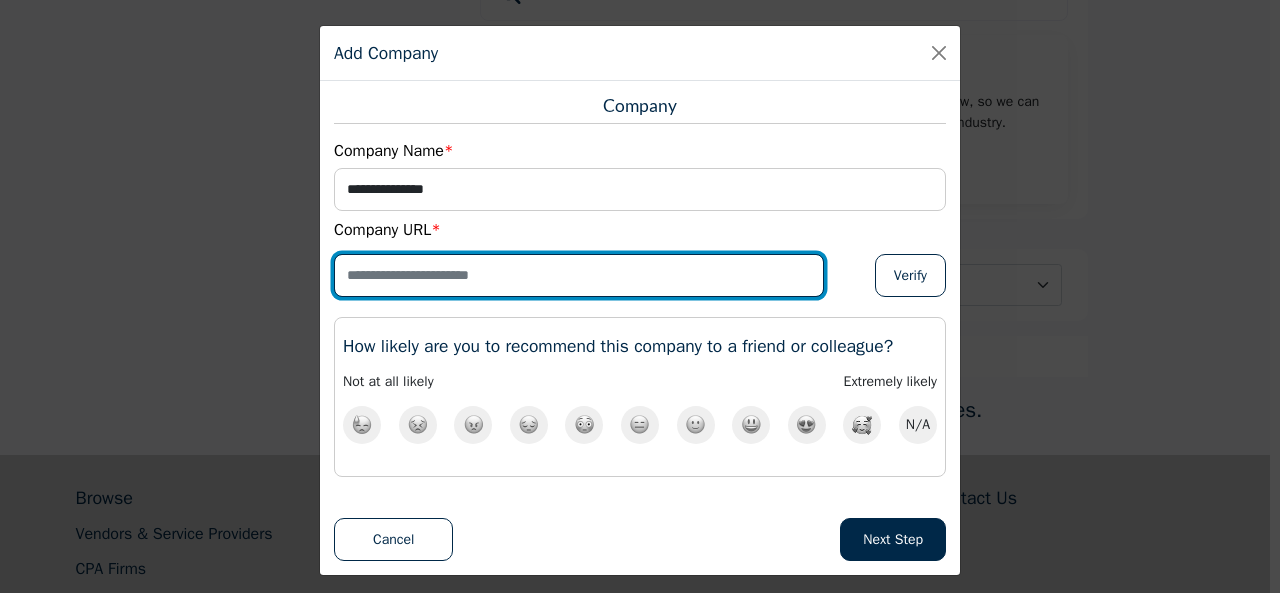 click at bounding box center [579, 275] 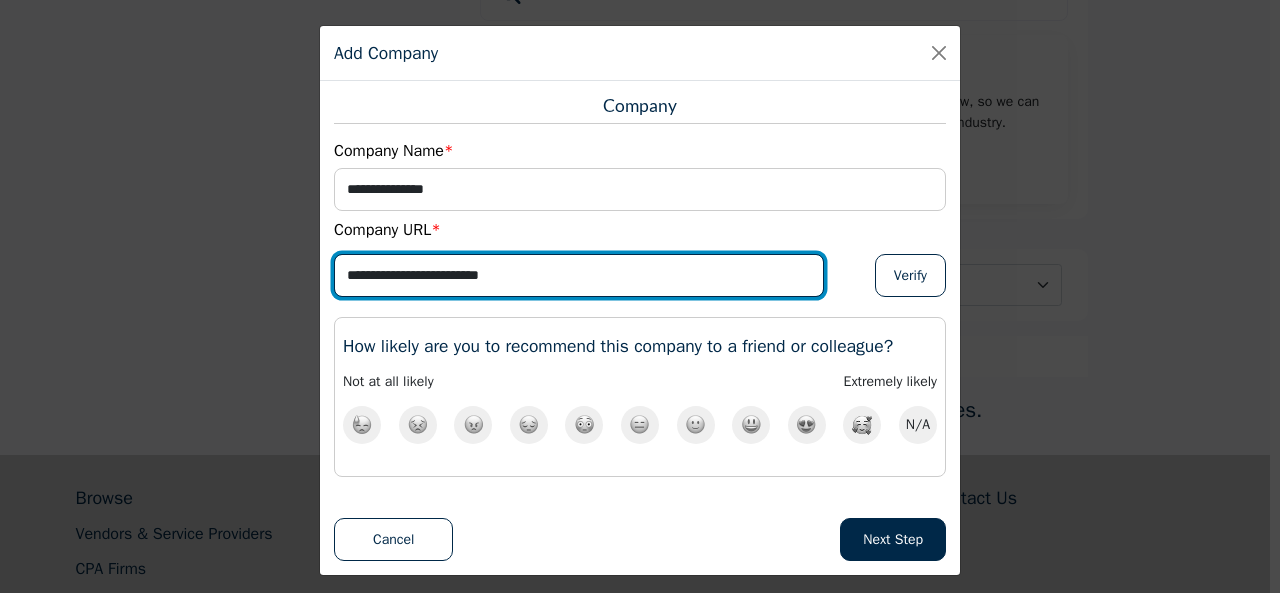 type on "**********" 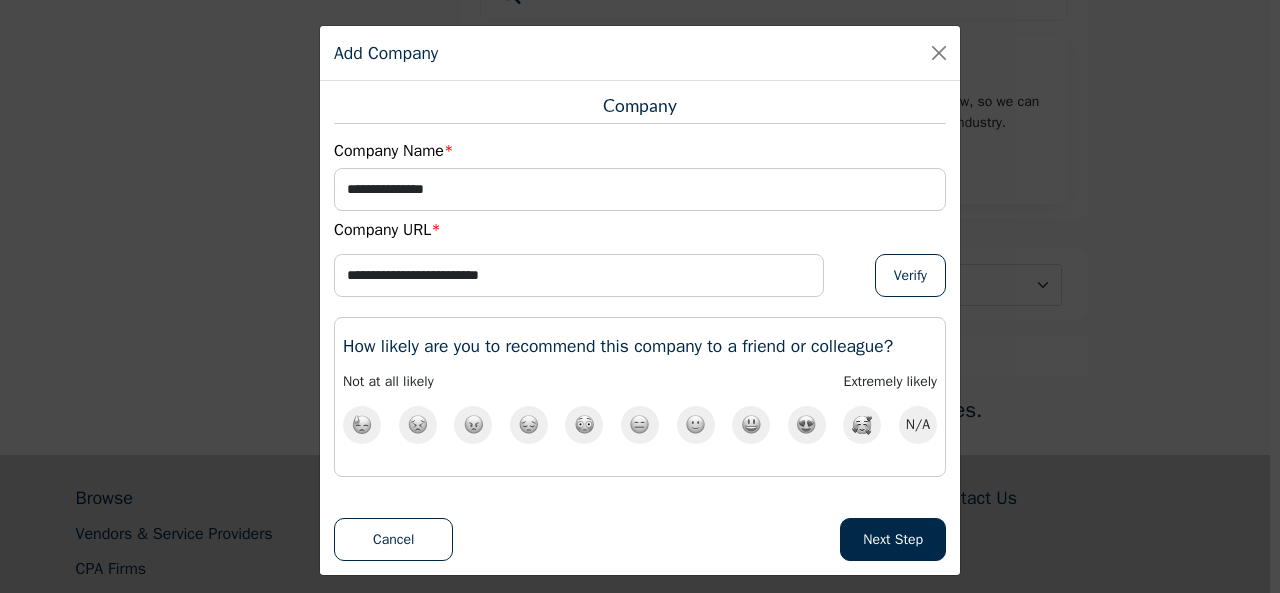 click at bounding box center (862, 425) 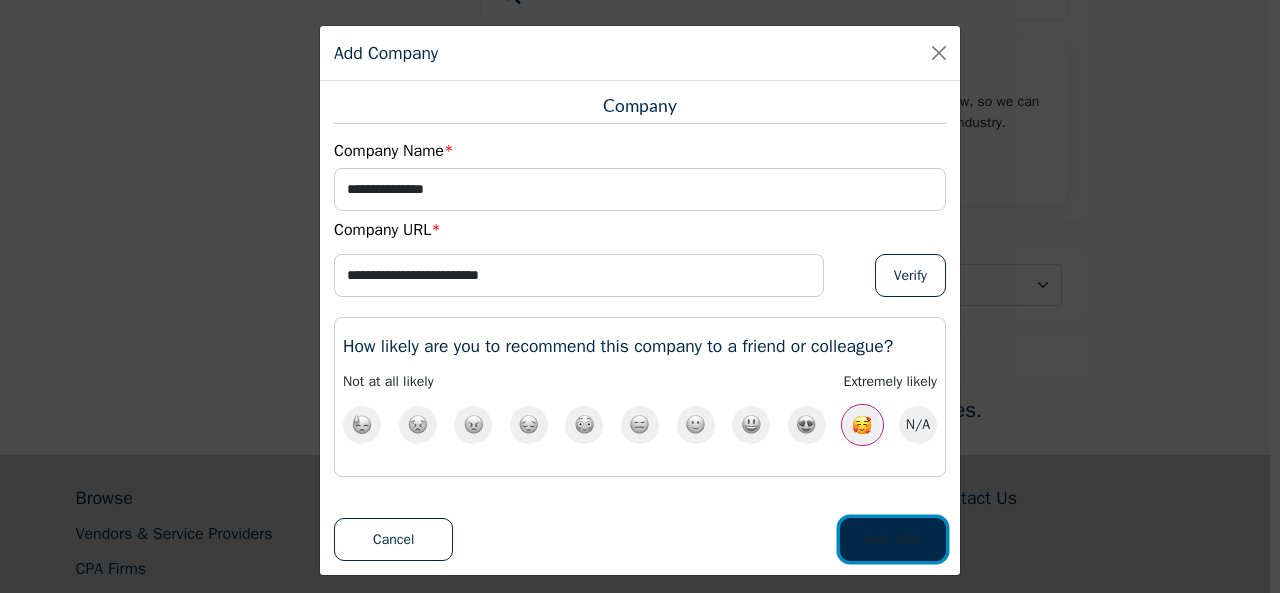 click on "Next Step" at bounding box center [893, 539] 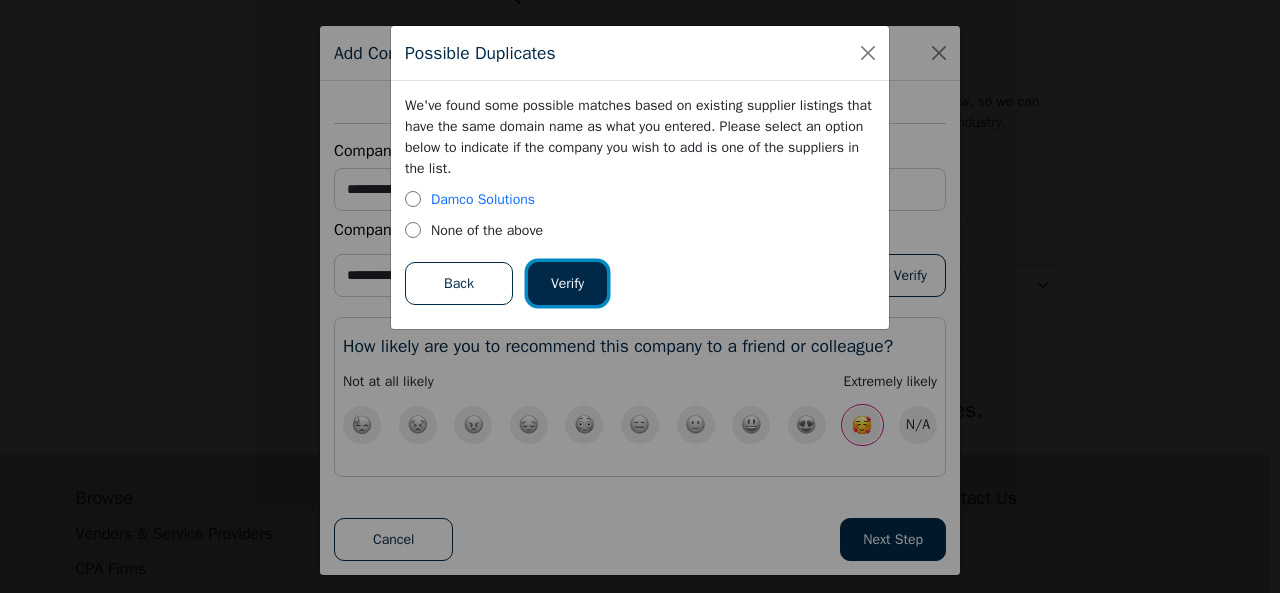 click on "Verify" at bounding box center [567, 283] 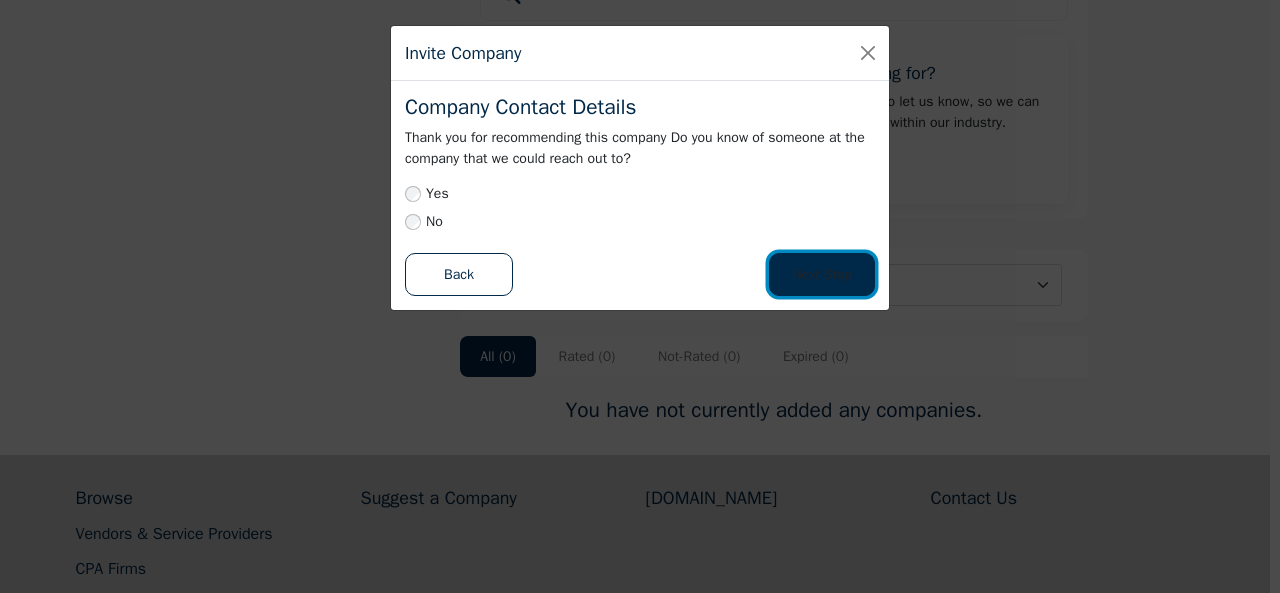 click on "Next Step" at bounding box center (822, 274) 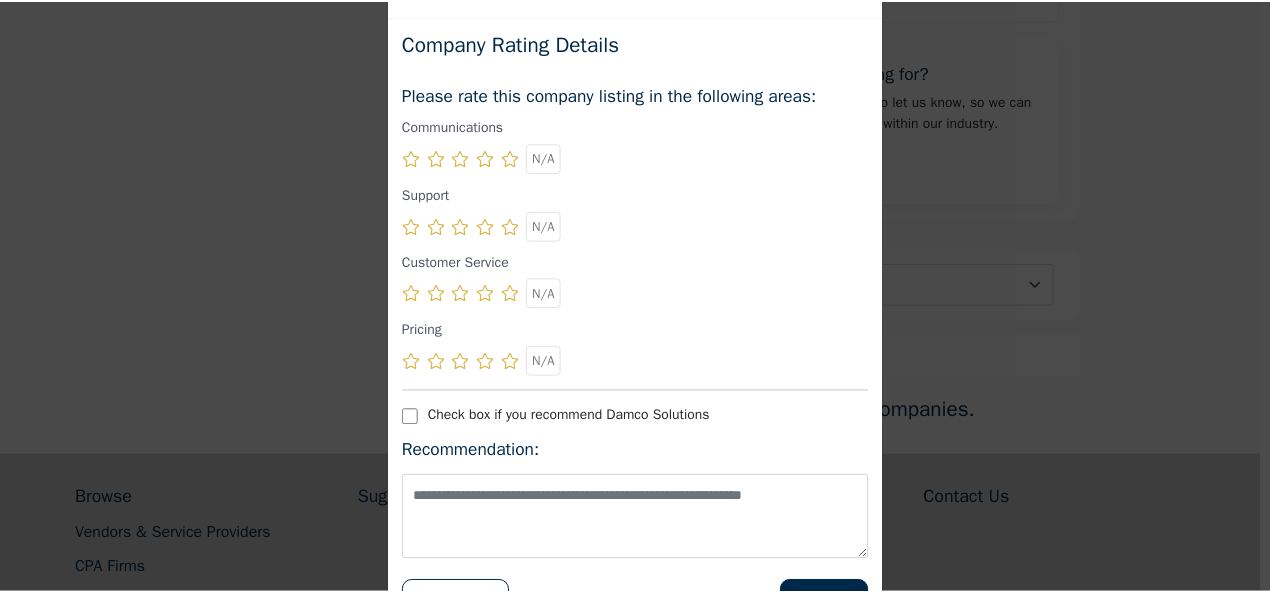 scroll, scrollTop: 0, scrollLeft: 0, axis: both 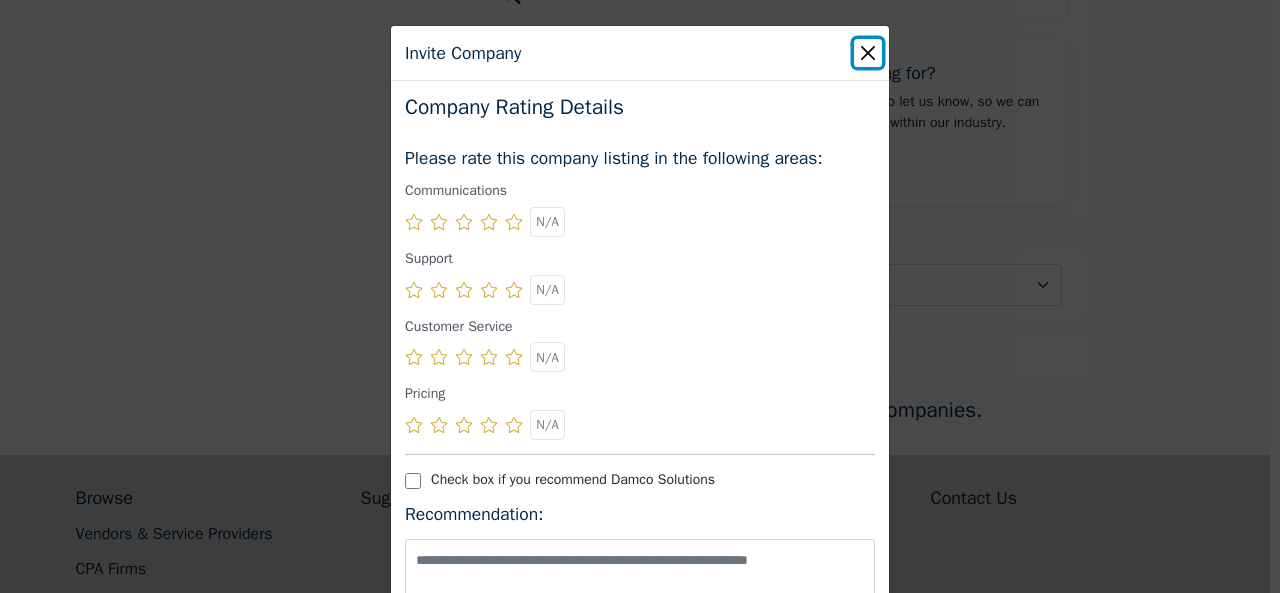 click at bounding box center (868, 53) 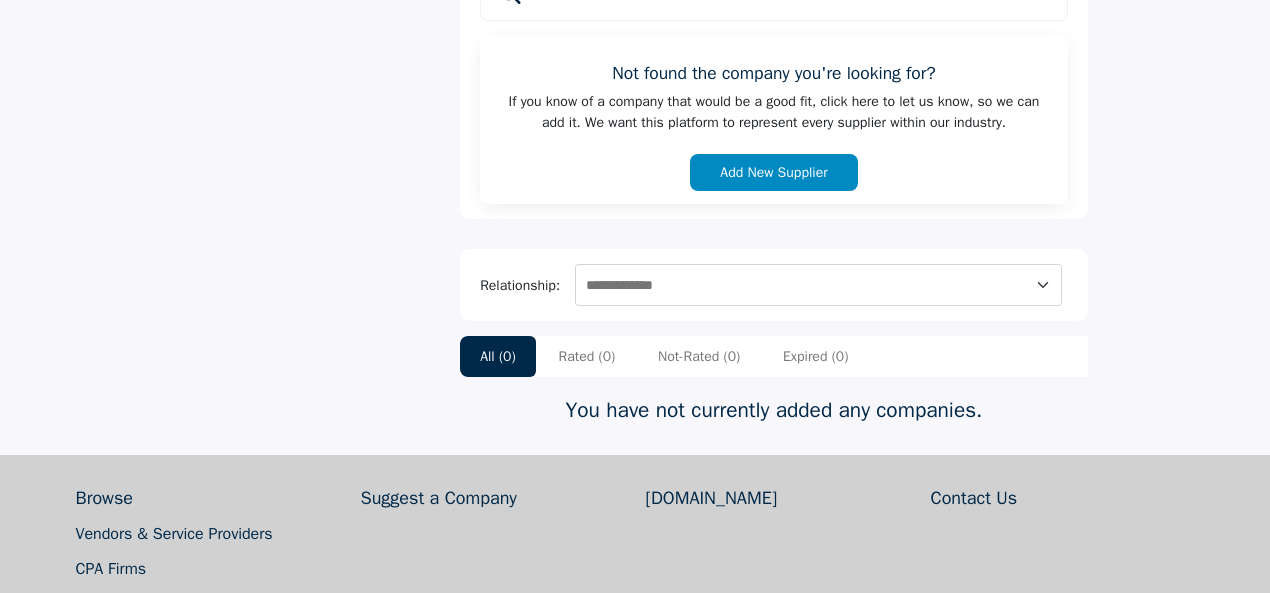 scroll, scrollTop: 0, scrollLeft: 0, axis: both 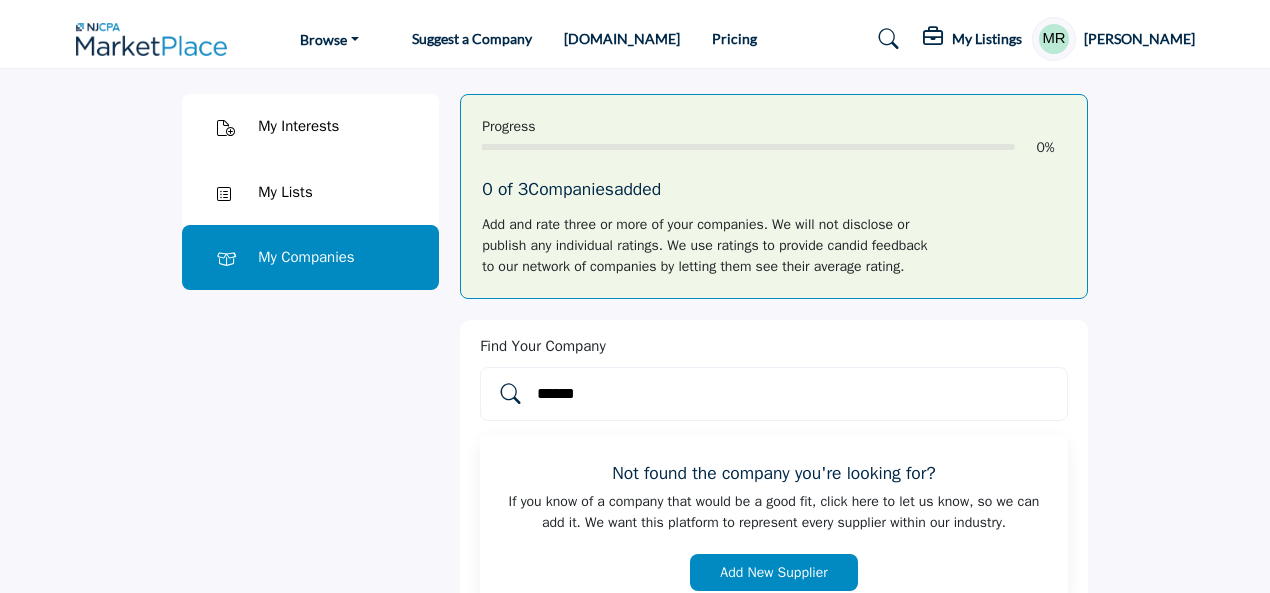 click on "My Listings" at bounding box center [987, 39] 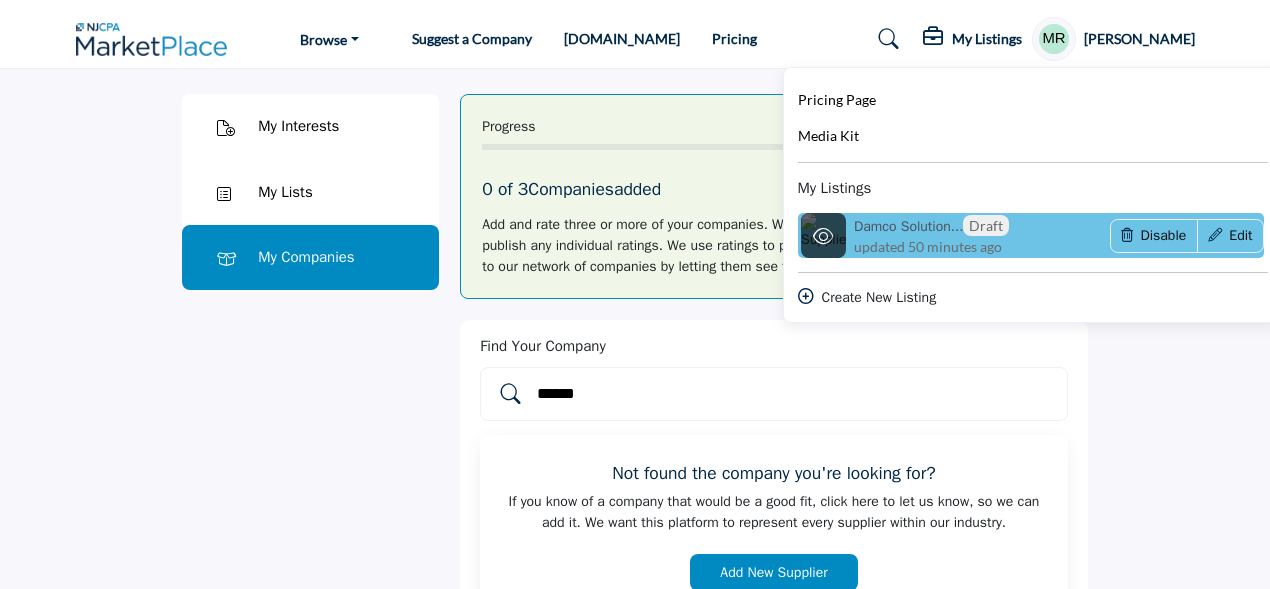 click on "Damco Solution... Draft" at bounding box center [931, 225] 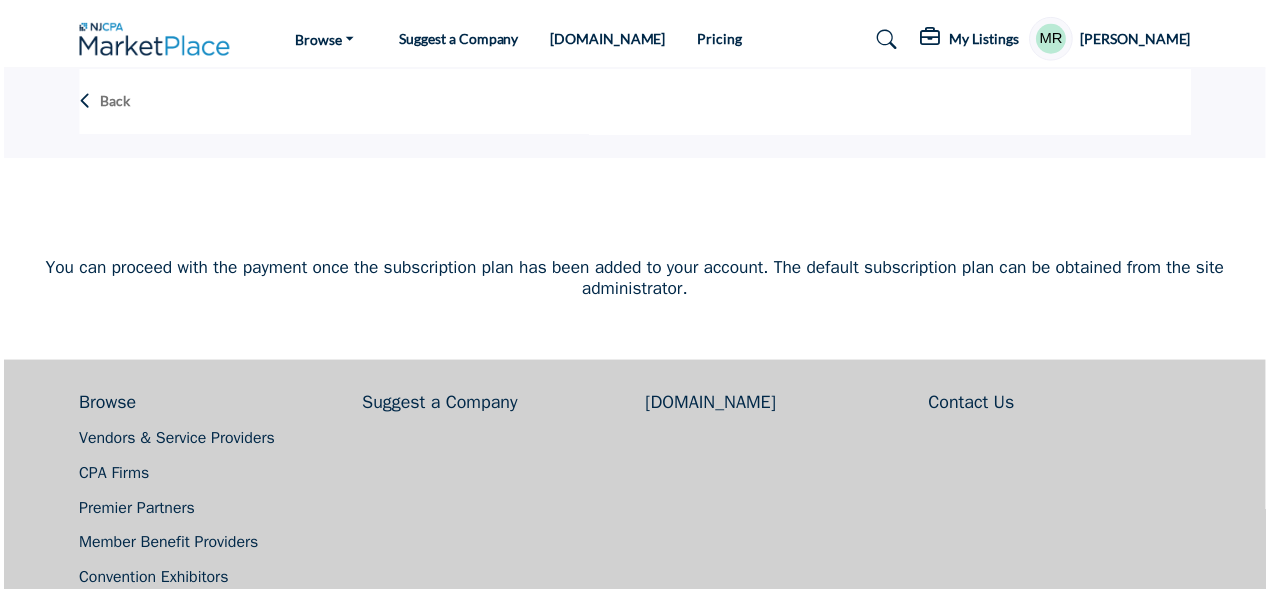 scroll, scrollTop: 0, scrollLeft: 0, axis: both 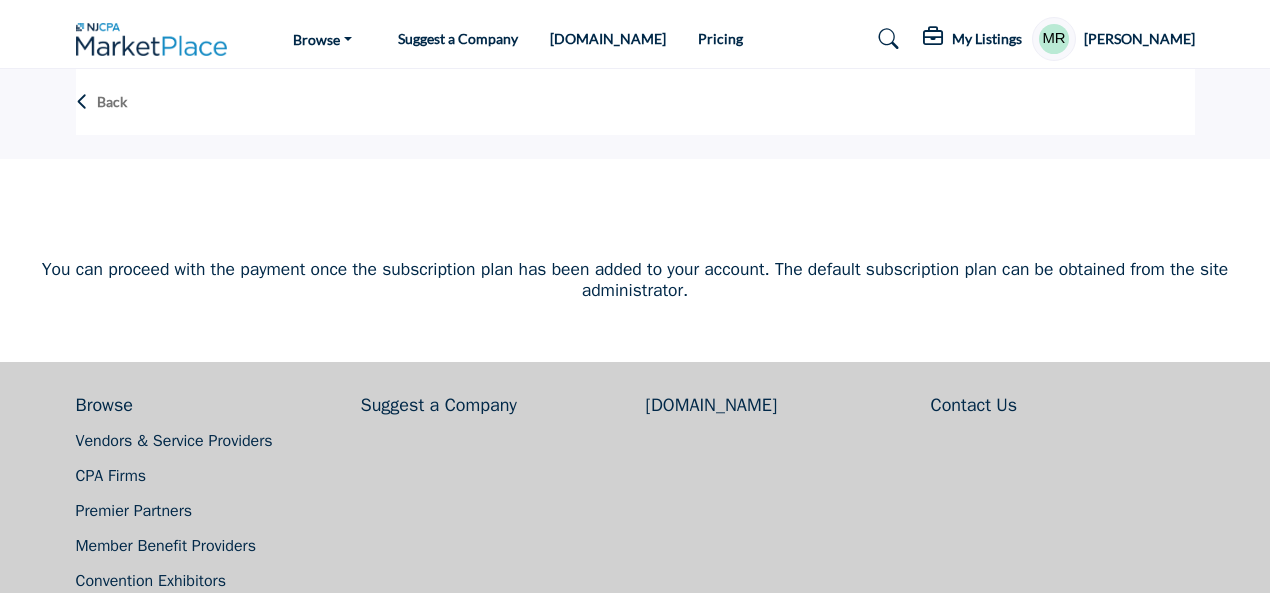 click on "My Listings" at bounding box center (972, 39) 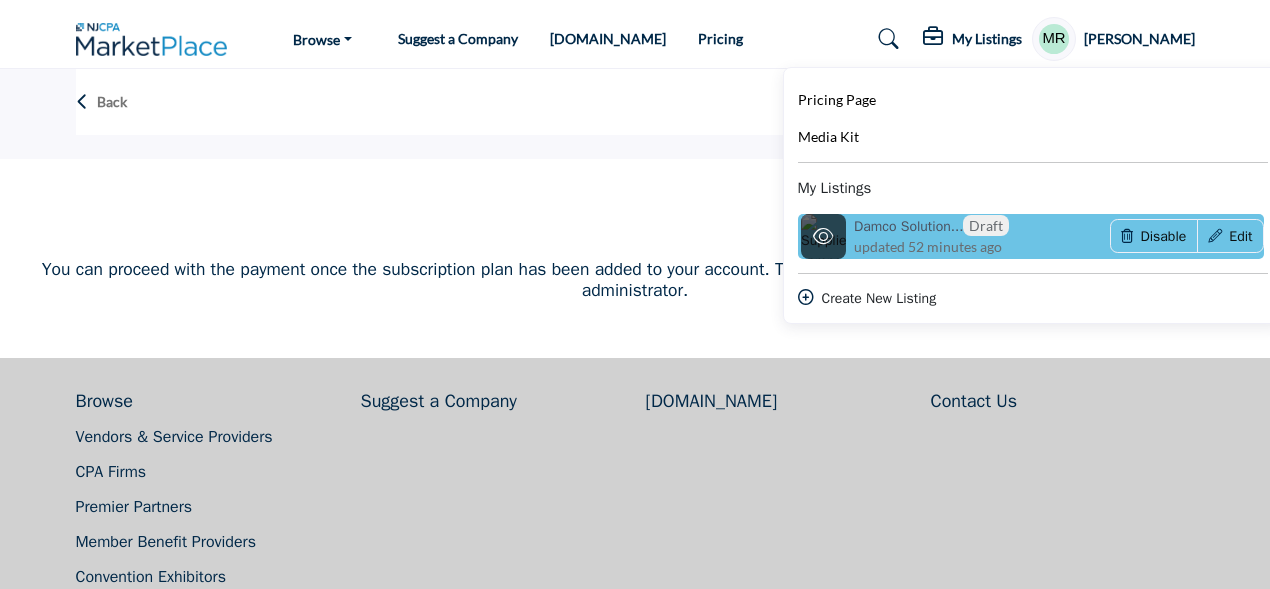 click at bounding box center (823, 236) 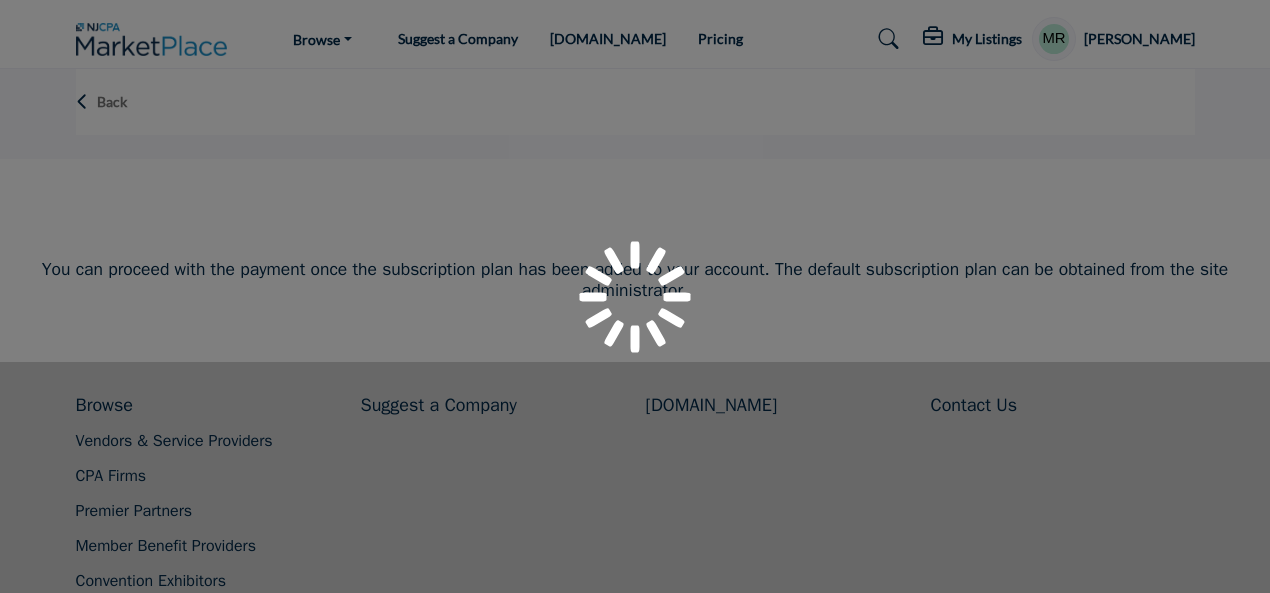 scroll, scrollTop: 0, scrollLeft: 0, axis: both 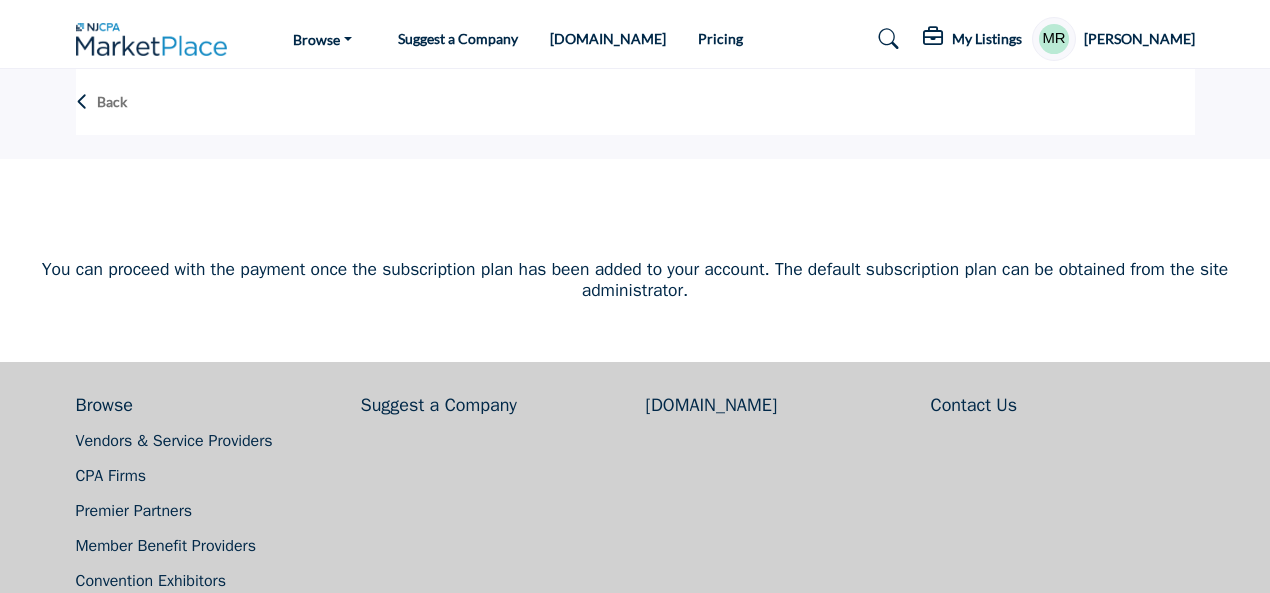 click at bounding box center [157, 39] 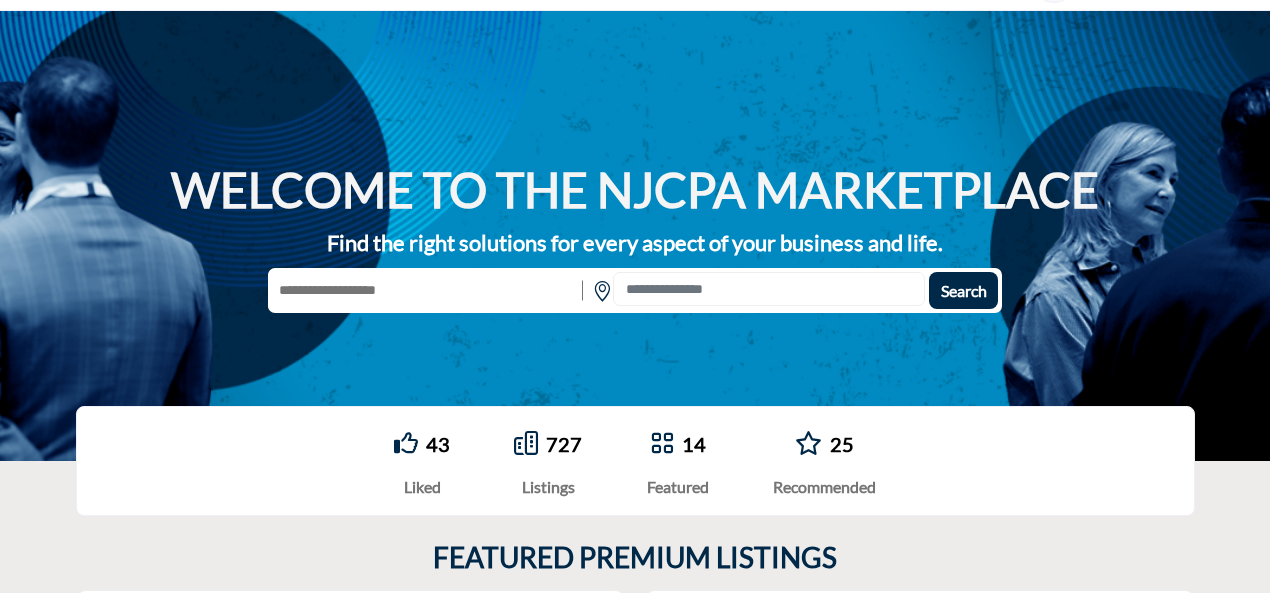 scroll, scrollTop: 100, scrollLeft: 0, axis: vertical 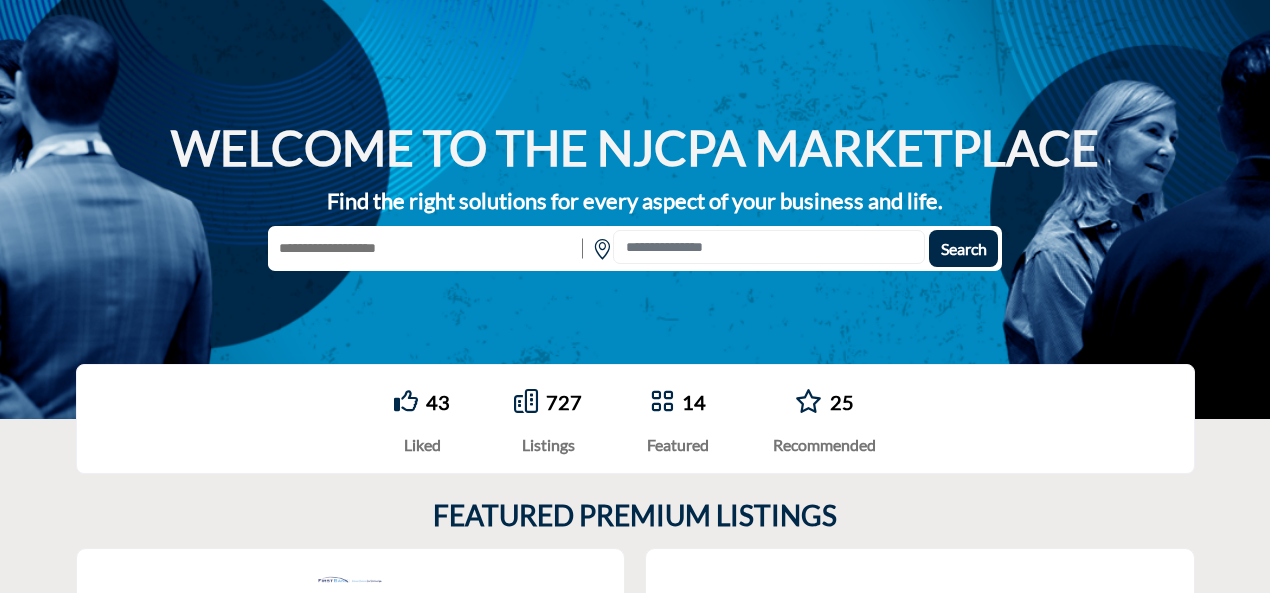 click on "727" at bounding box center (564, 402) 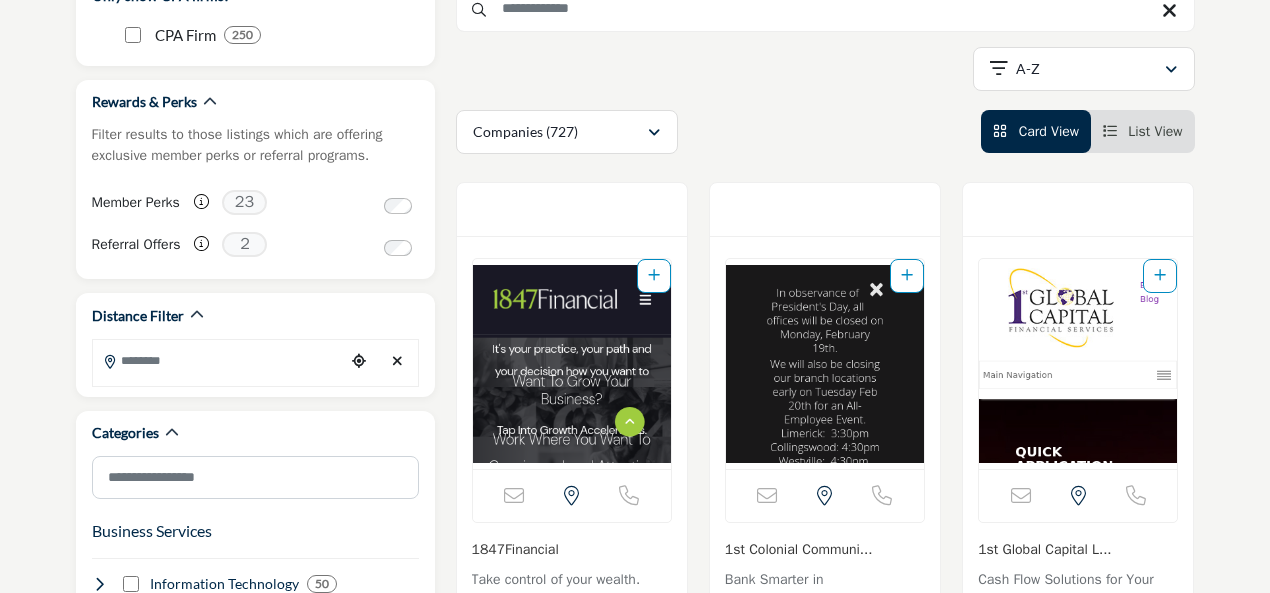 scroll, scrollTop: 0, scrollLeft: 0, axis: both 